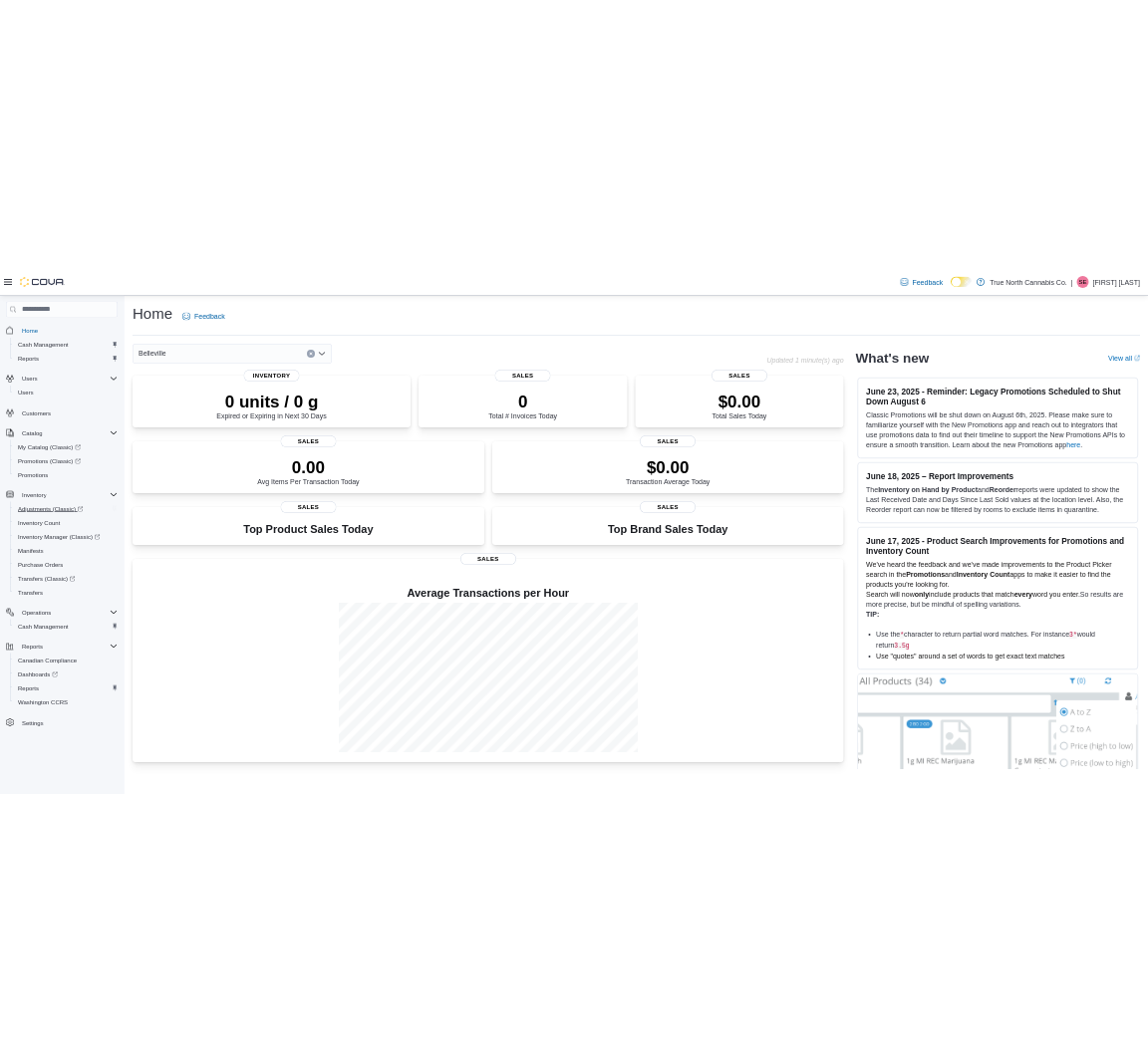 scroll, scrollTop: 0, scrollLeft: 0, axis: both 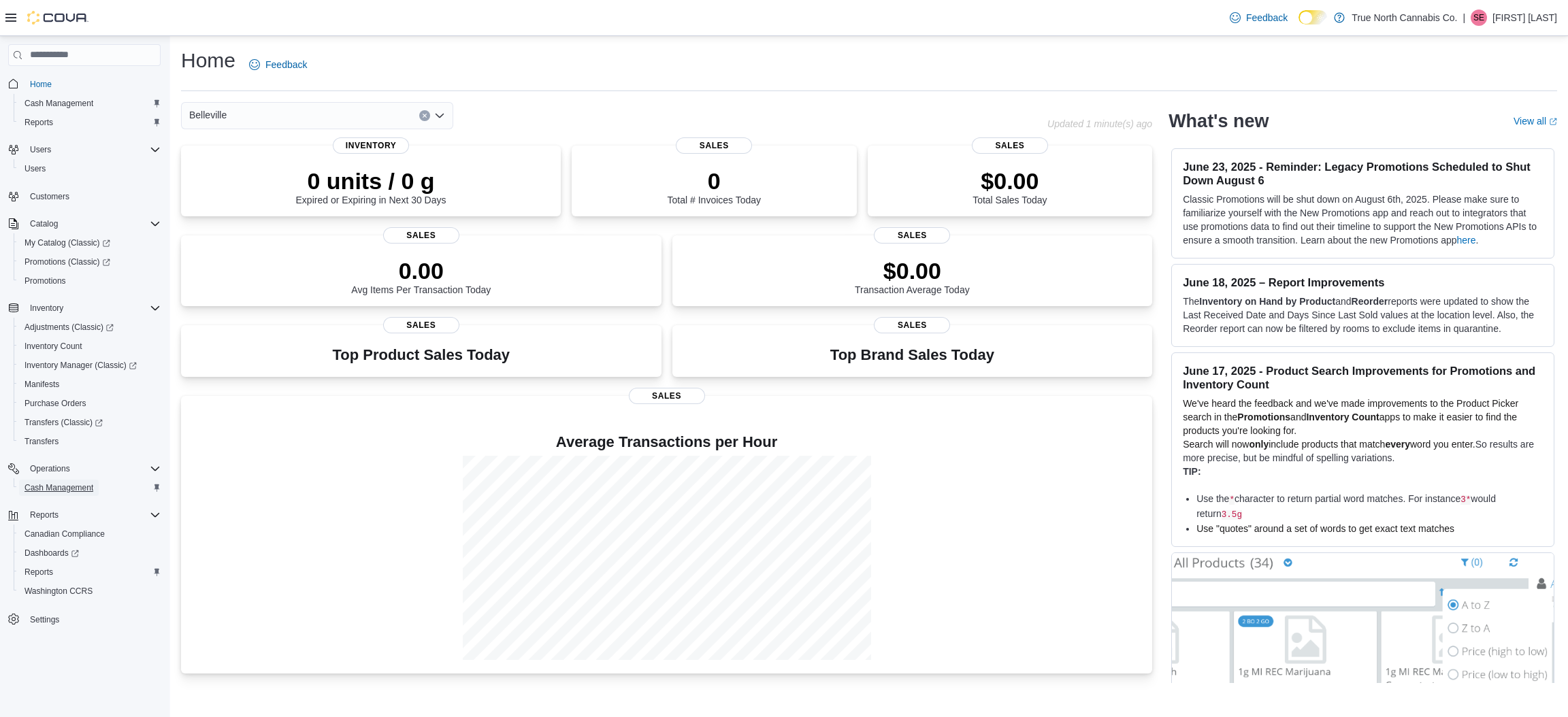 click on "Cash Management" at bounding box center (59, 488) 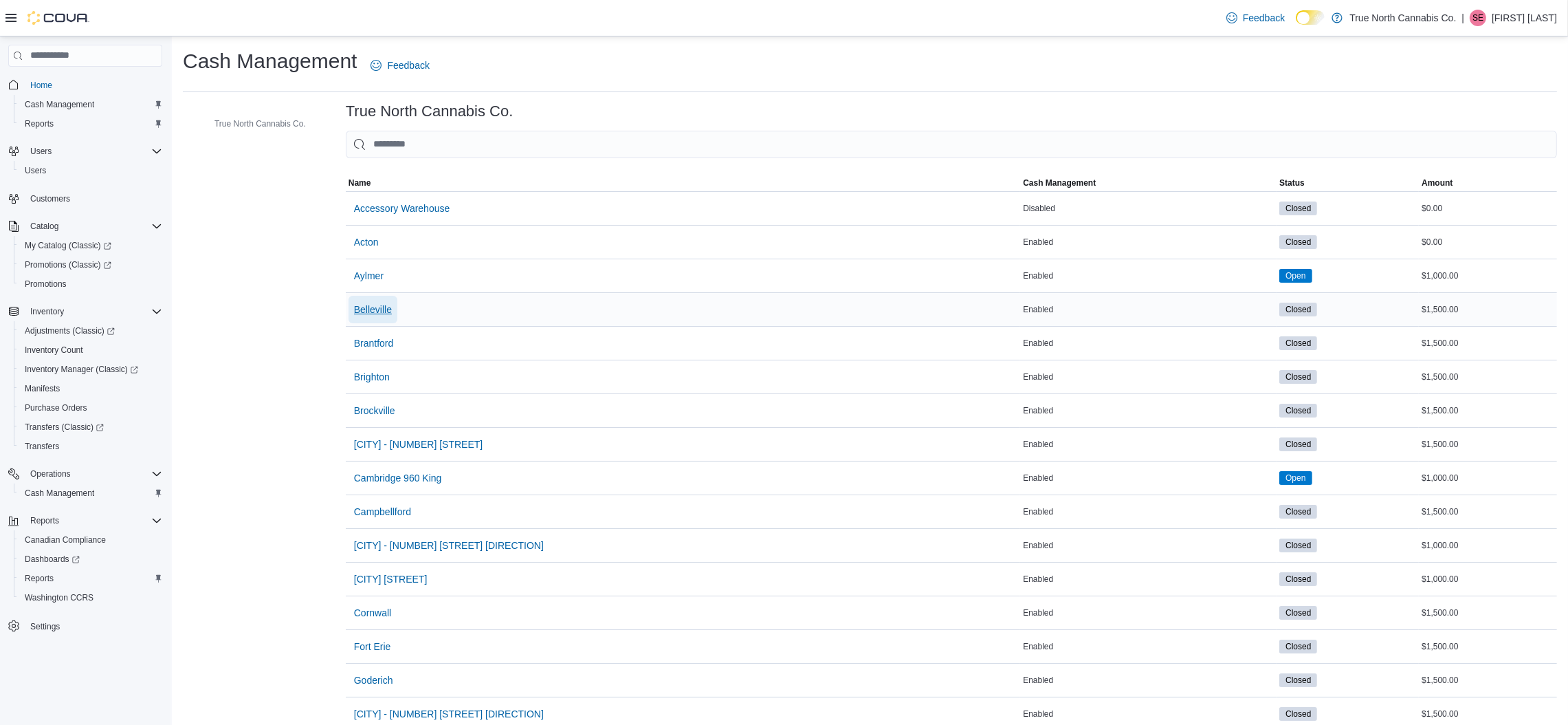 click on "Belleville" at bounding box center (373, 310) 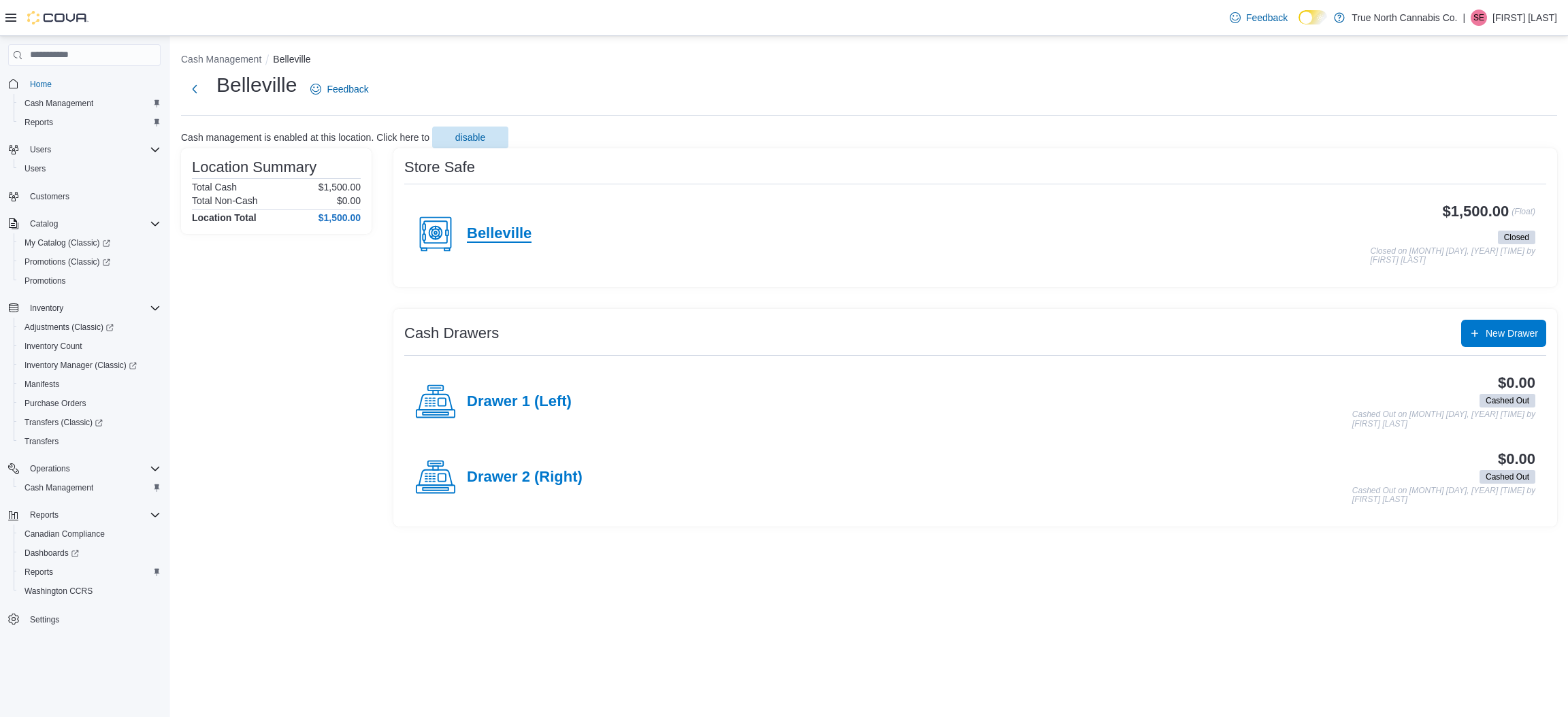 click on "Belleville" at bounding box center [499, 234] 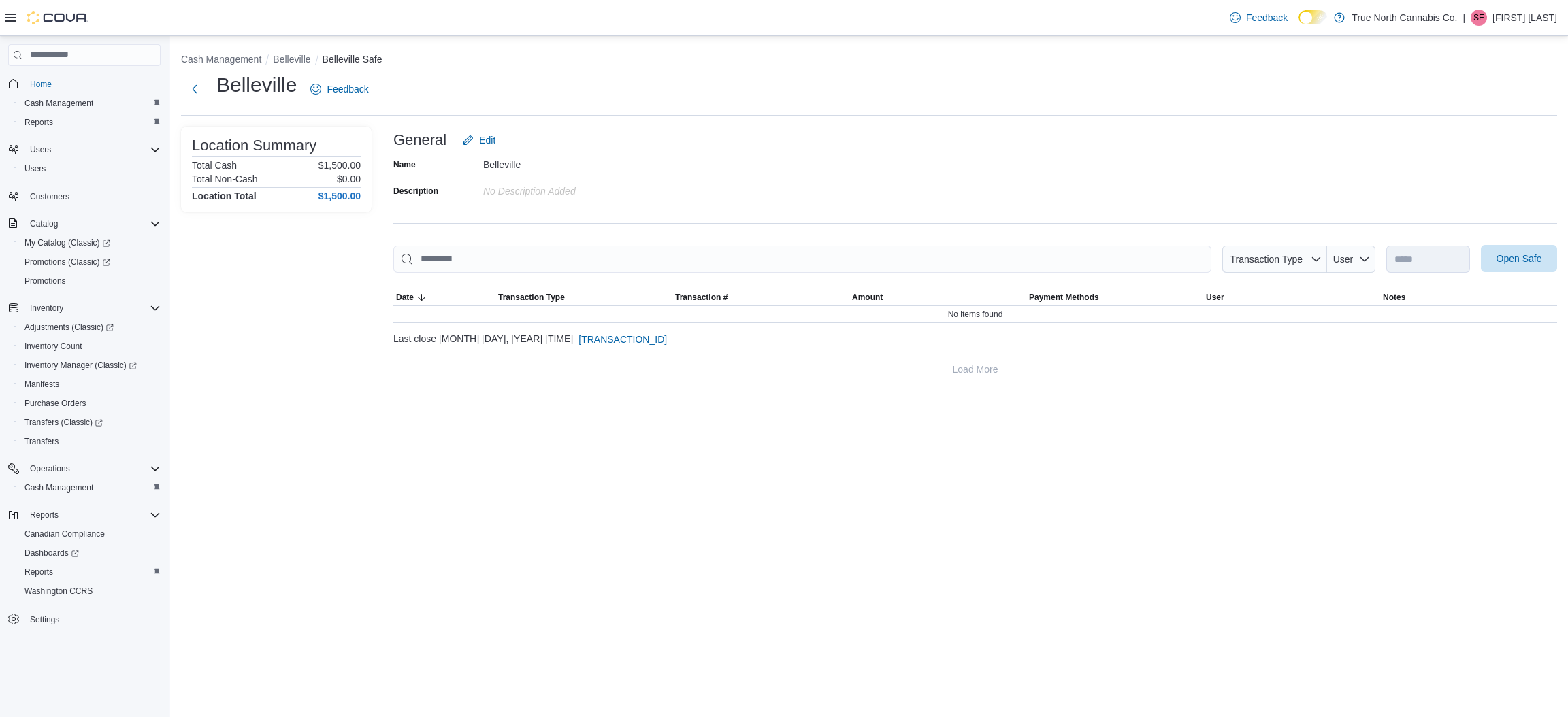 click on "Open Safe" at bounding box center [1519, 259] 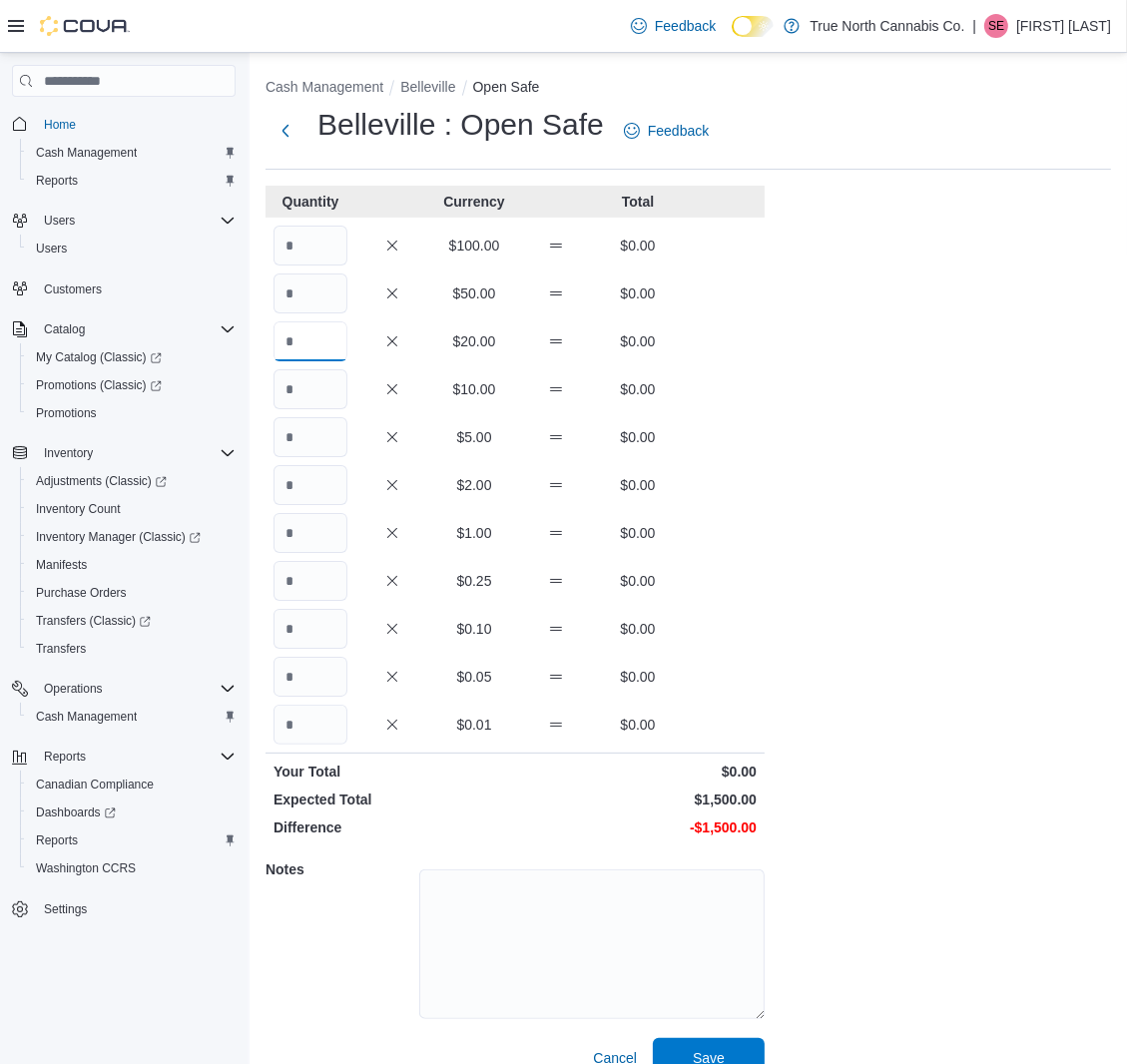 click at bounding box center [310, 341] 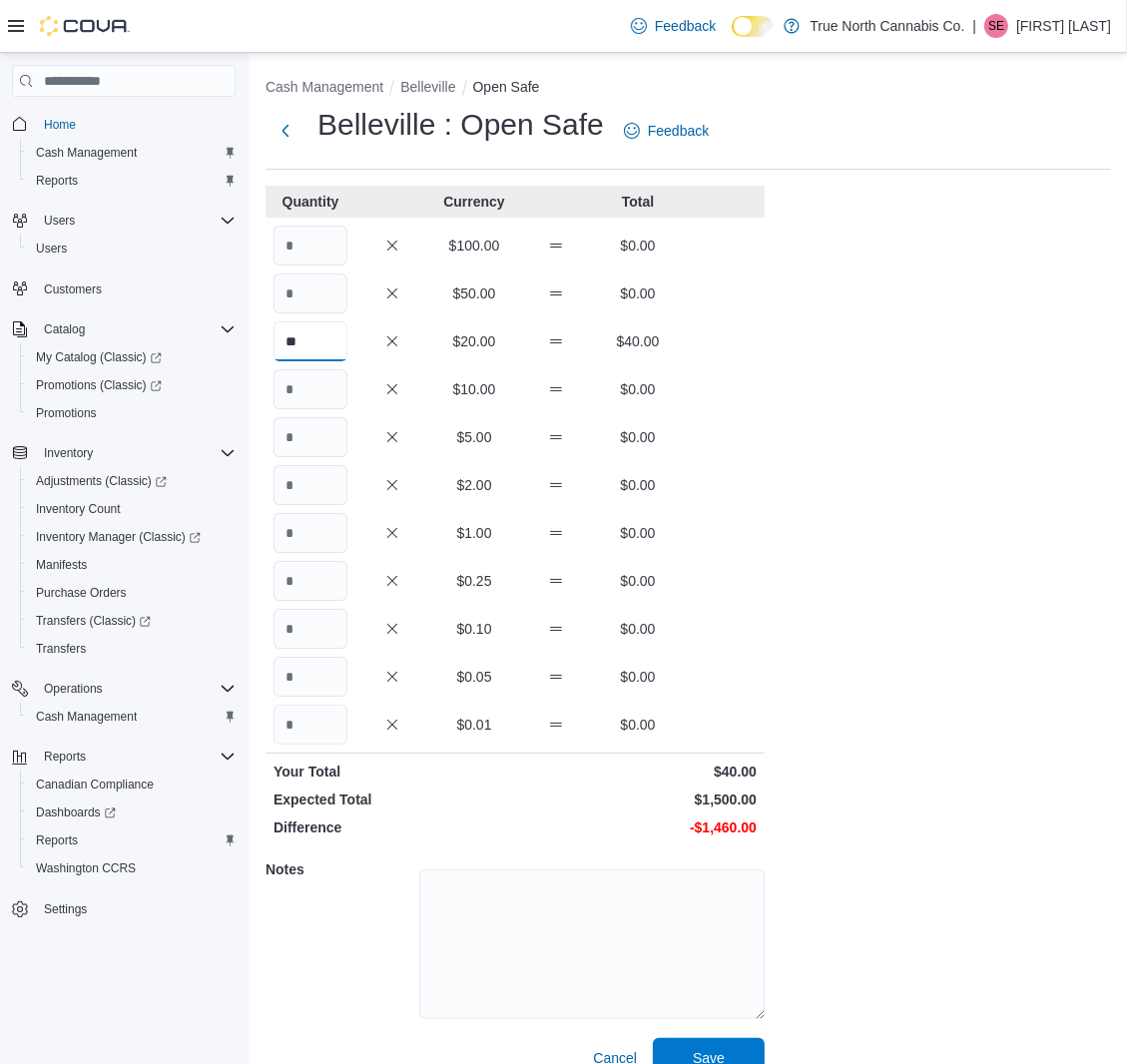 type on "**" 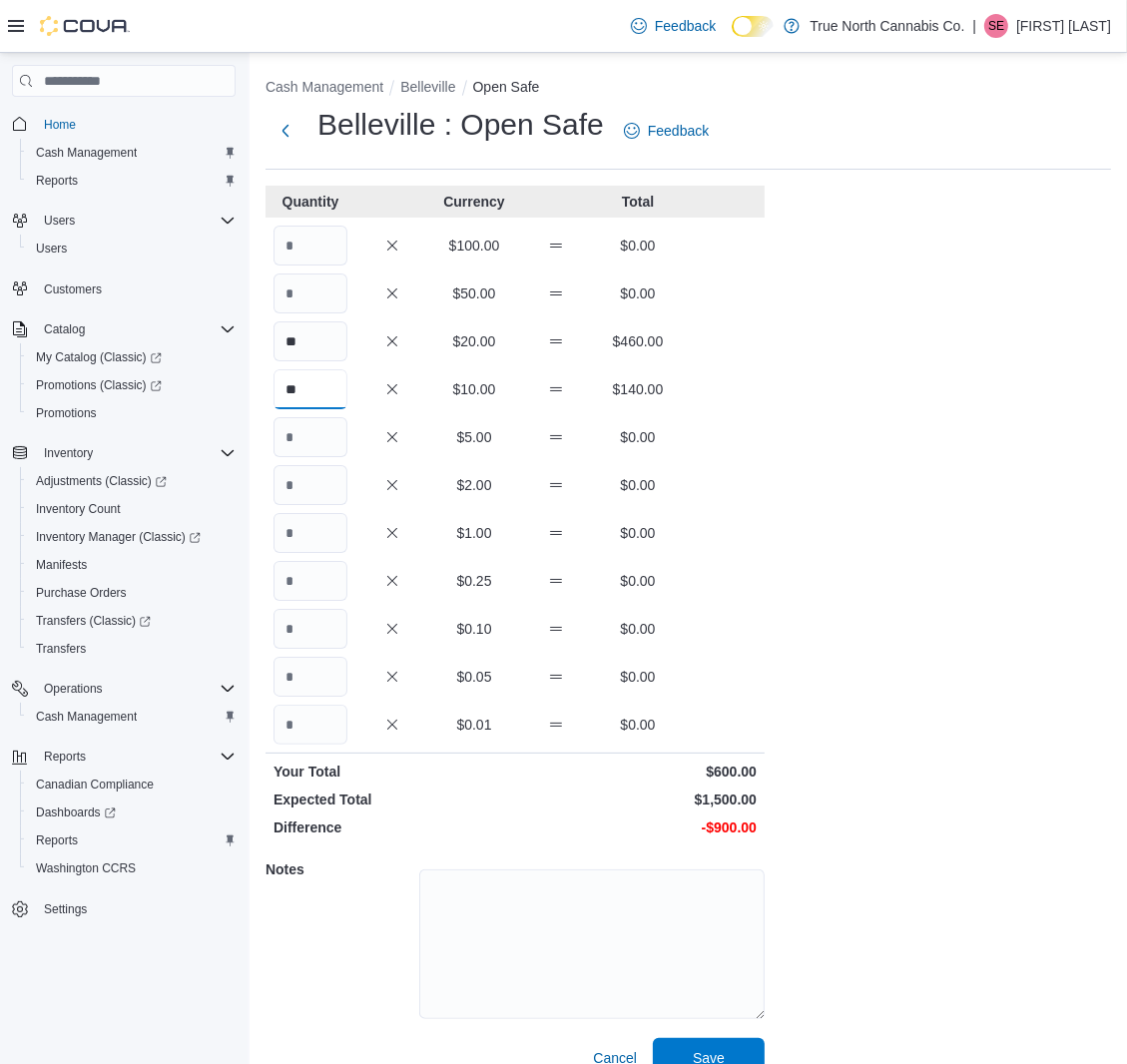type on "**" 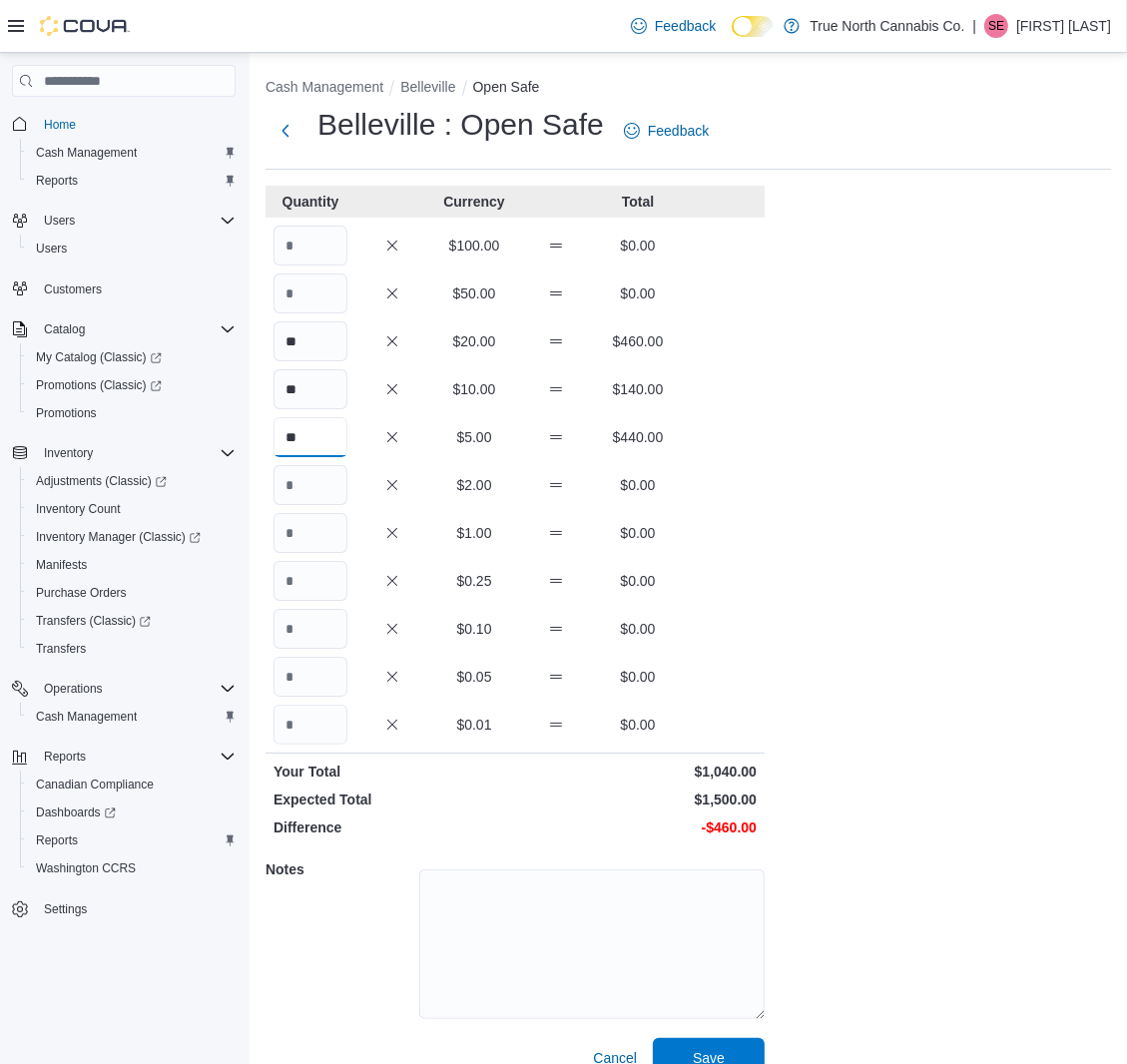type on "**" 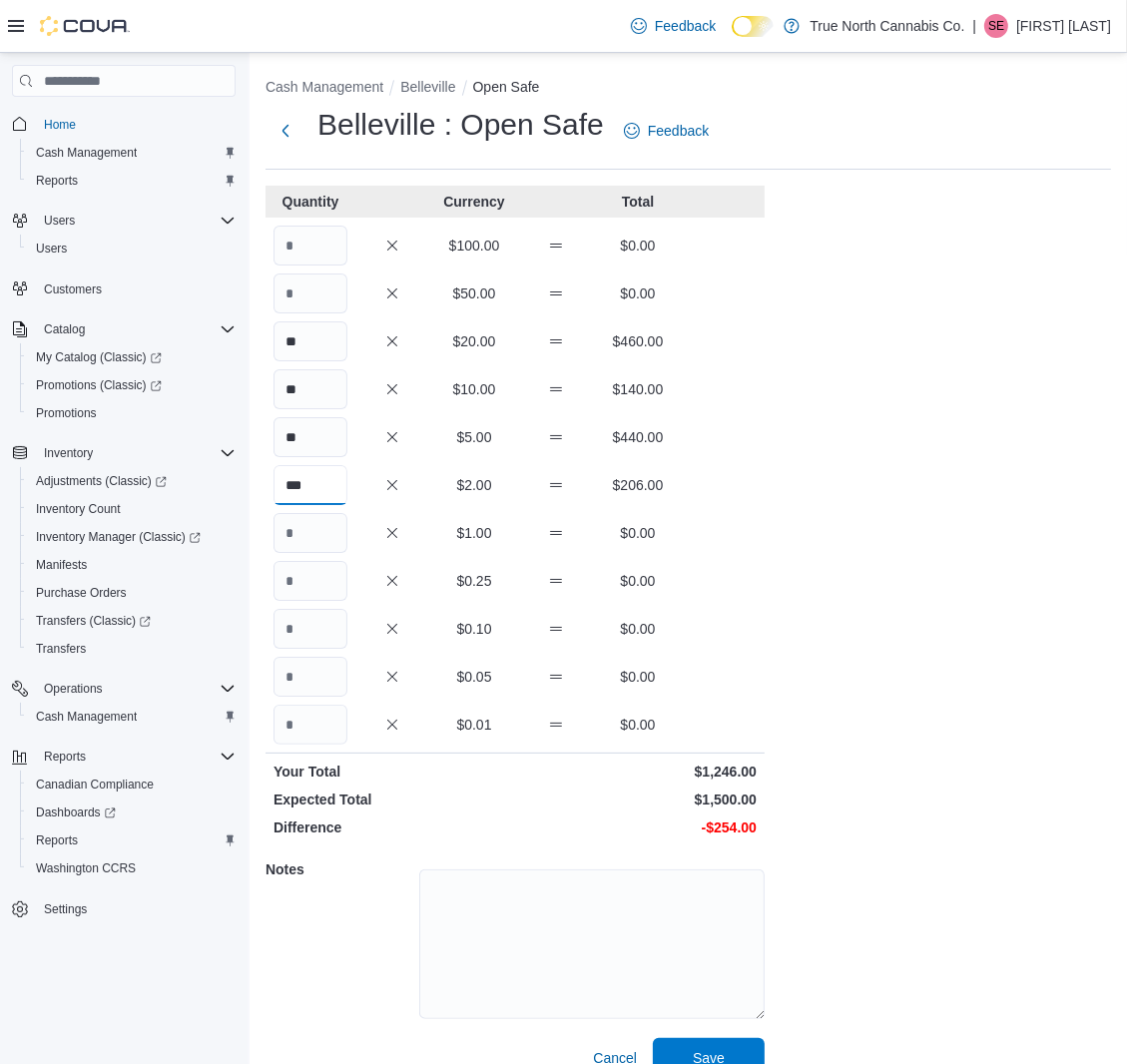 click on "***" at bounding box center [310, 485] 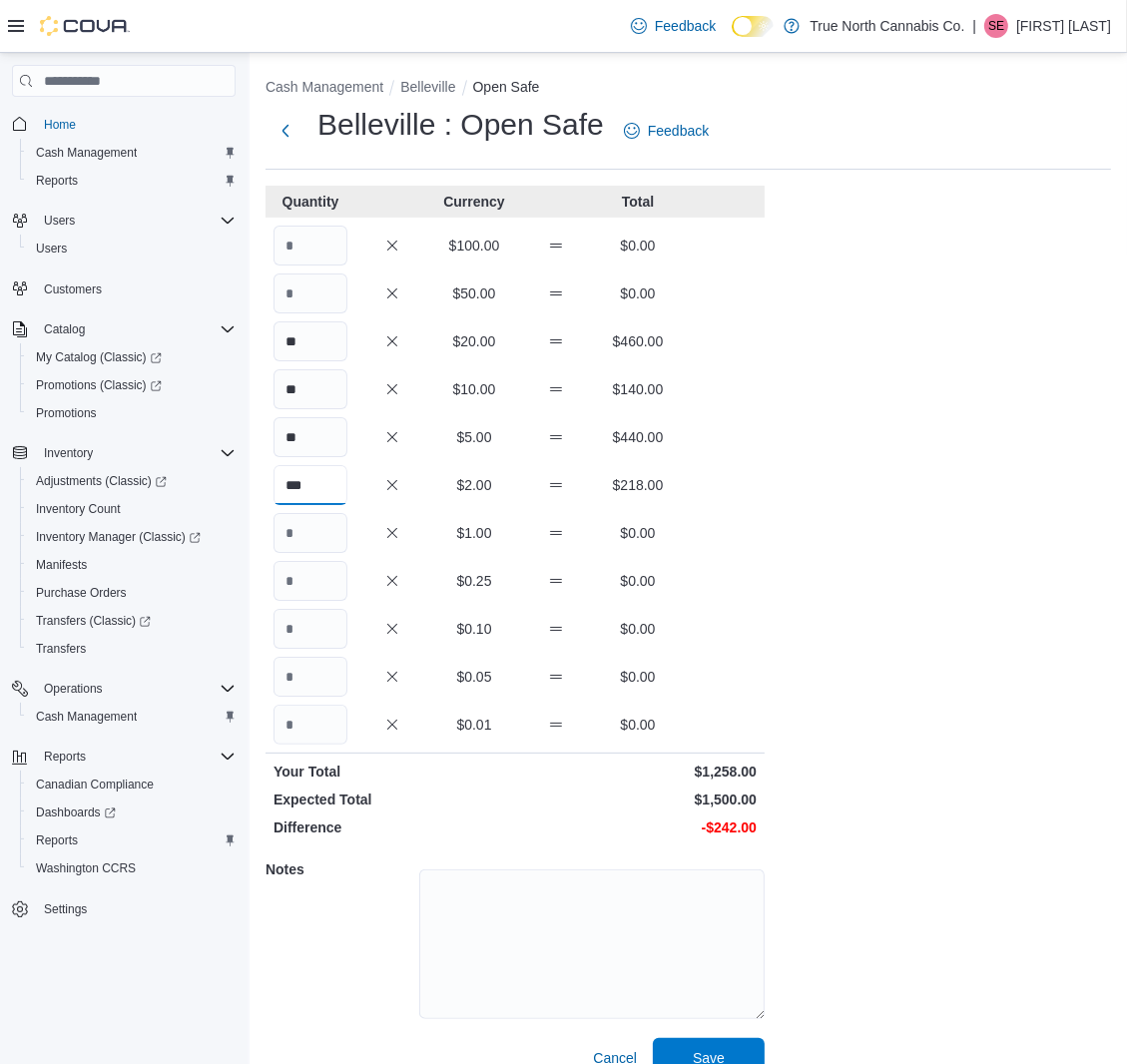 type on "***" 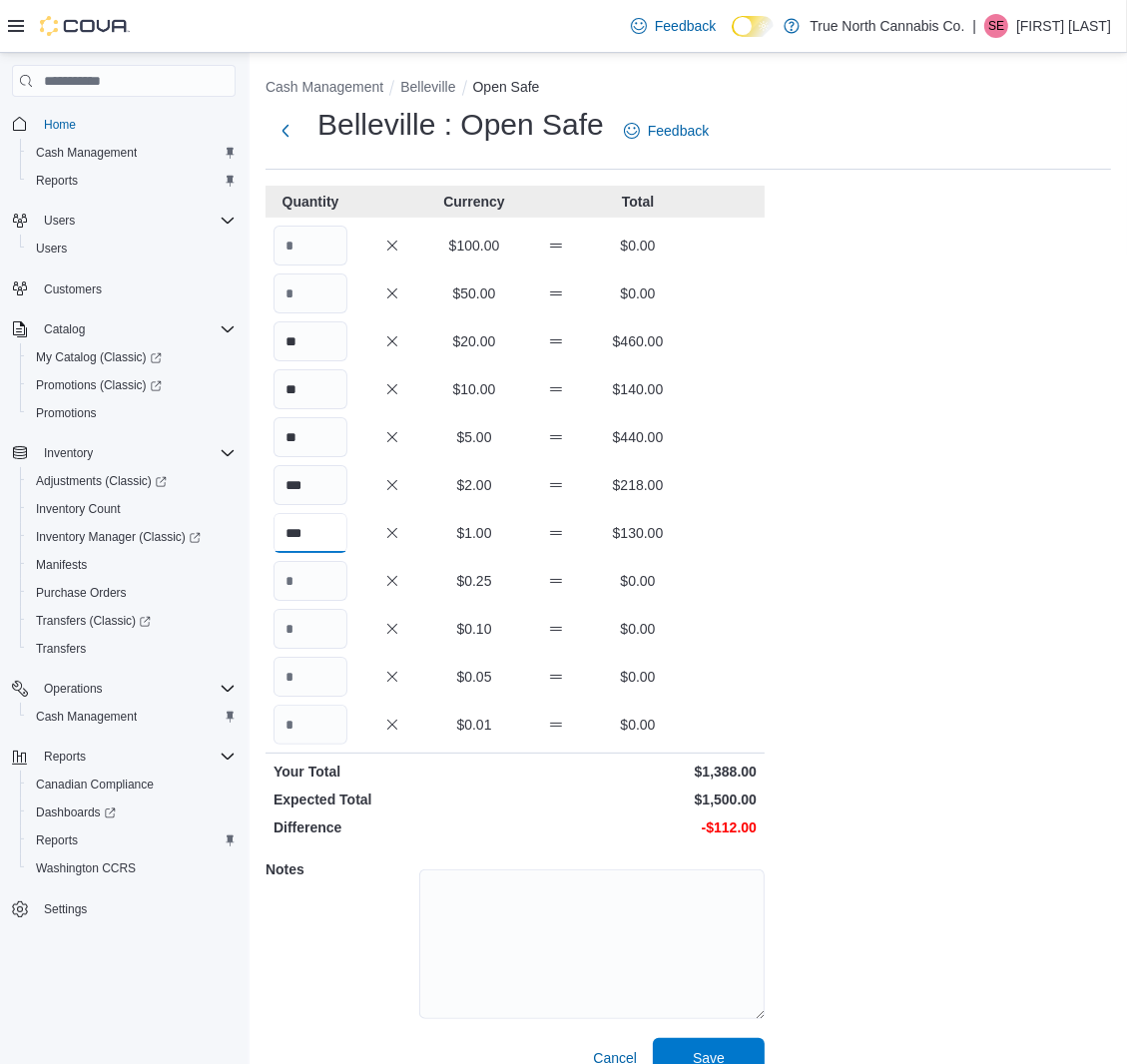 type on "***" 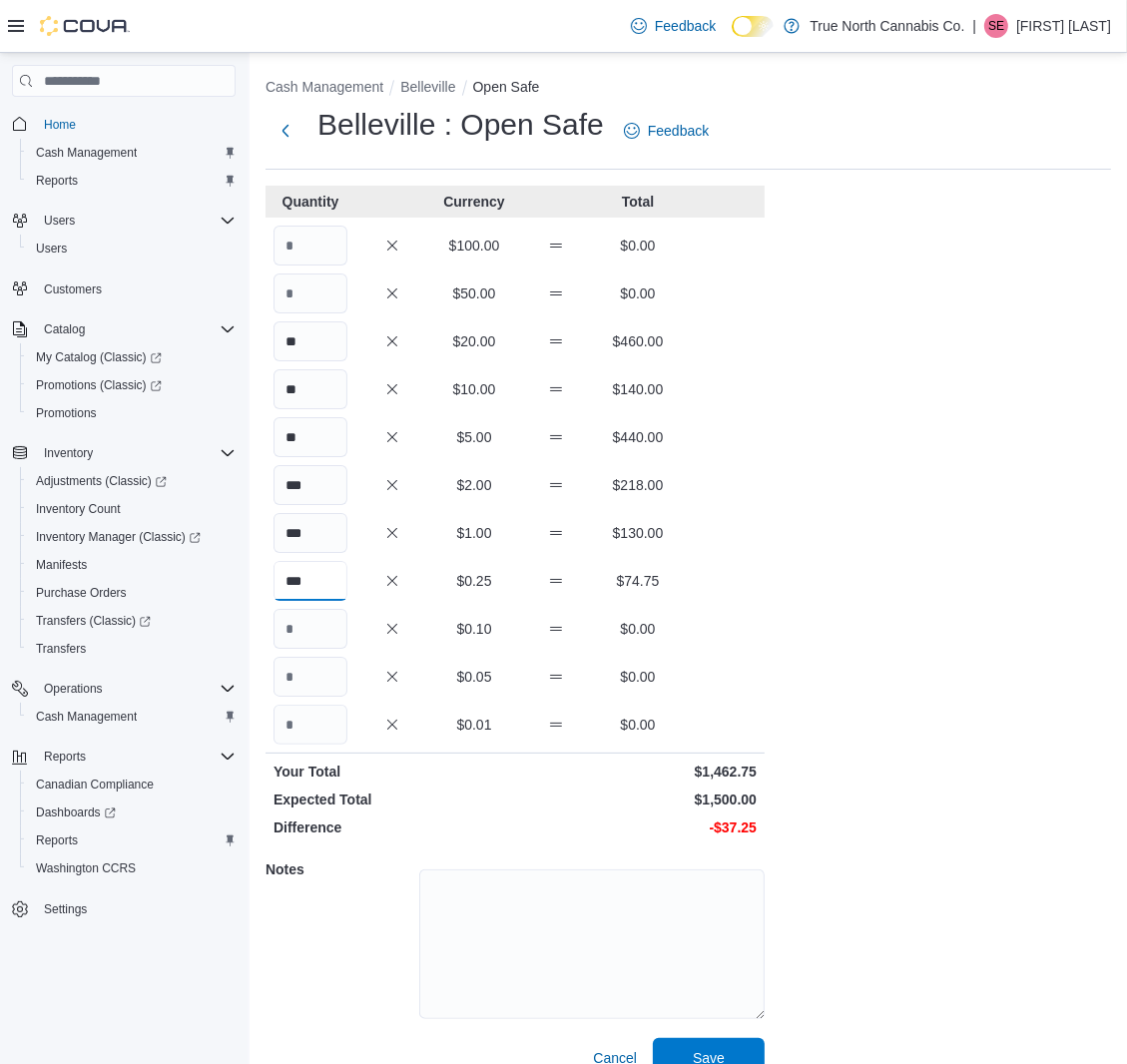 type on "***" 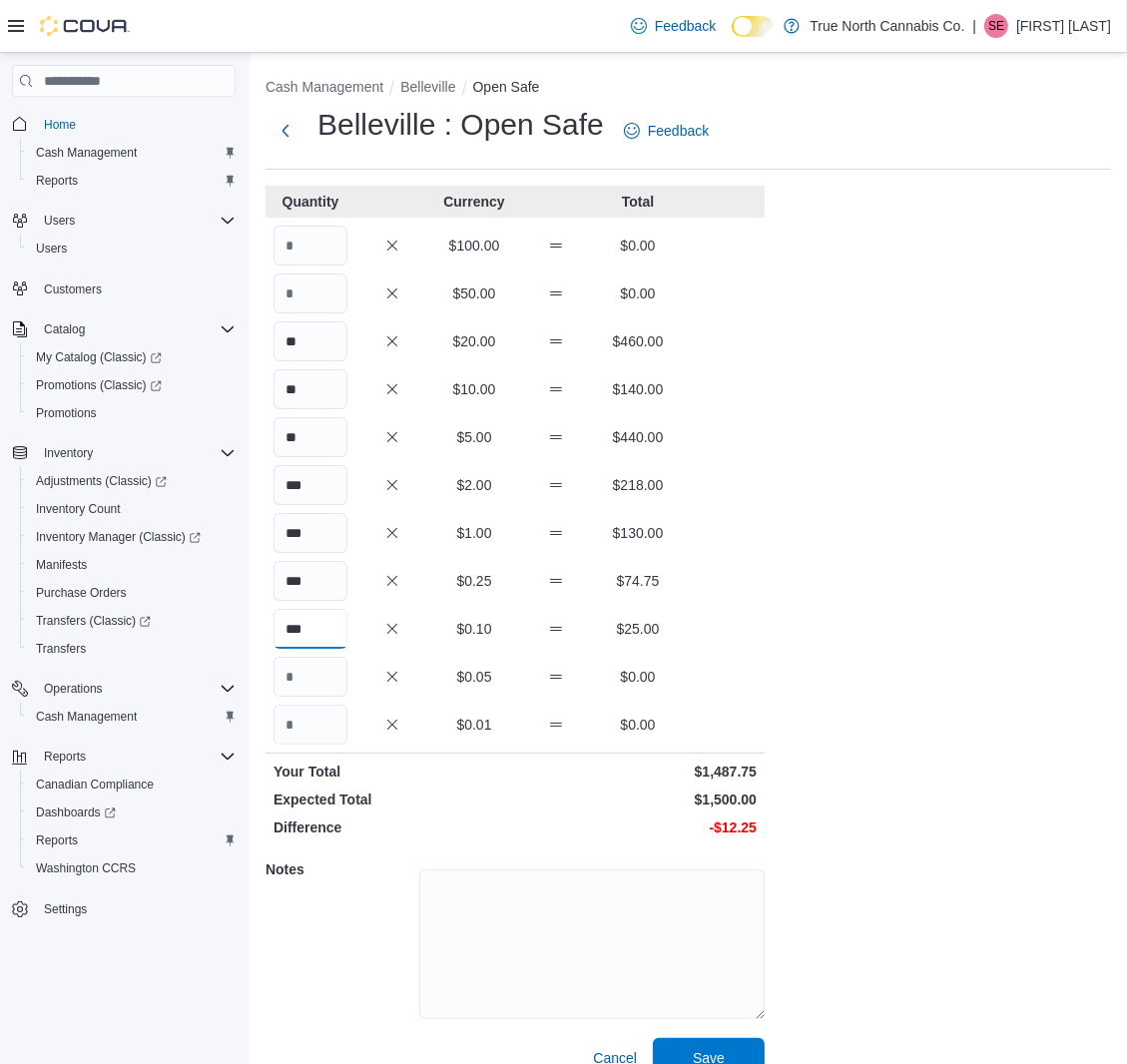 type on "***" 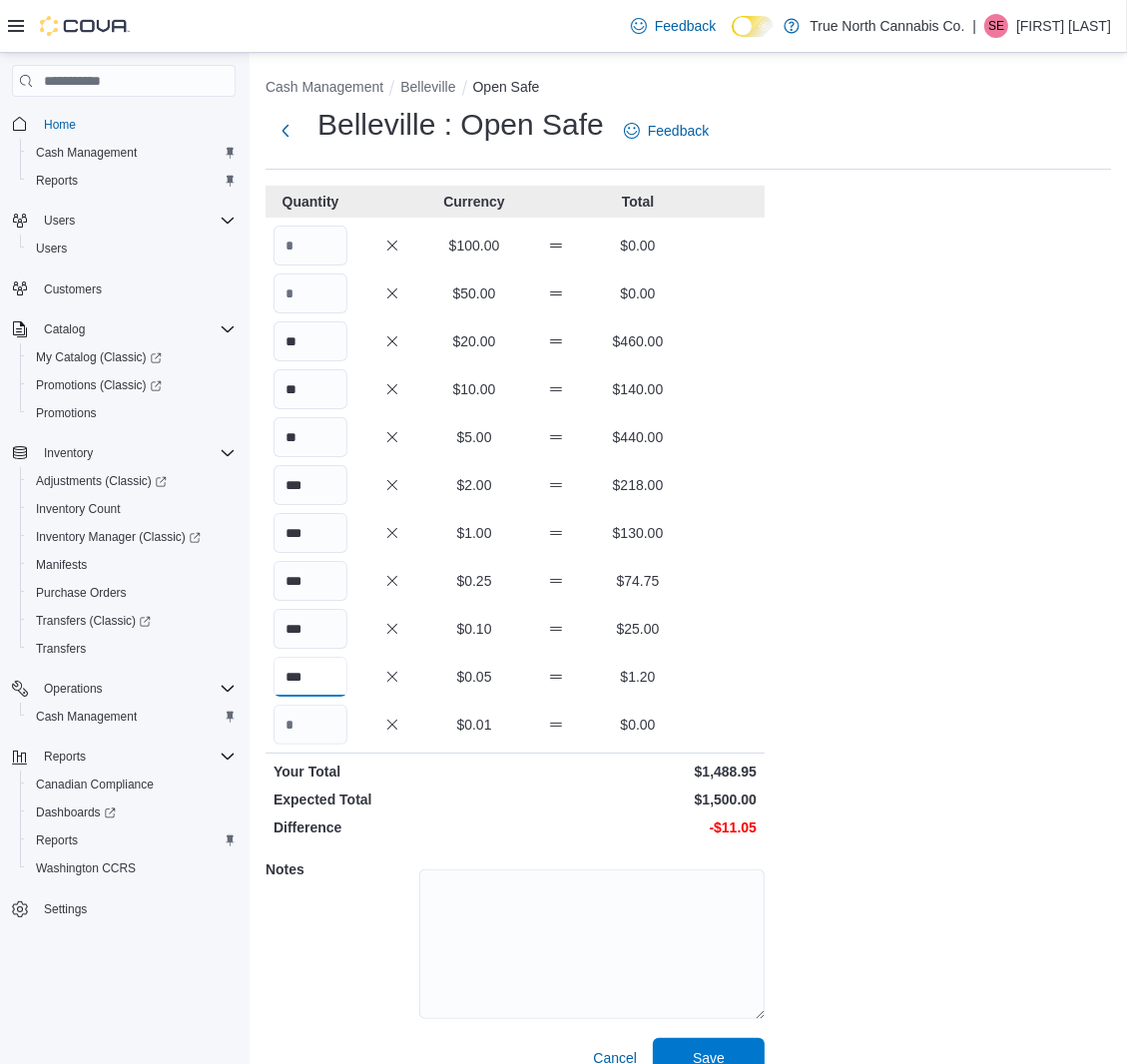 type on "***" 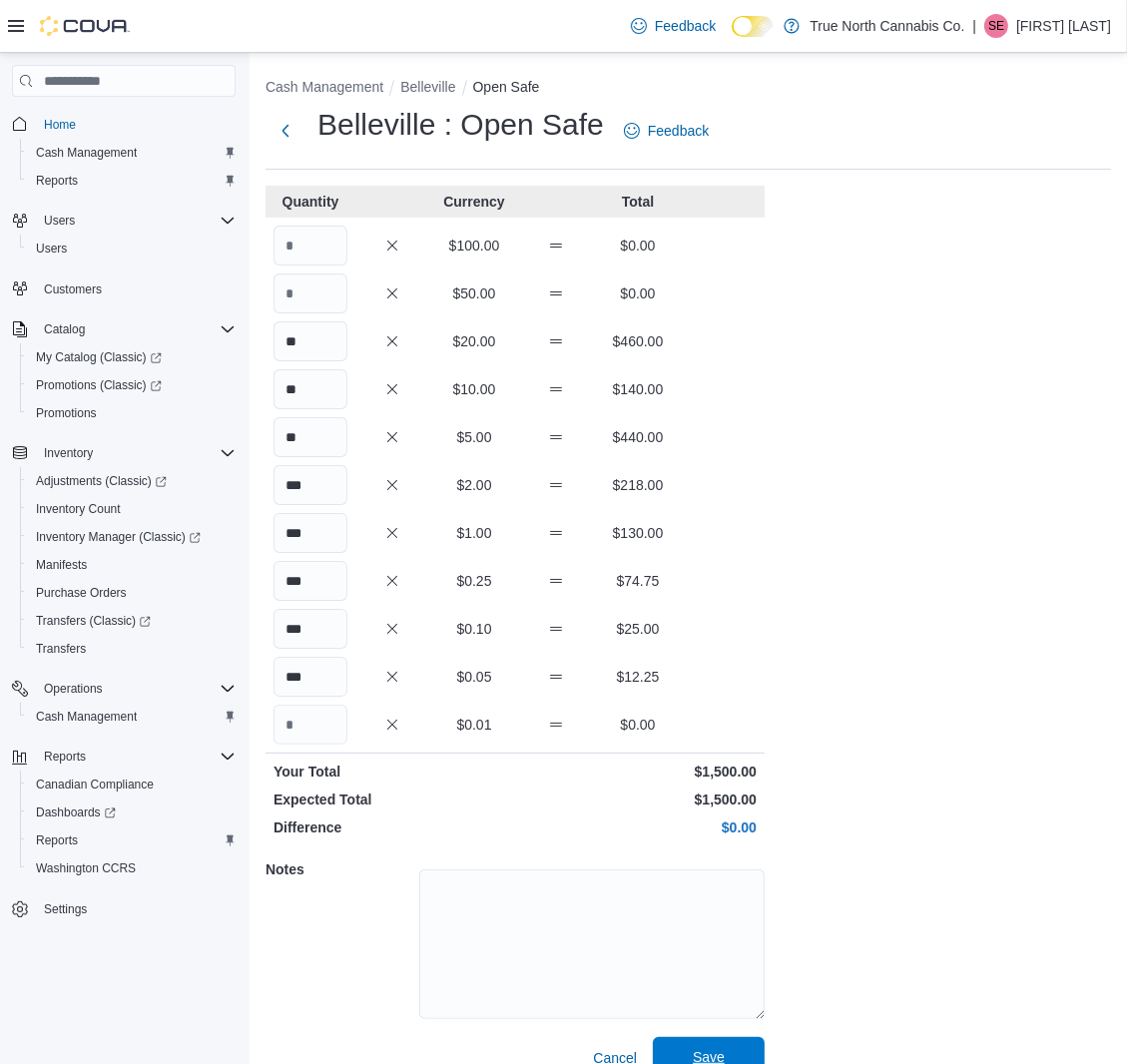 click on "Save" at bounding box center [709, 1057] 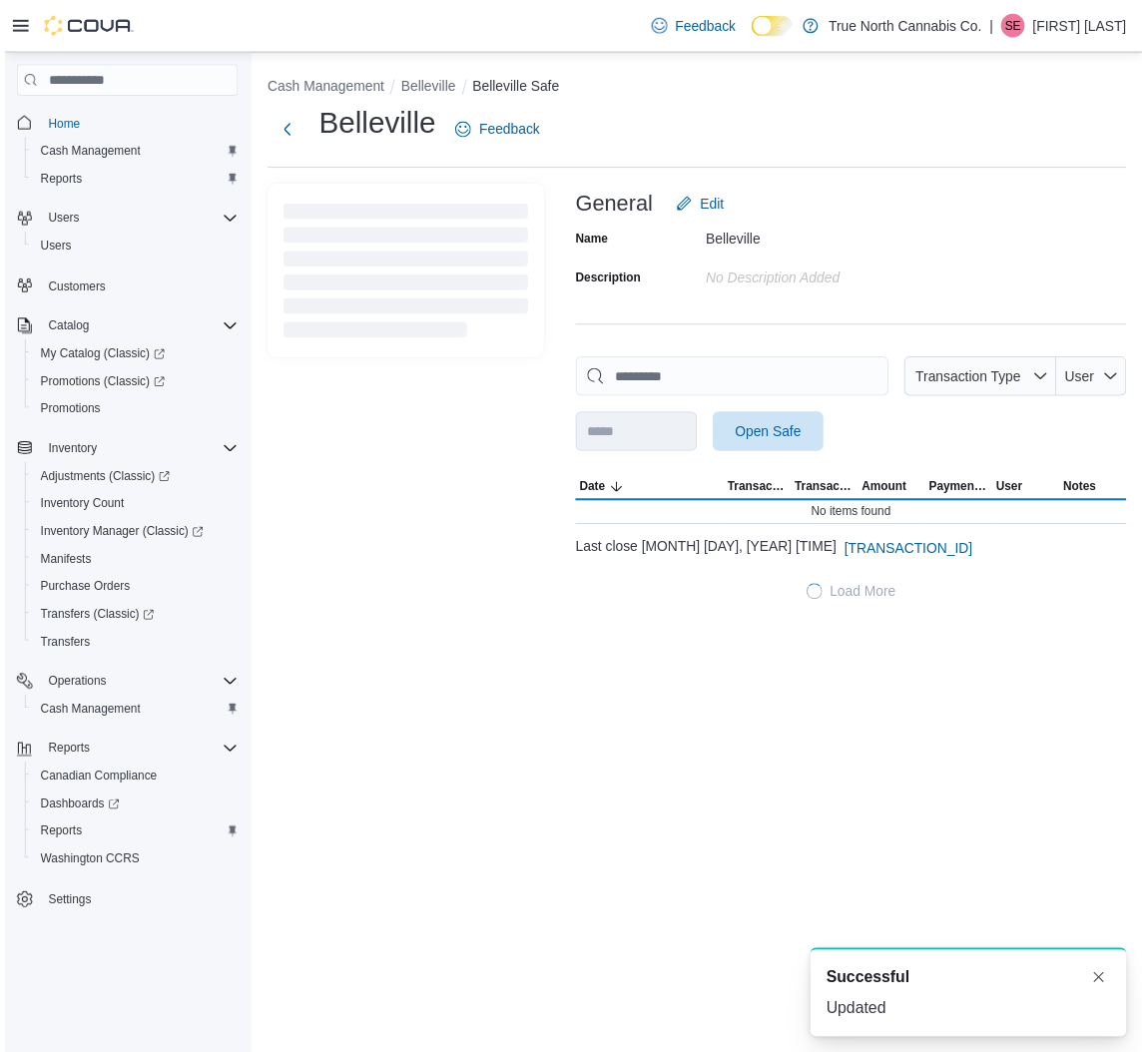 scroll, scrollTop: 0, scrollLeft: 0, axis: both 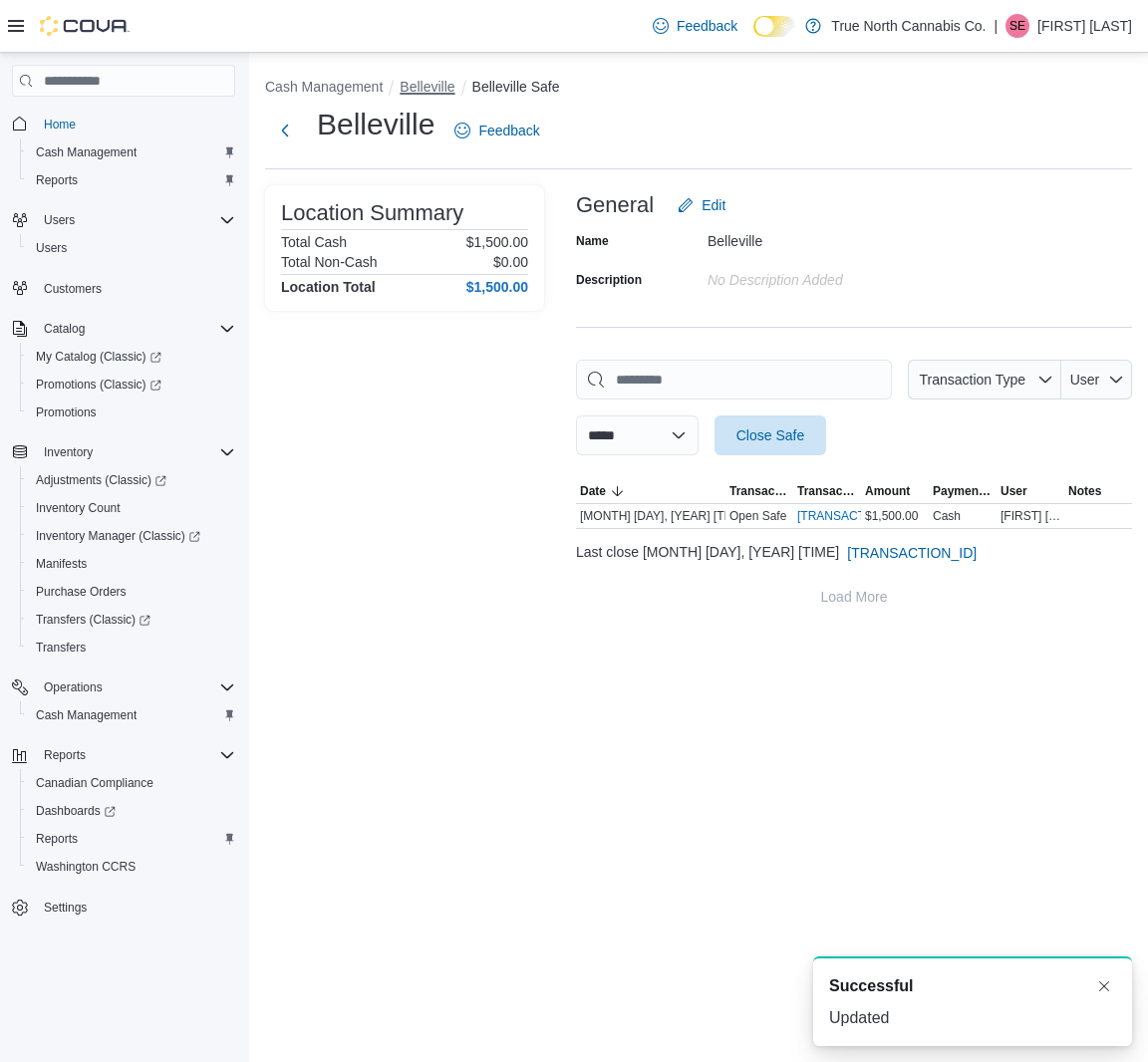 click on "Belleville" at bounding box center (427, 87) 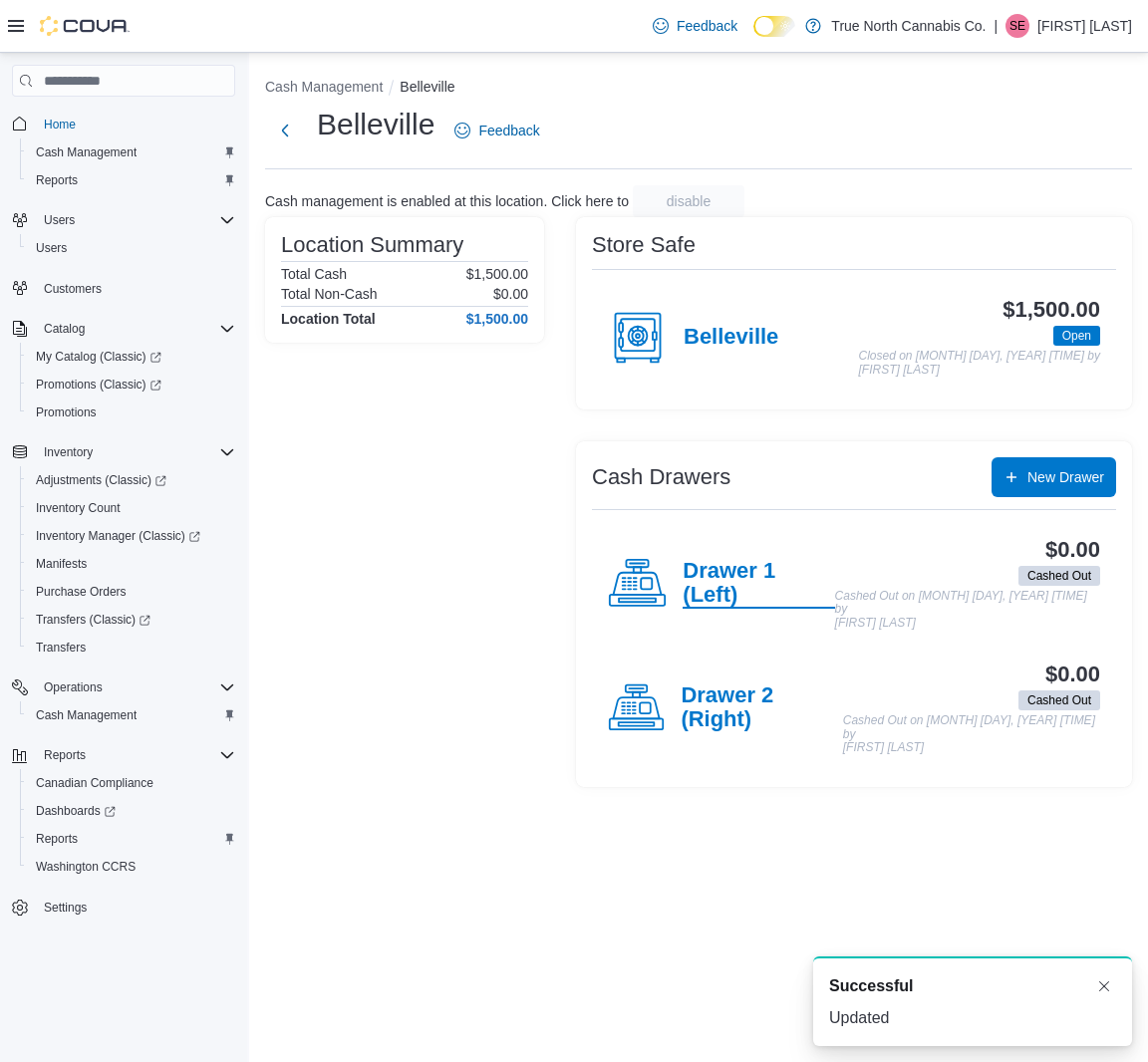 click on "Drawer 1 (Left)" at bounding box center (758, 584) 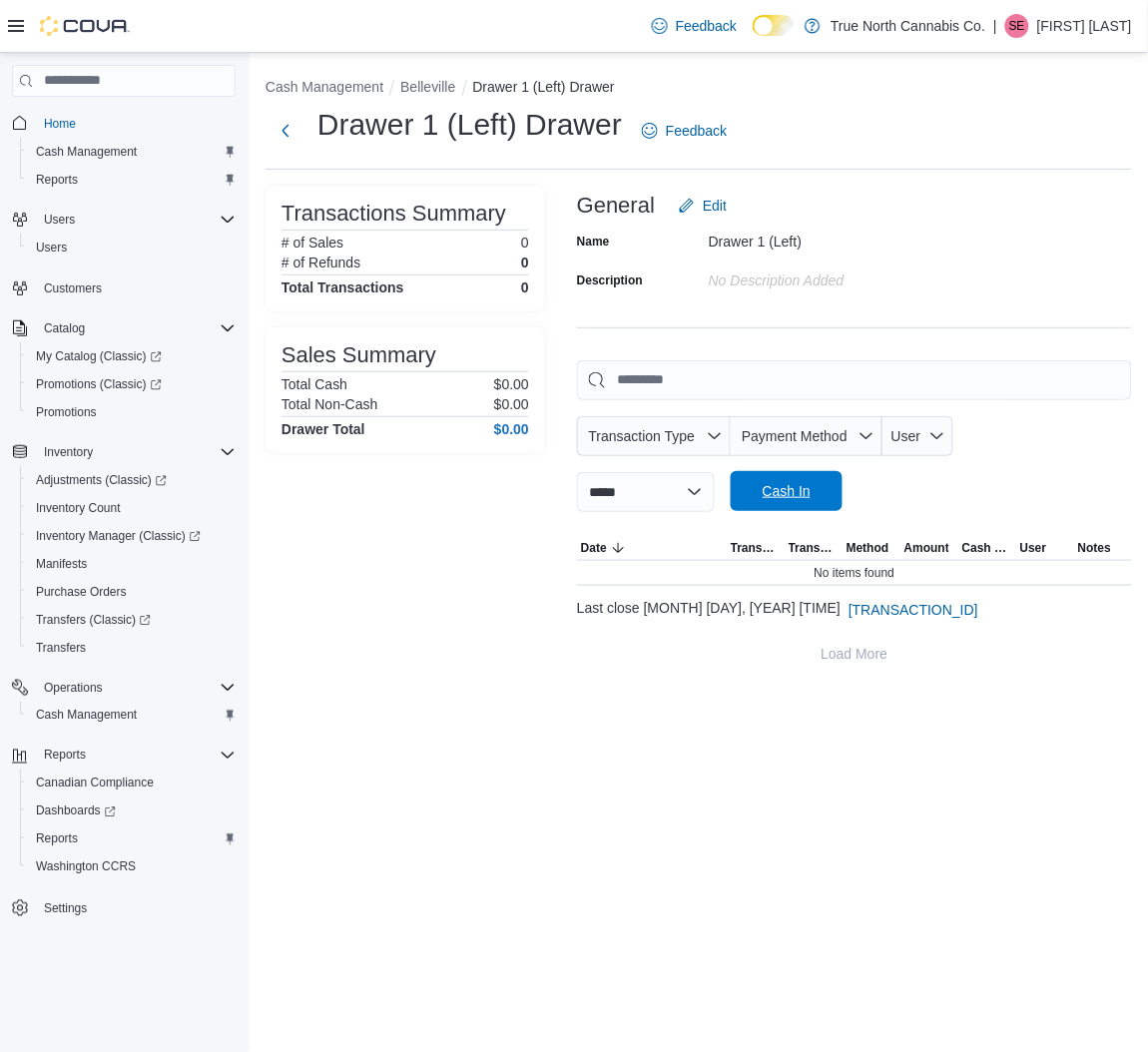 click on "Cash In" at bounding box center [787, 491] 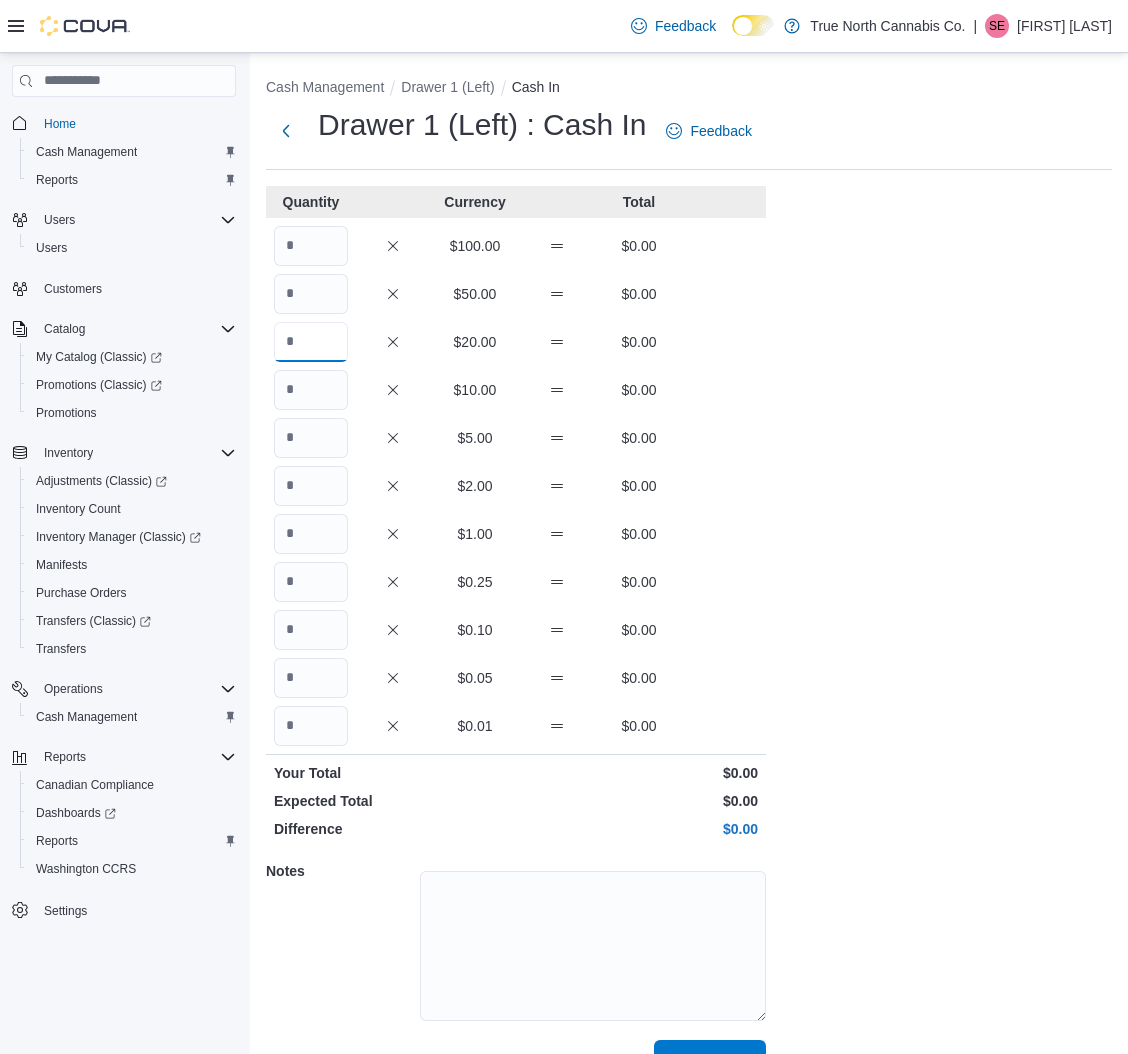 click at bounding box center [311, 342] 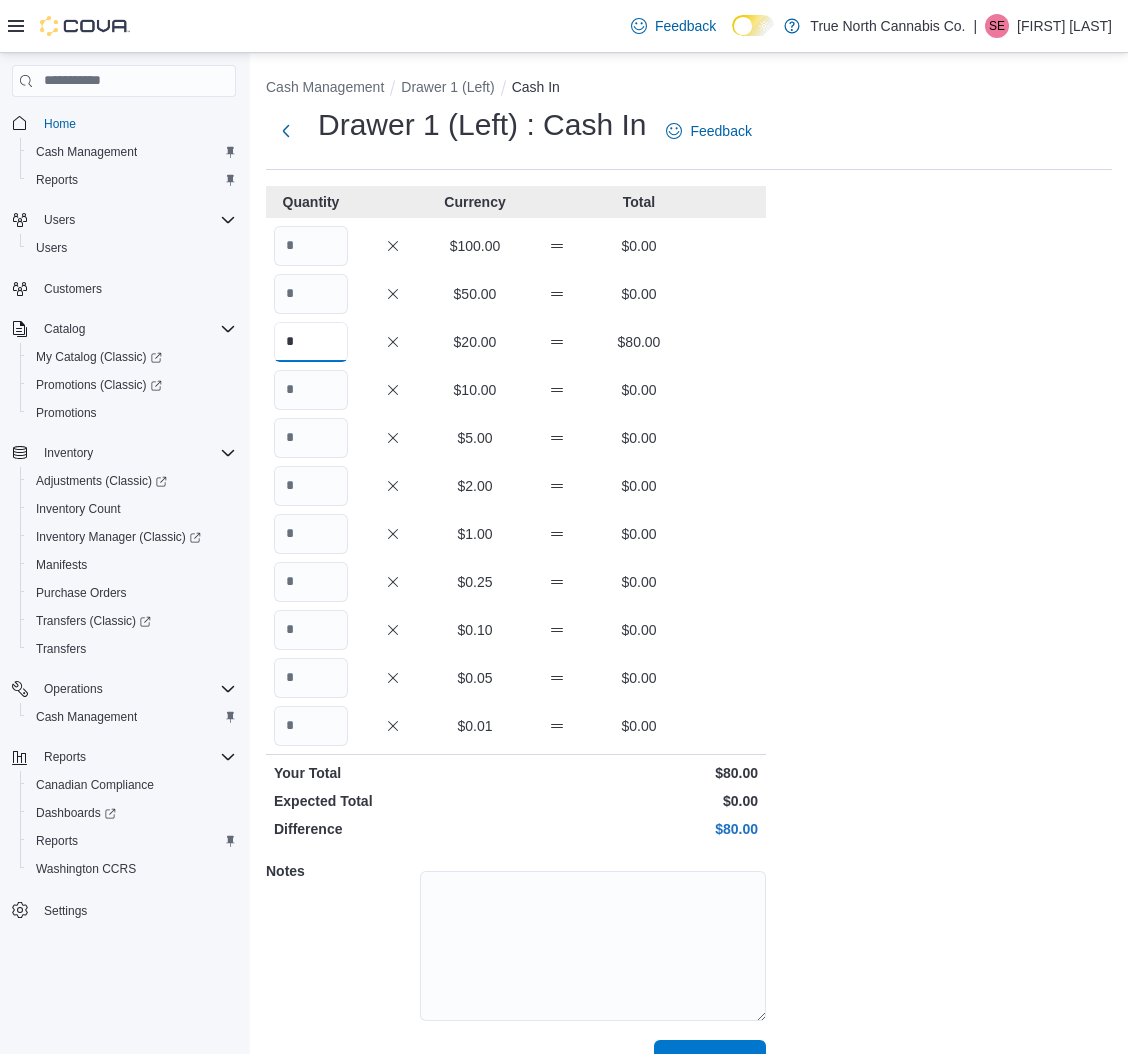 type on "*" 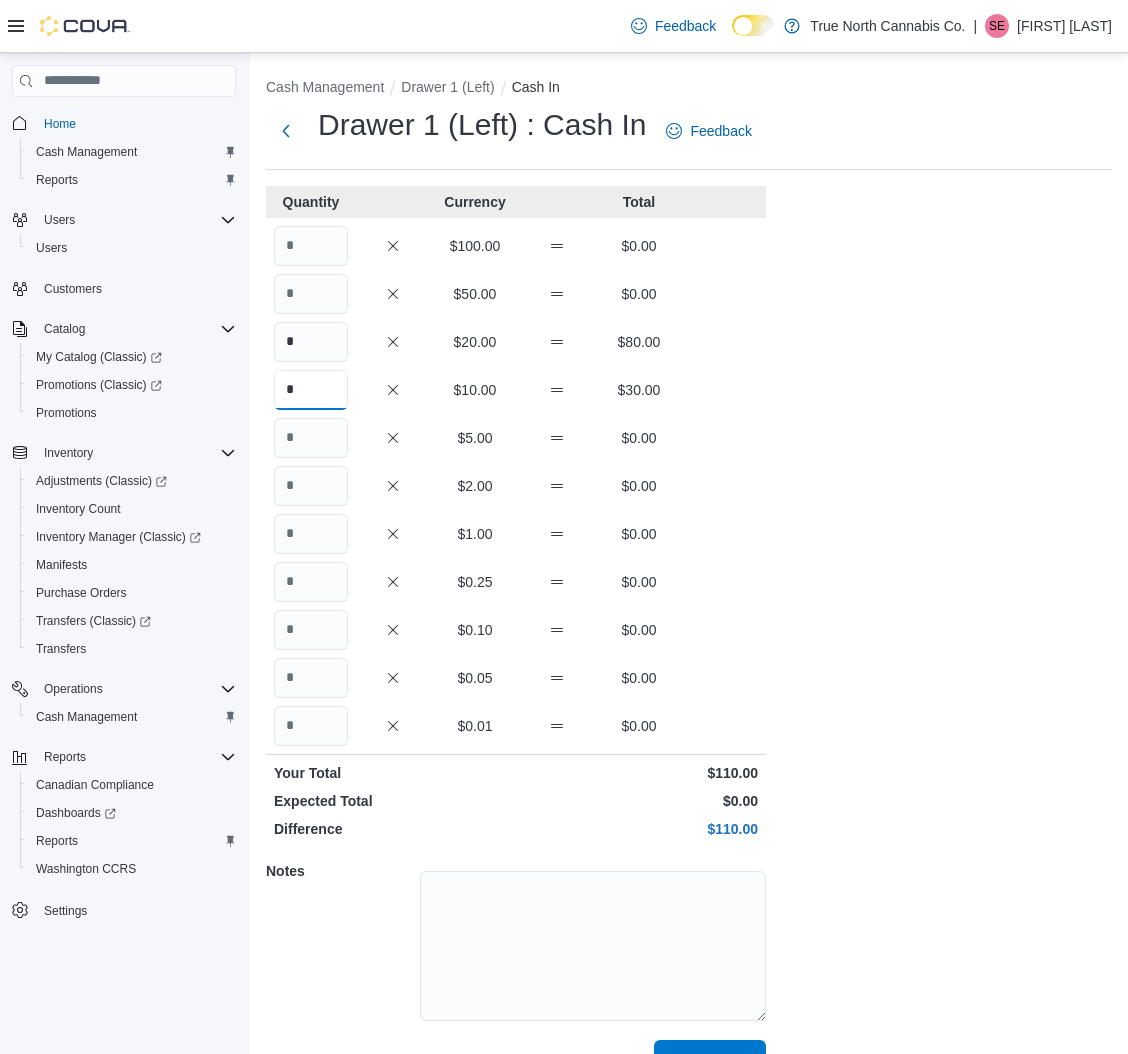 type on "*" 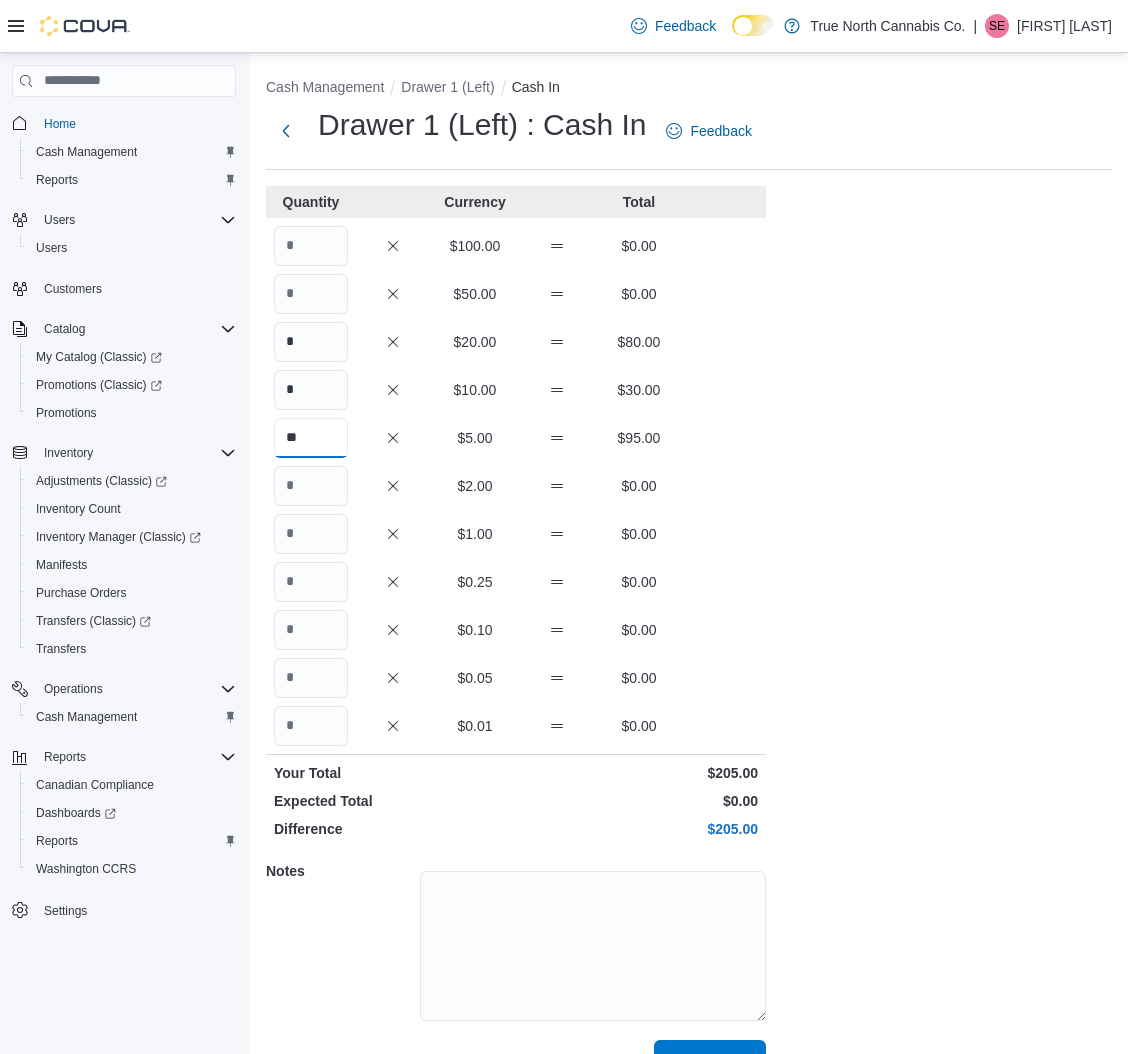 type on "**" 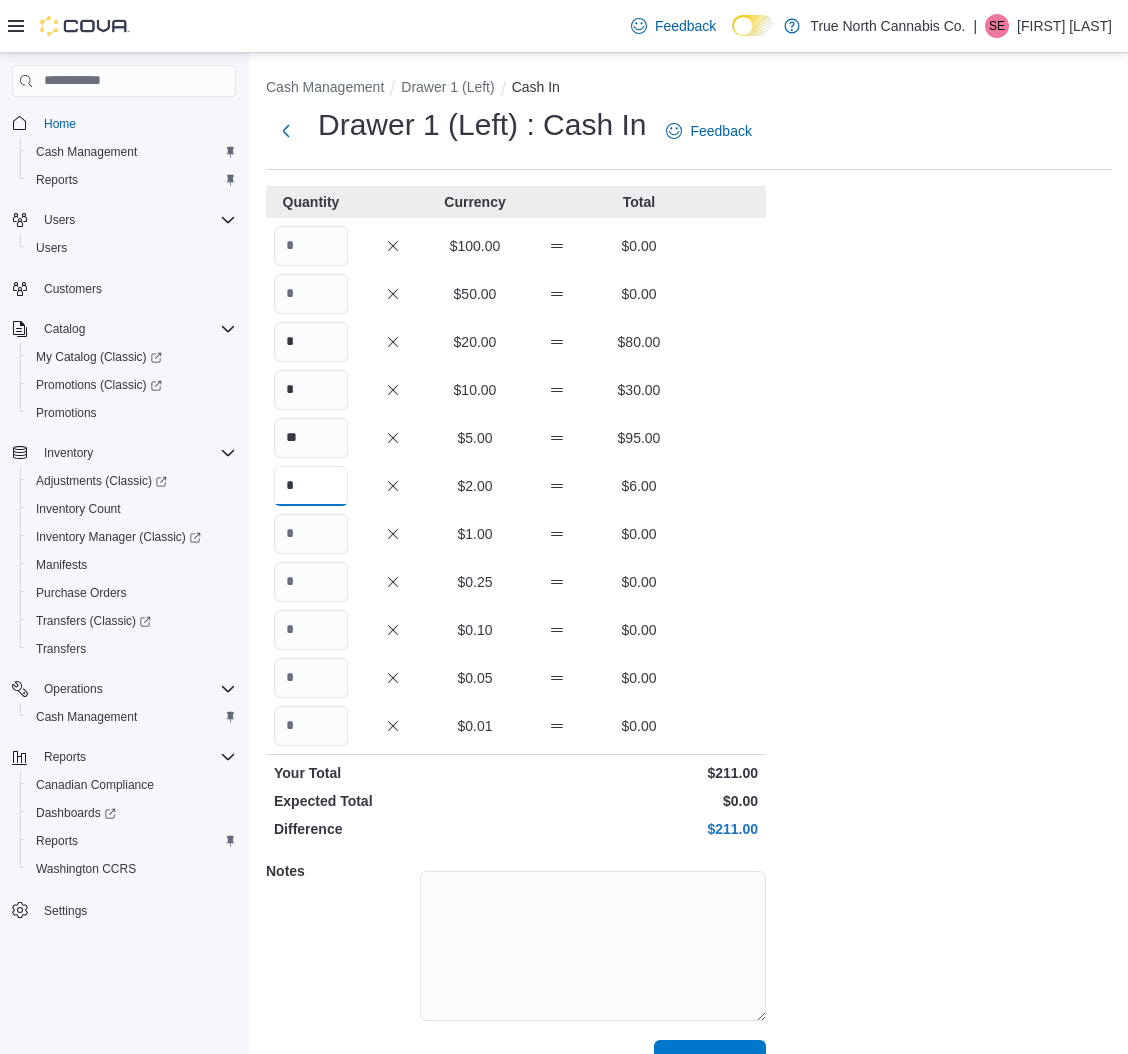 type on "*" 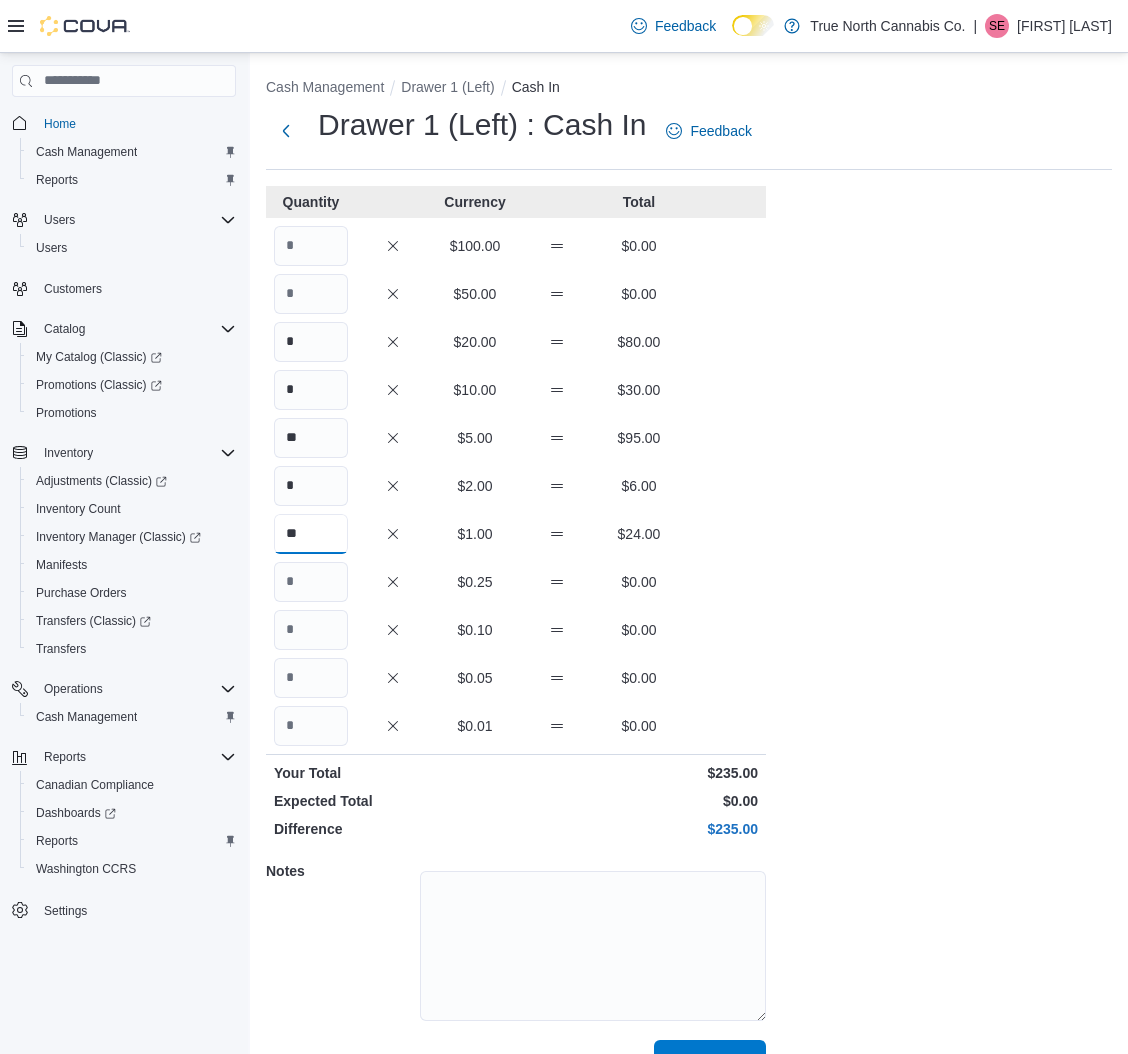 type on "**" 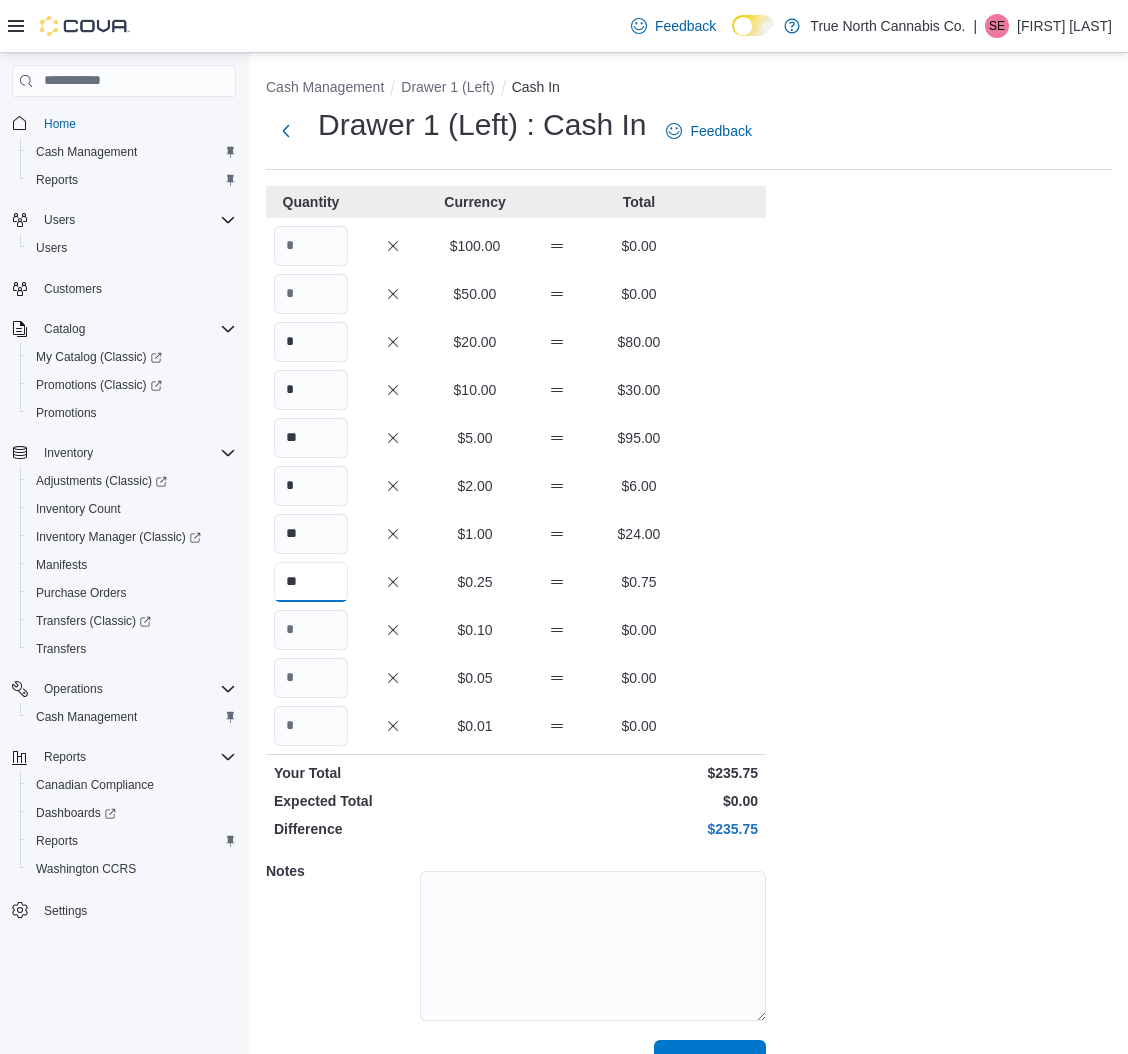 type on "**" 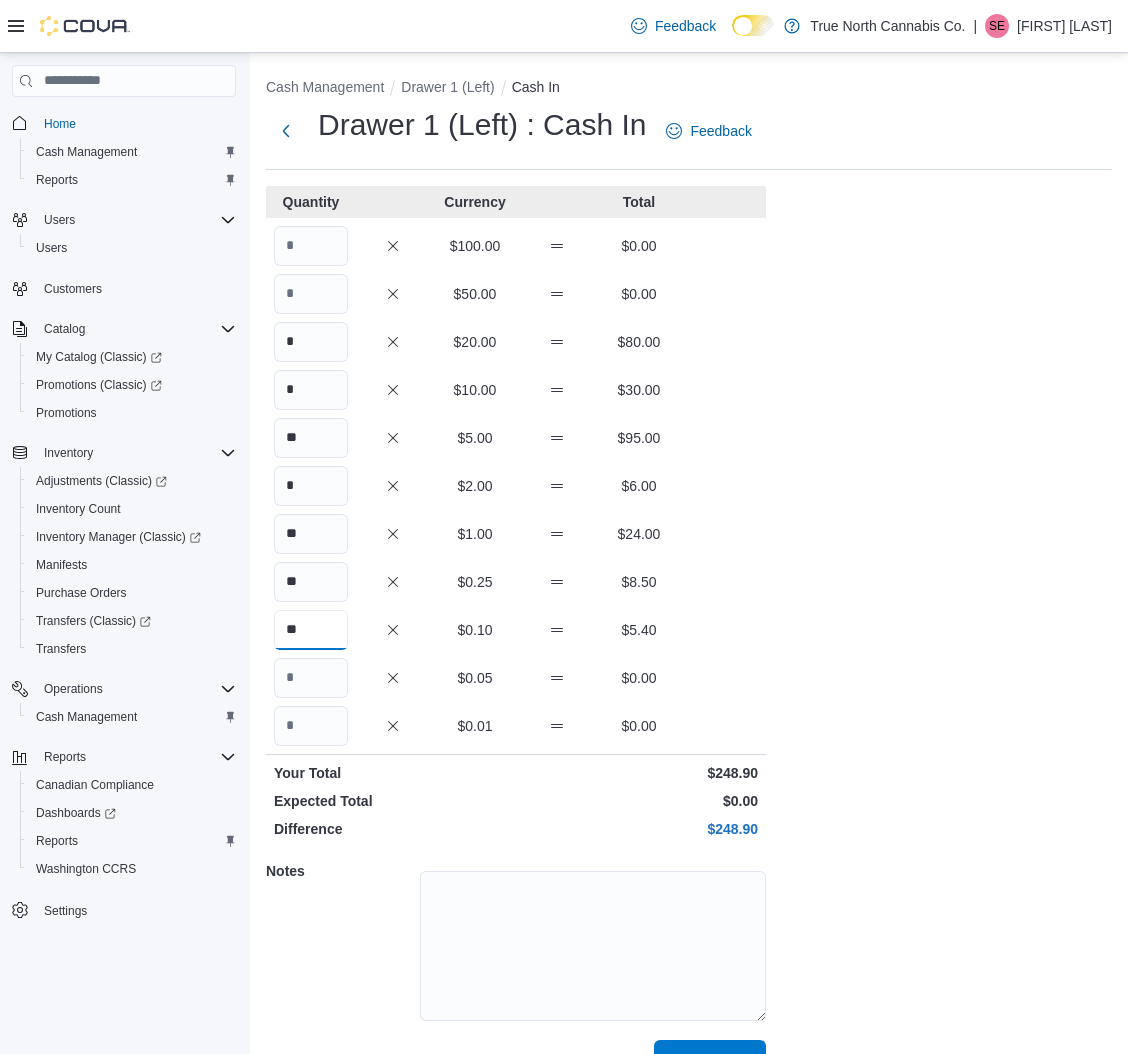 type on "**" 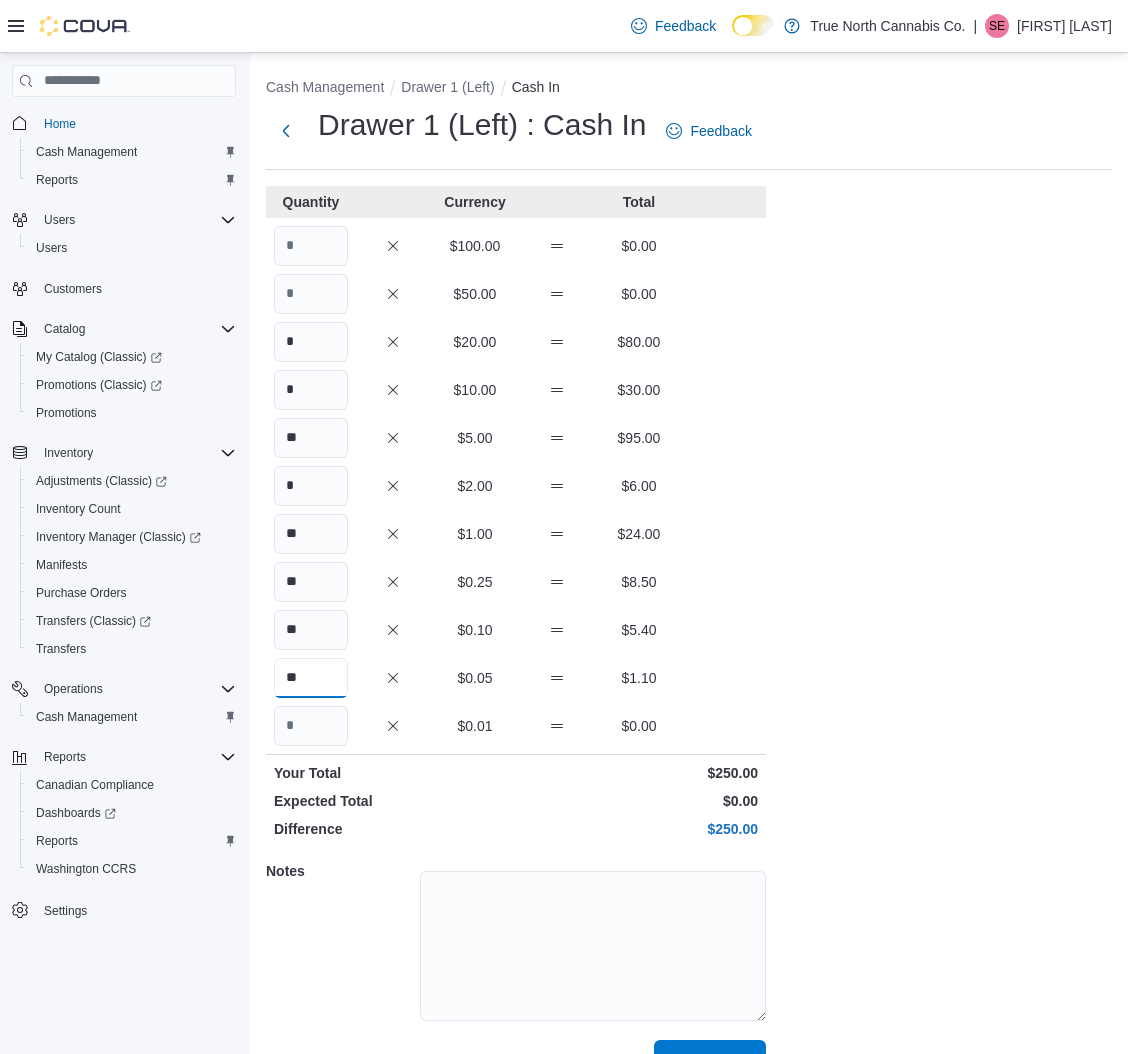type on "**" 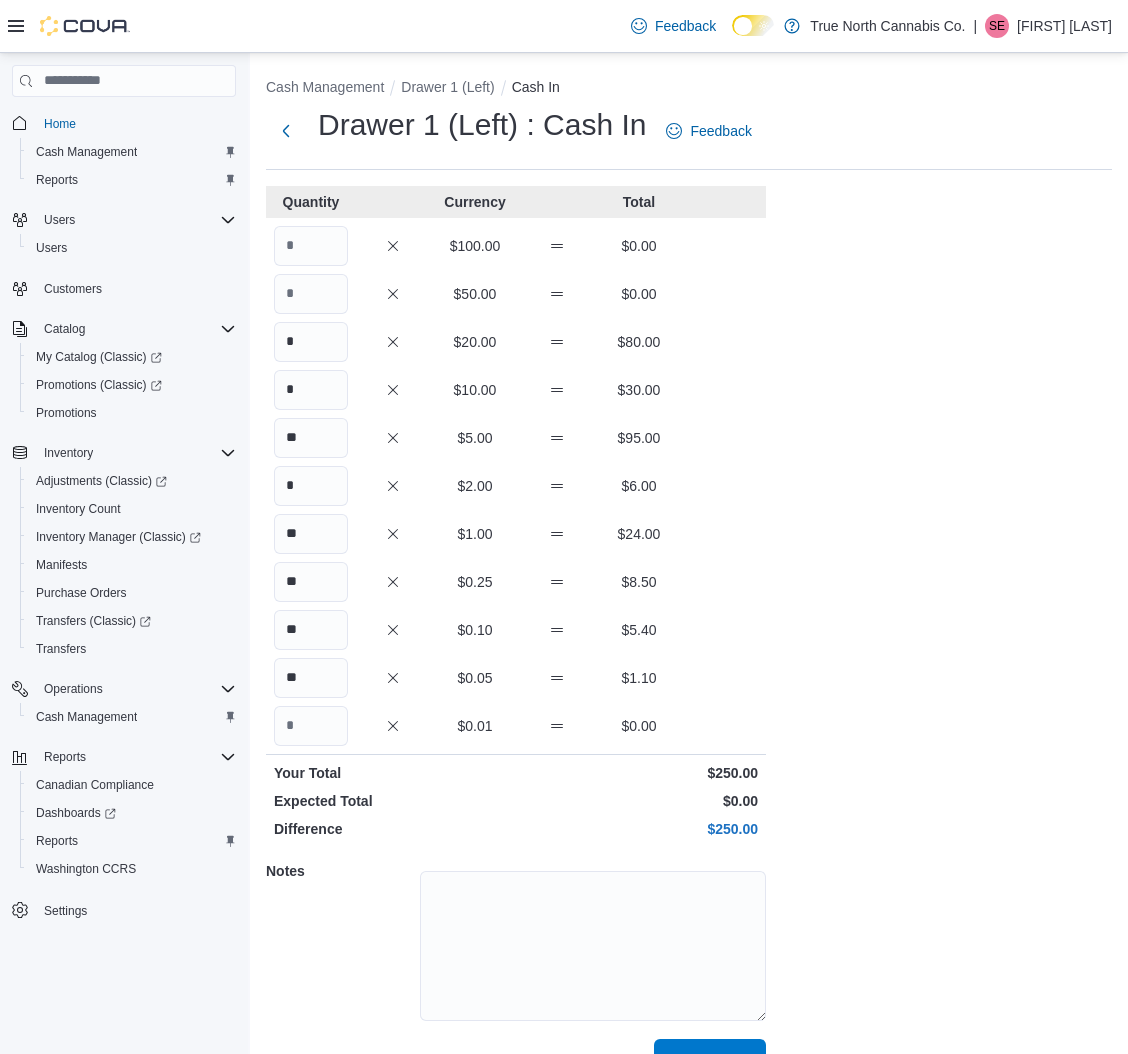 click on "Save" at bounding box center (710, 1059) 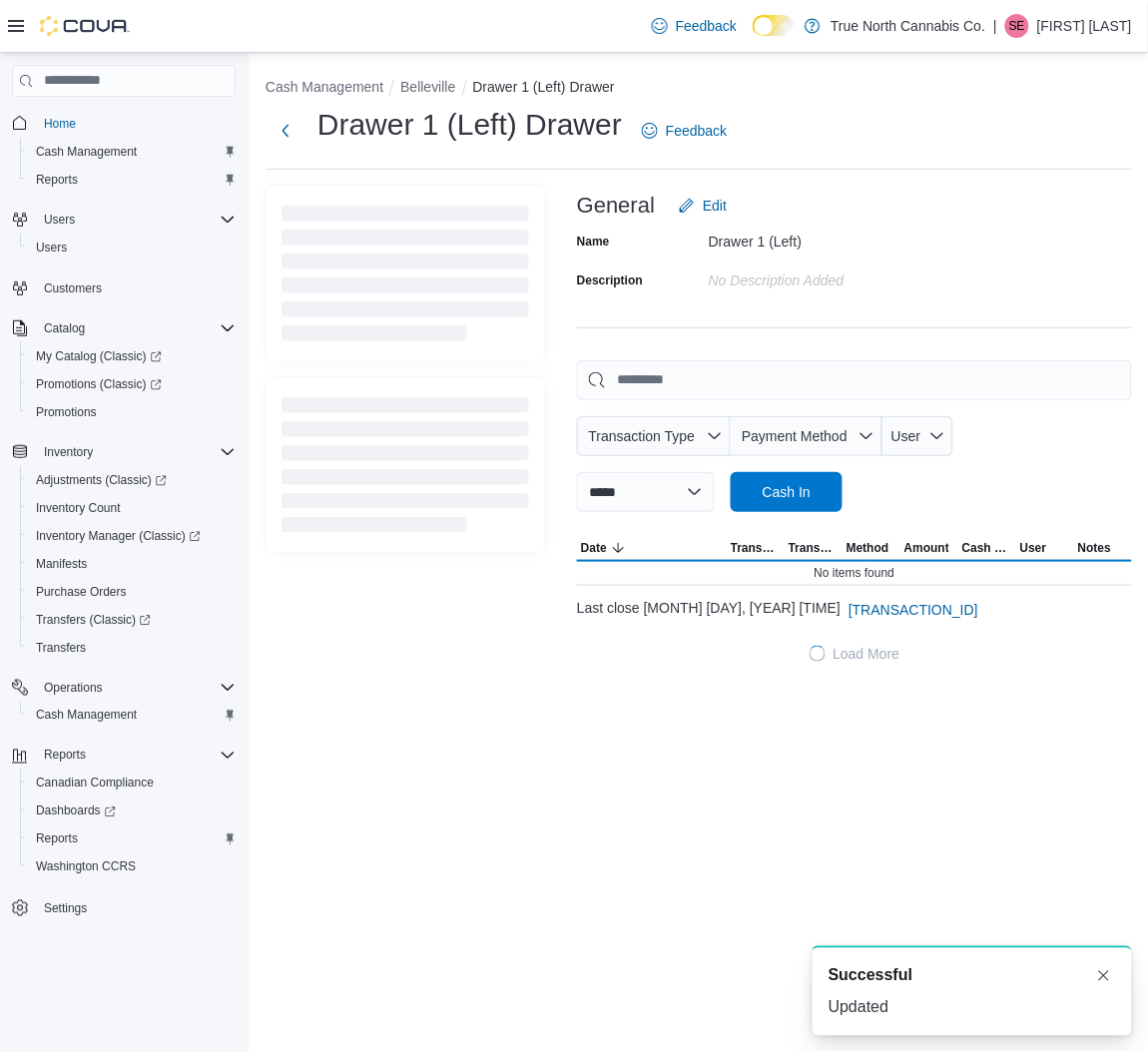 scroll, scrollTop: 0, scrollLeft: 0, axis: both 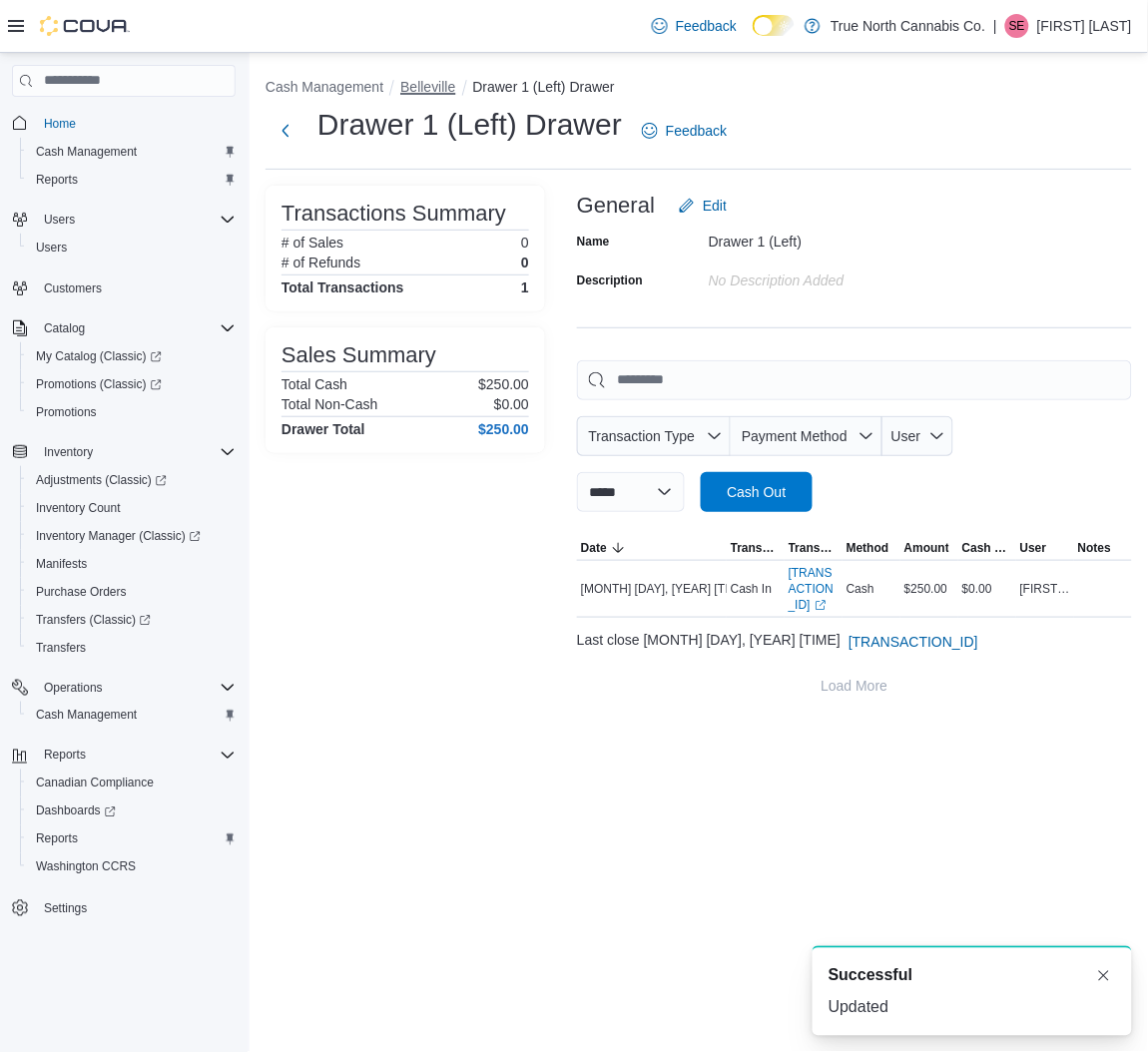 click on "Belleville" at bounding box center [427, 87] 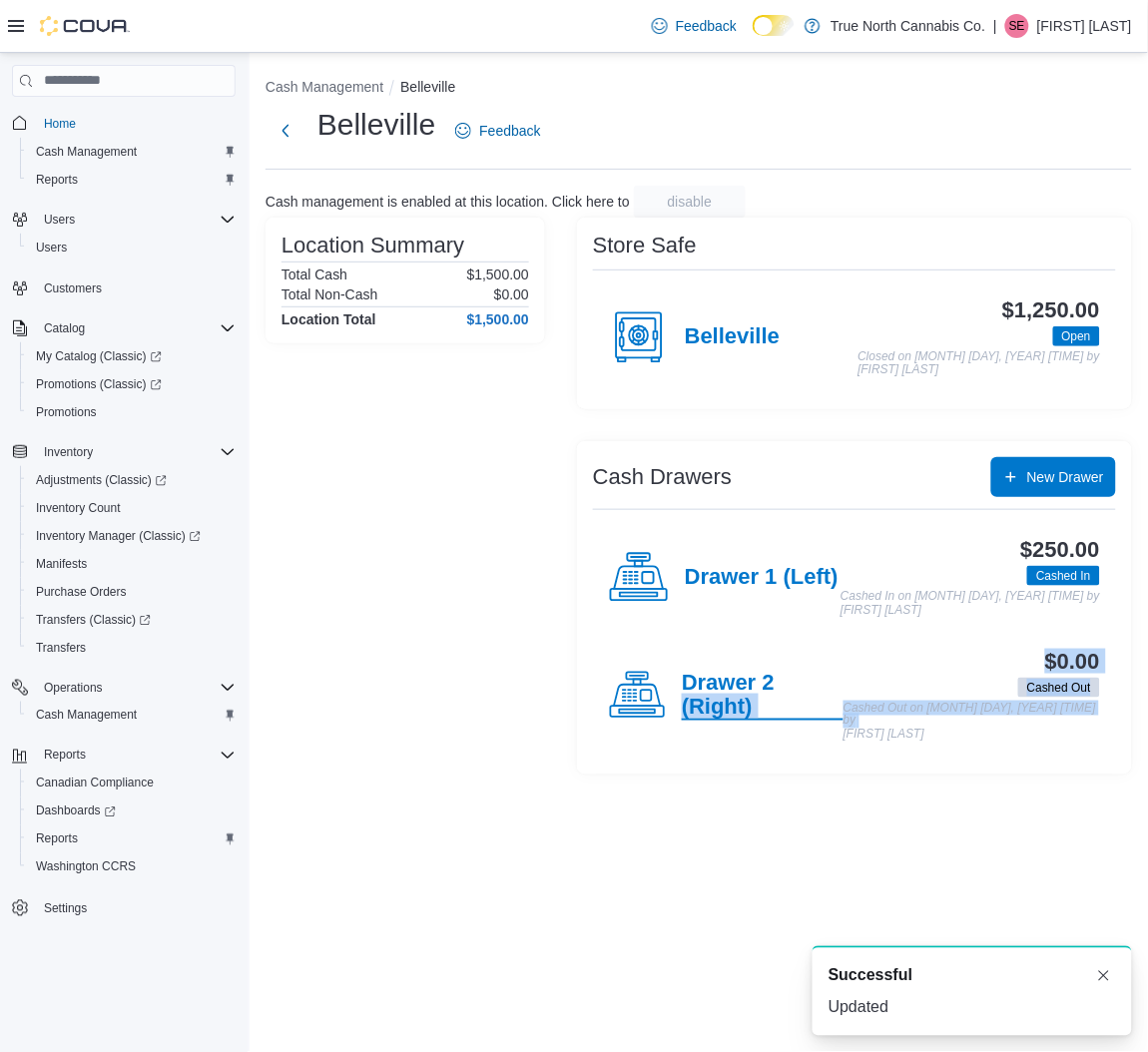 drag, startPoint x: 832, startPoint y: 835, endPoint x: 776, endPoint y: 680, distance: 164.8059 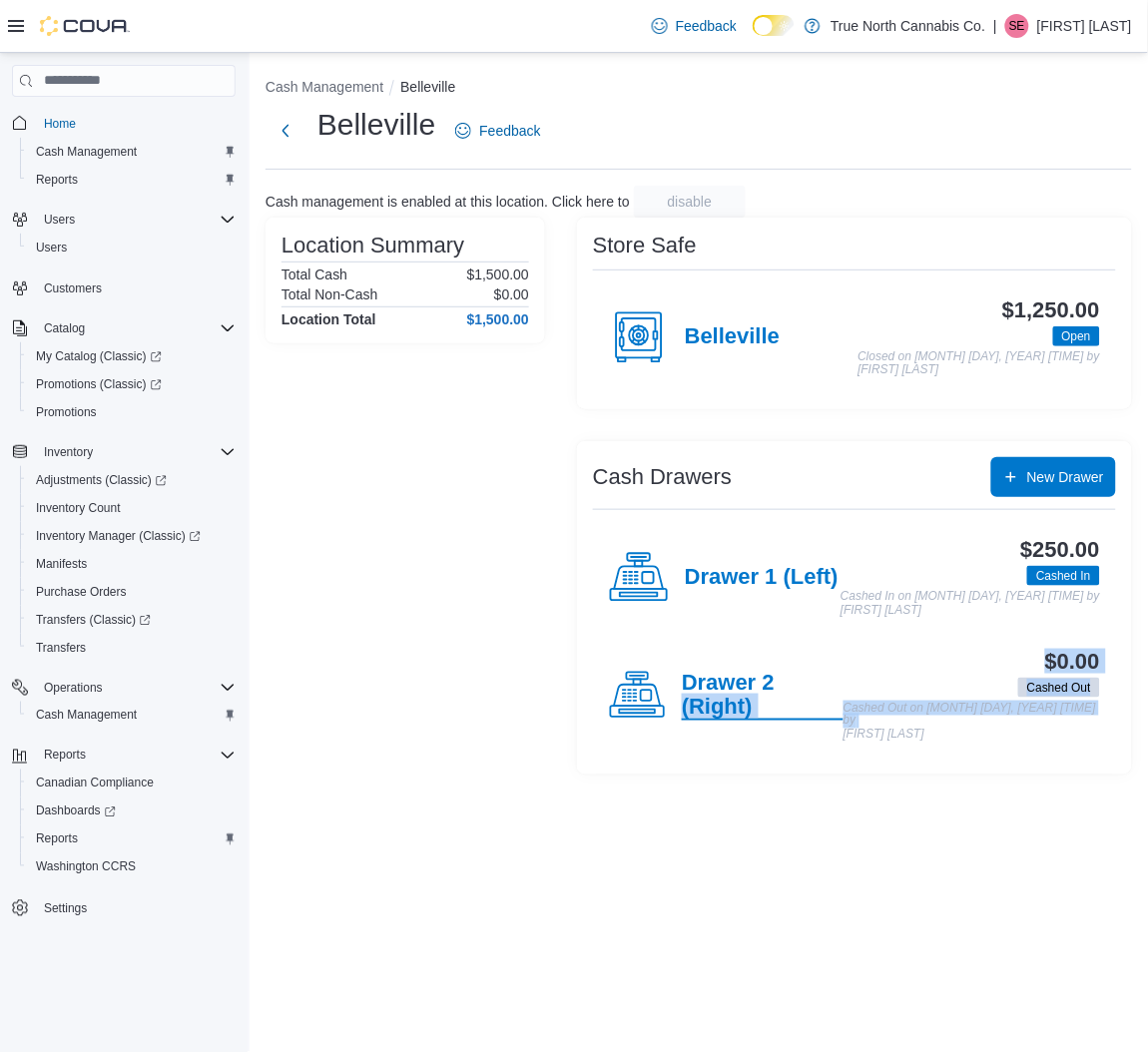 click on "Drawer 2 (Right)" at bounding box center [763, 696] 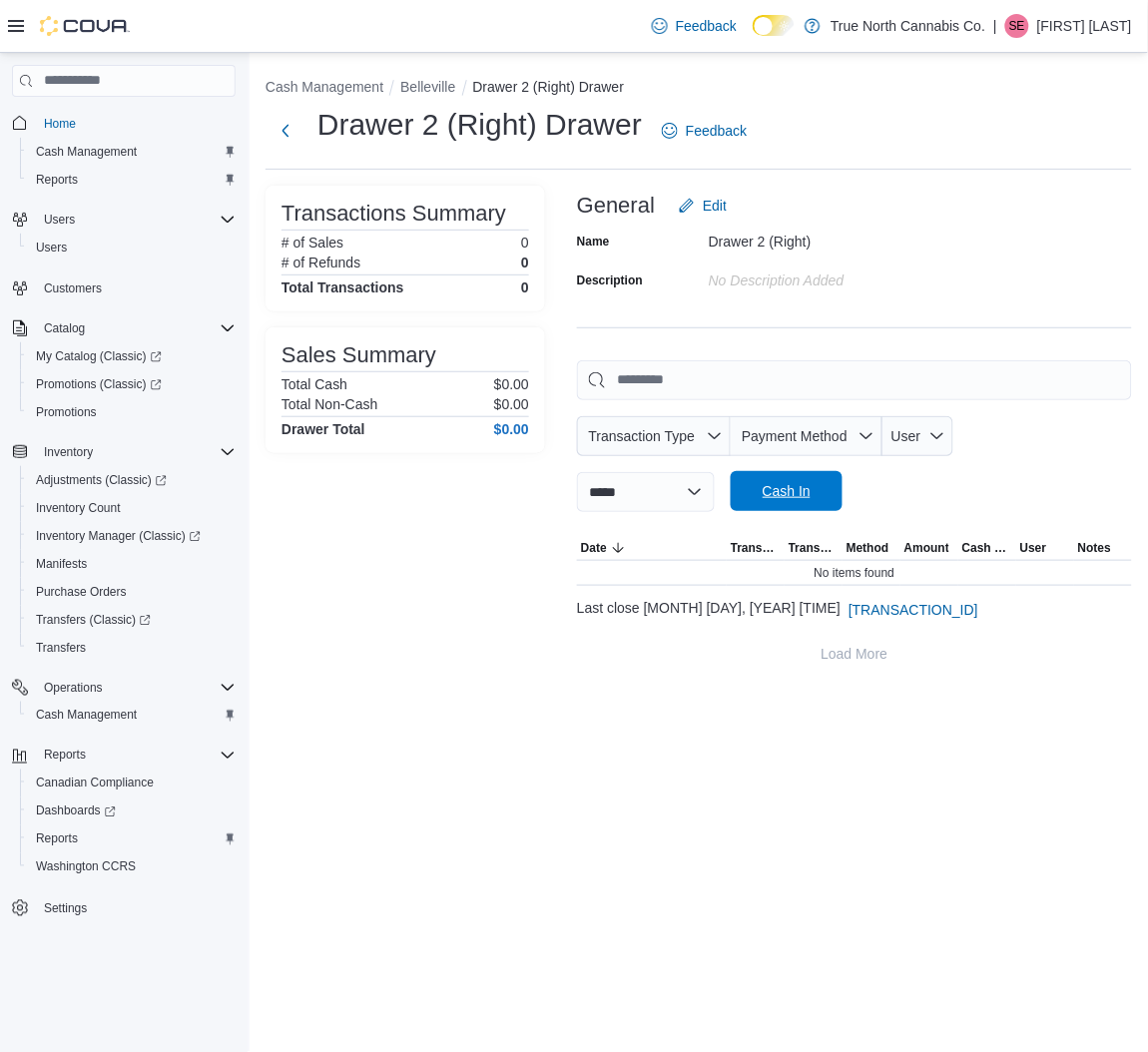 click on "Cash In" at bounding box center (787, 491) 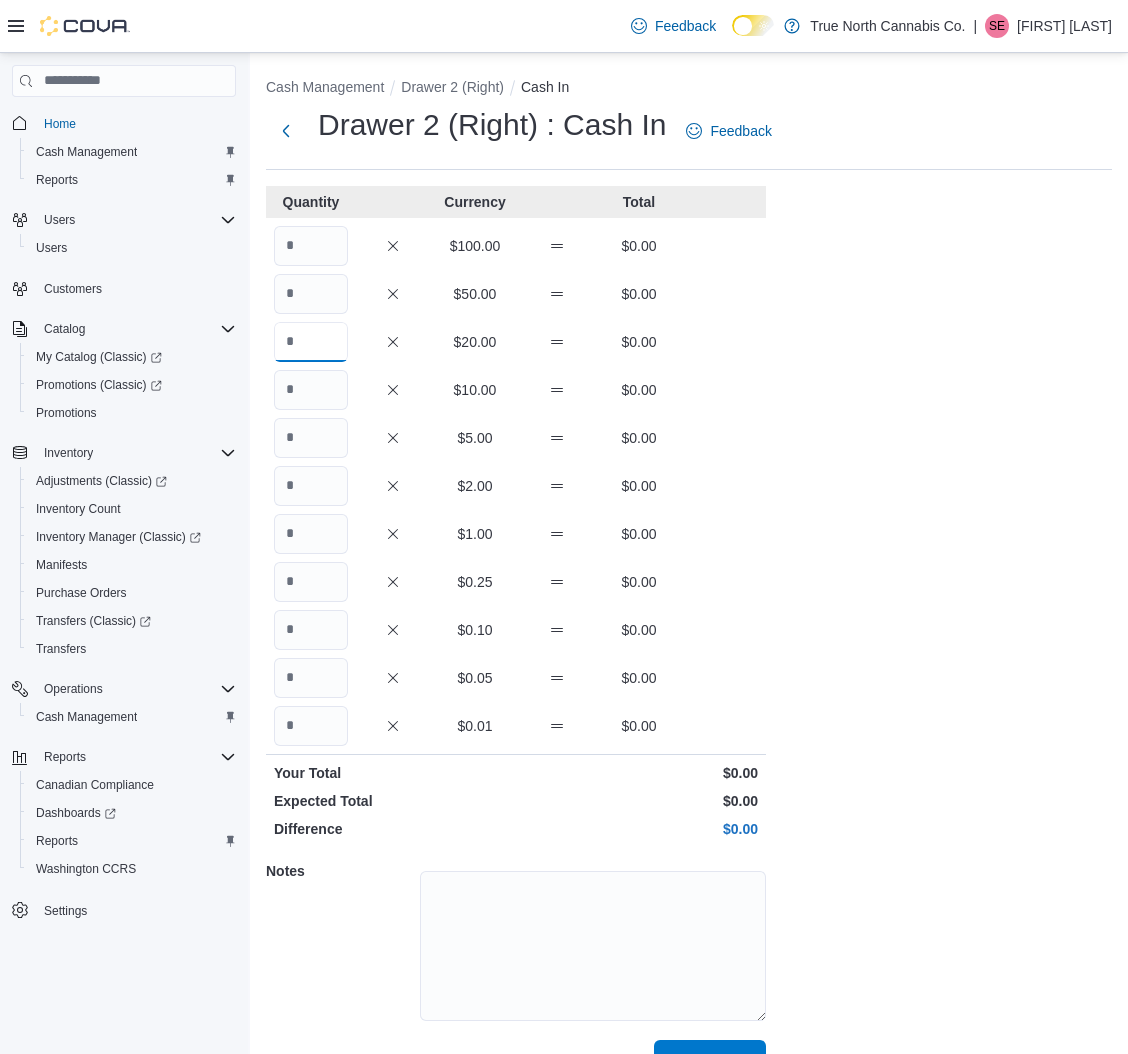 click at bounding box center (311, 342) 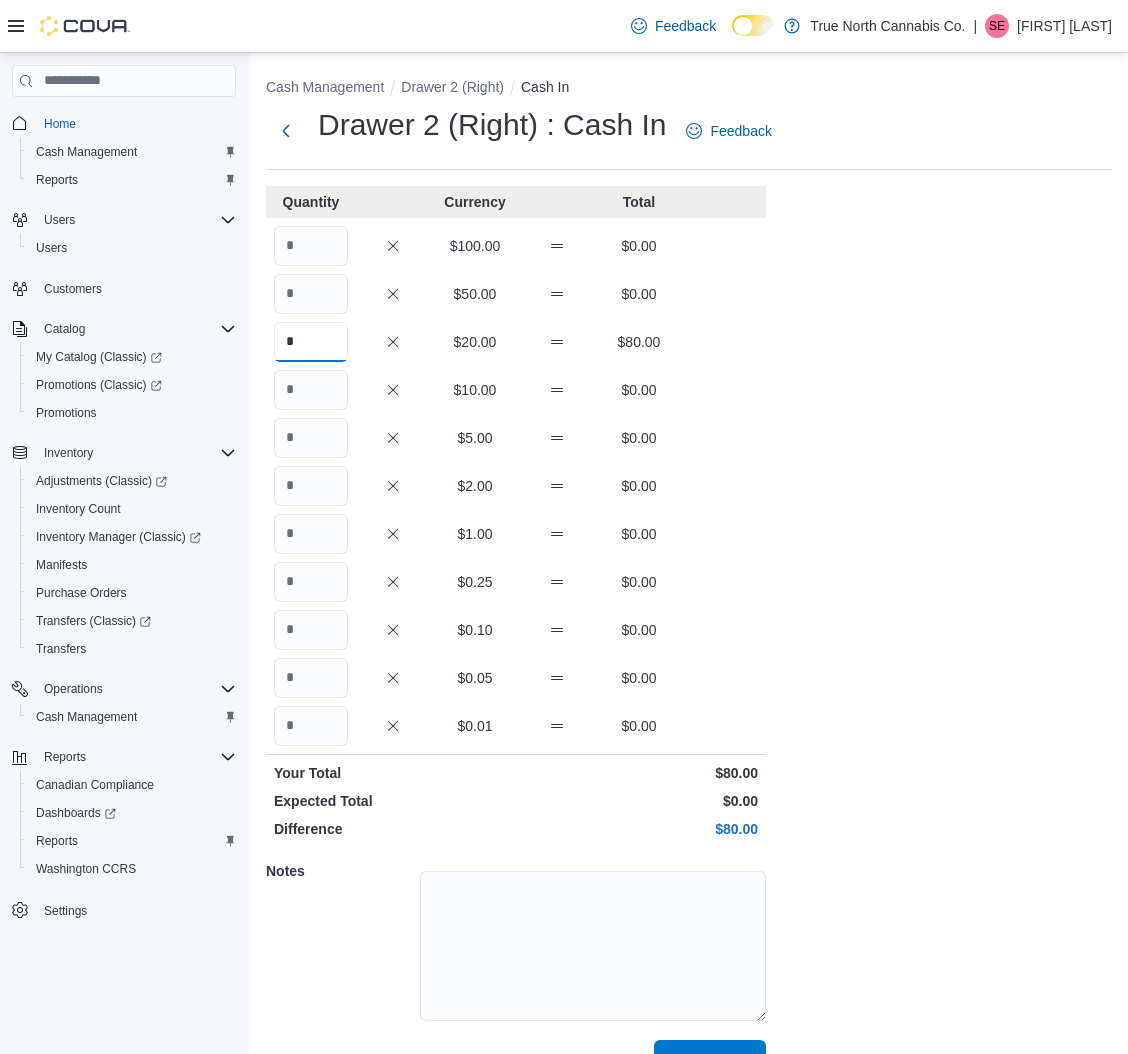 type on "*" 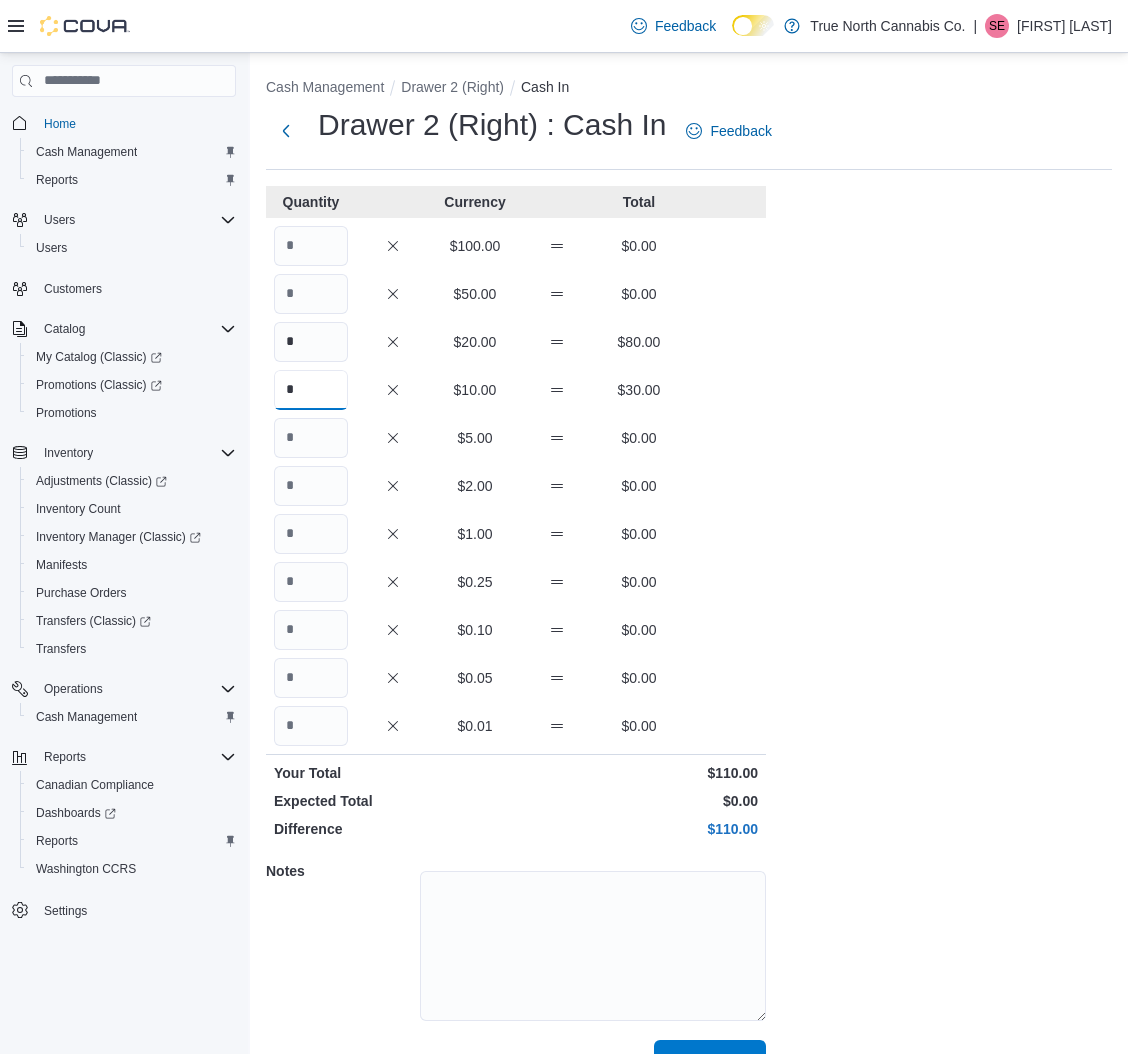 type on "*" 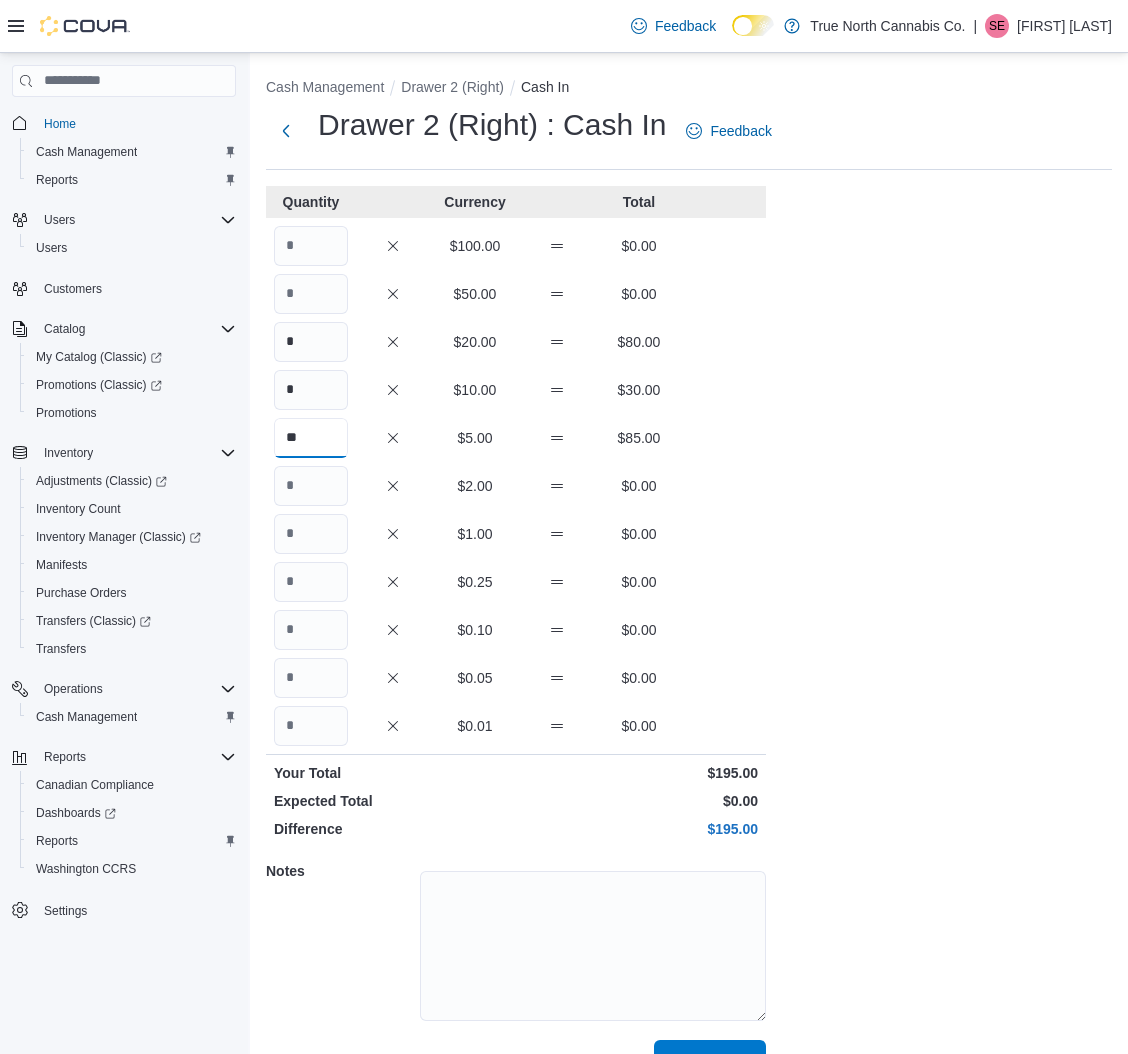 type on "**" 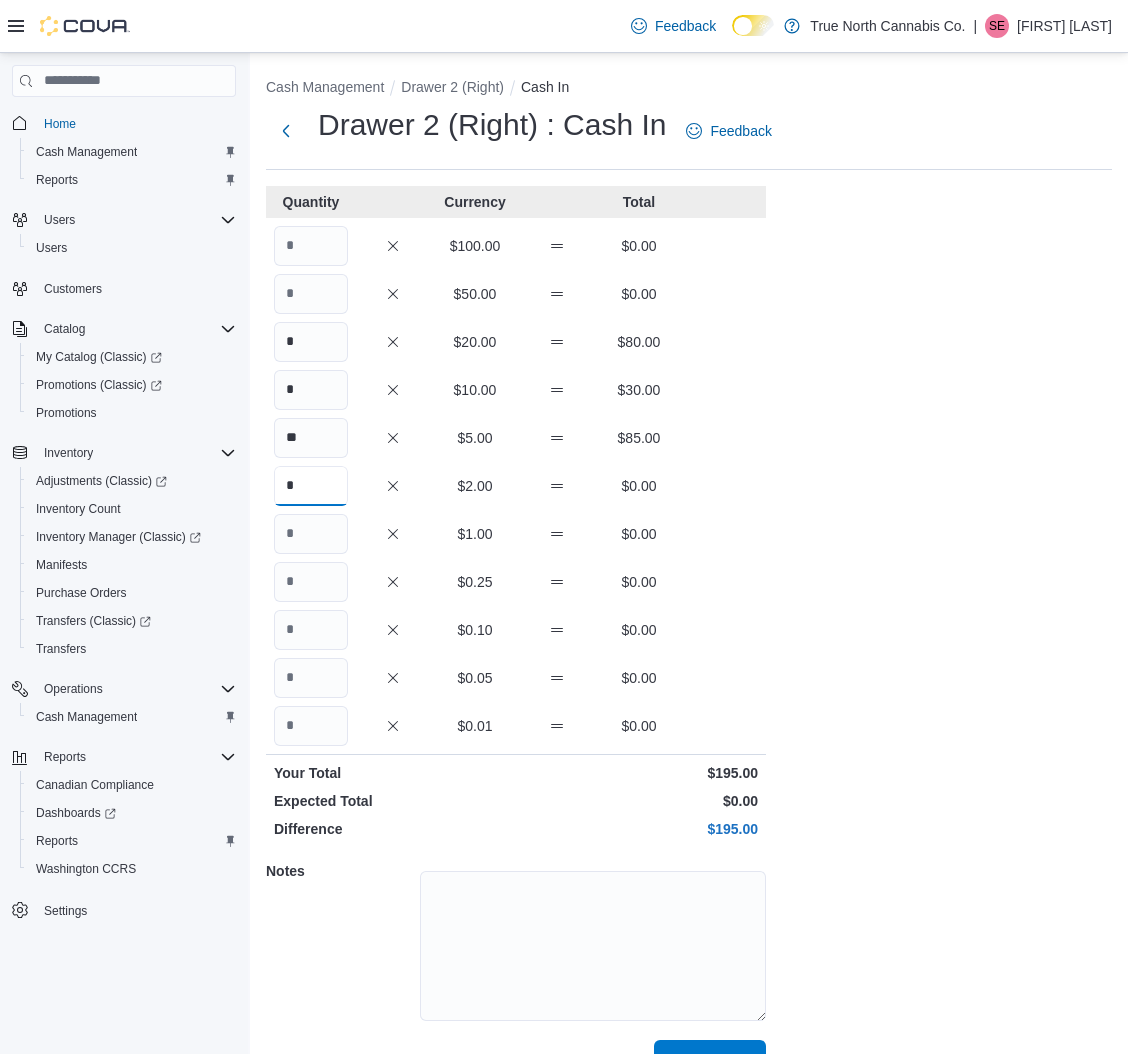type on "*" 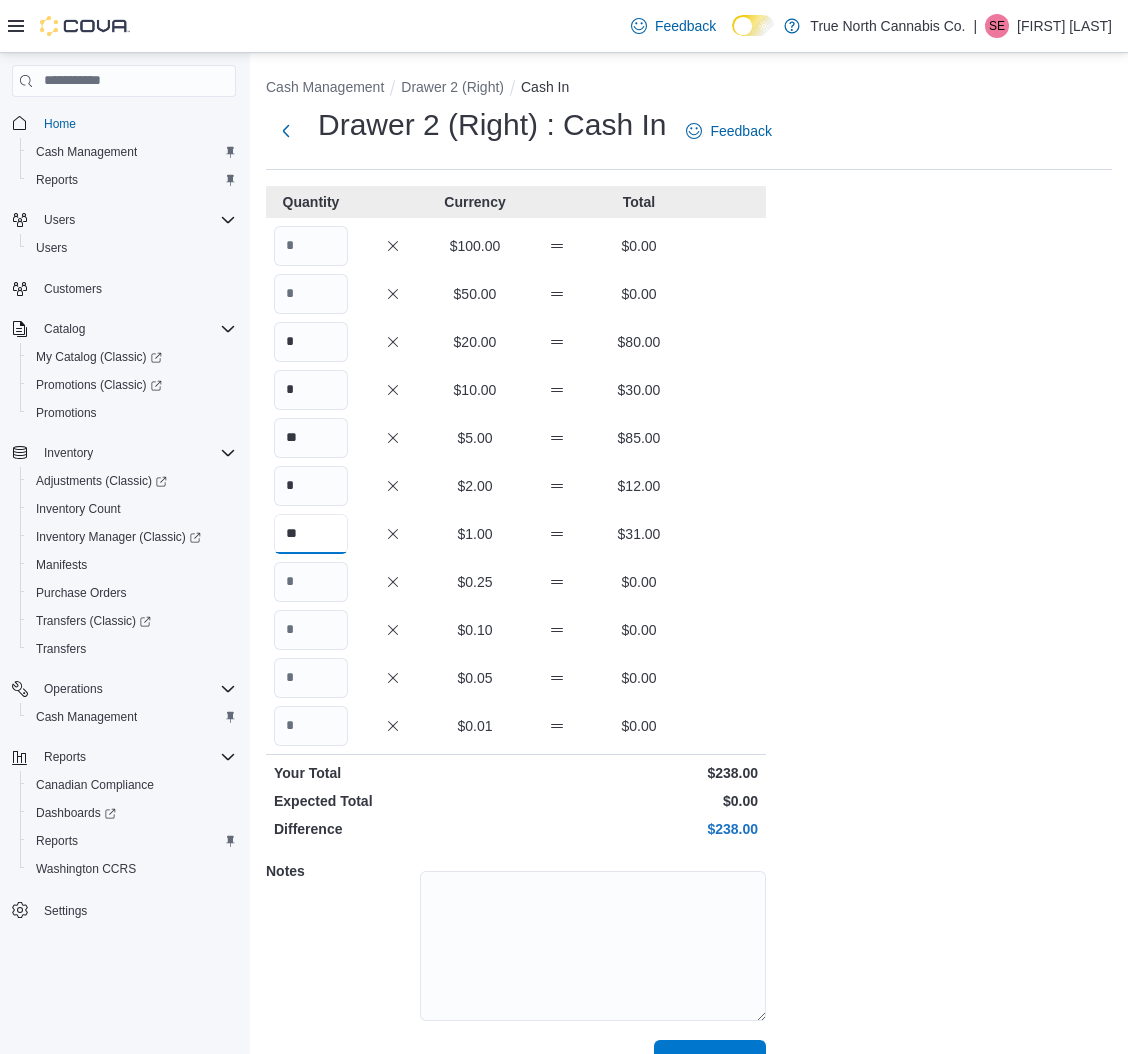 type on "**" 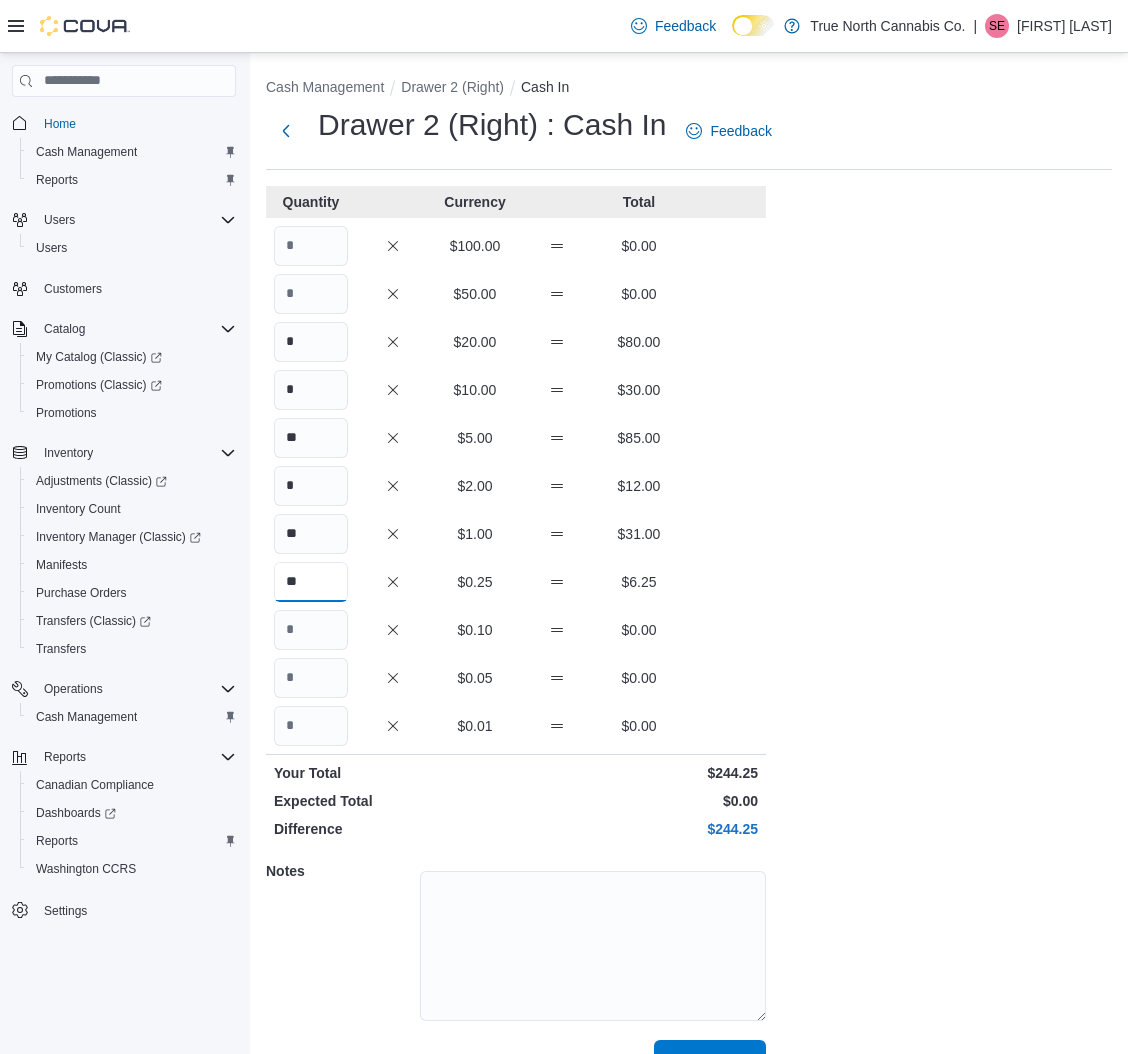 type on "**" 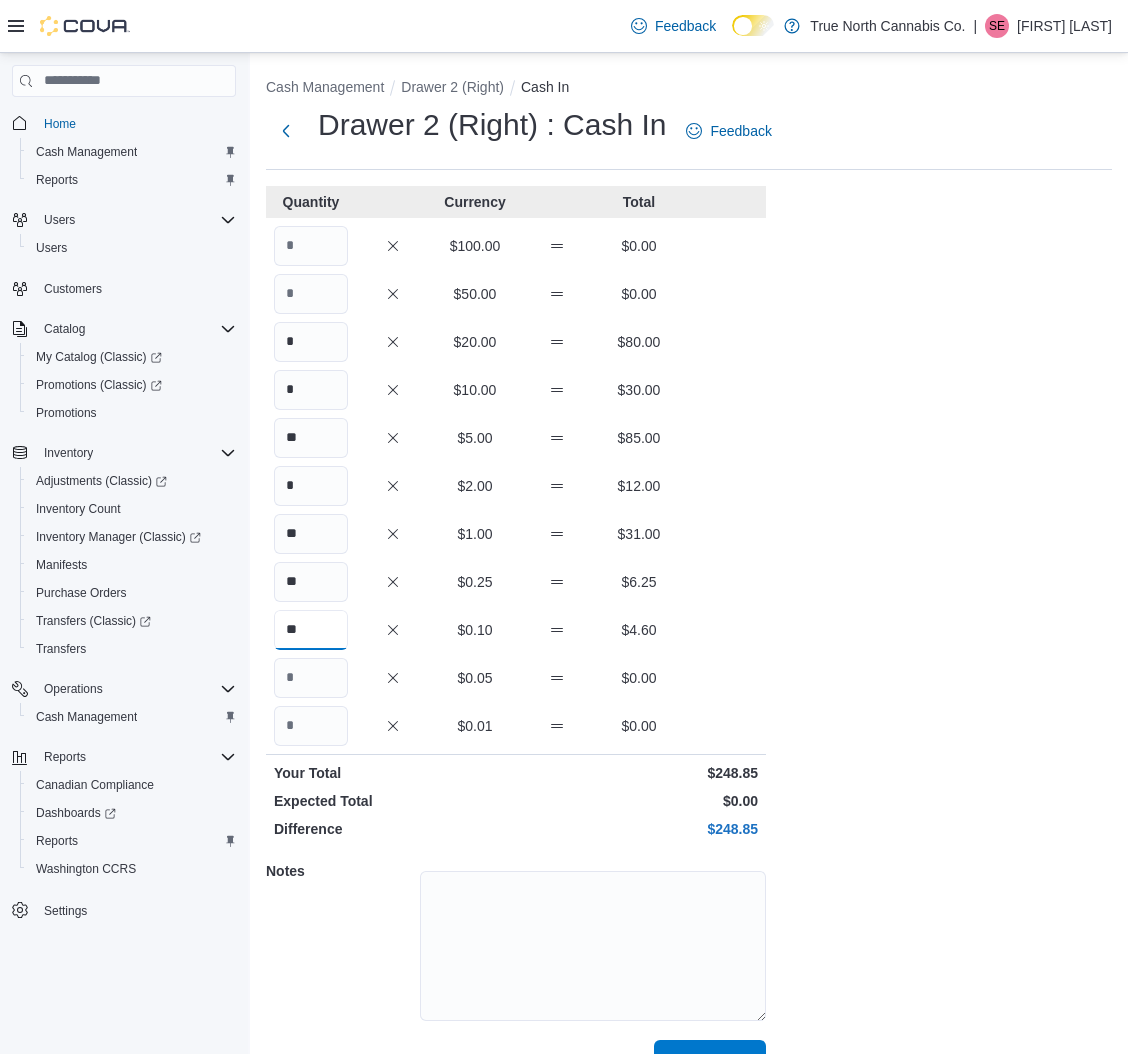 type on "**" 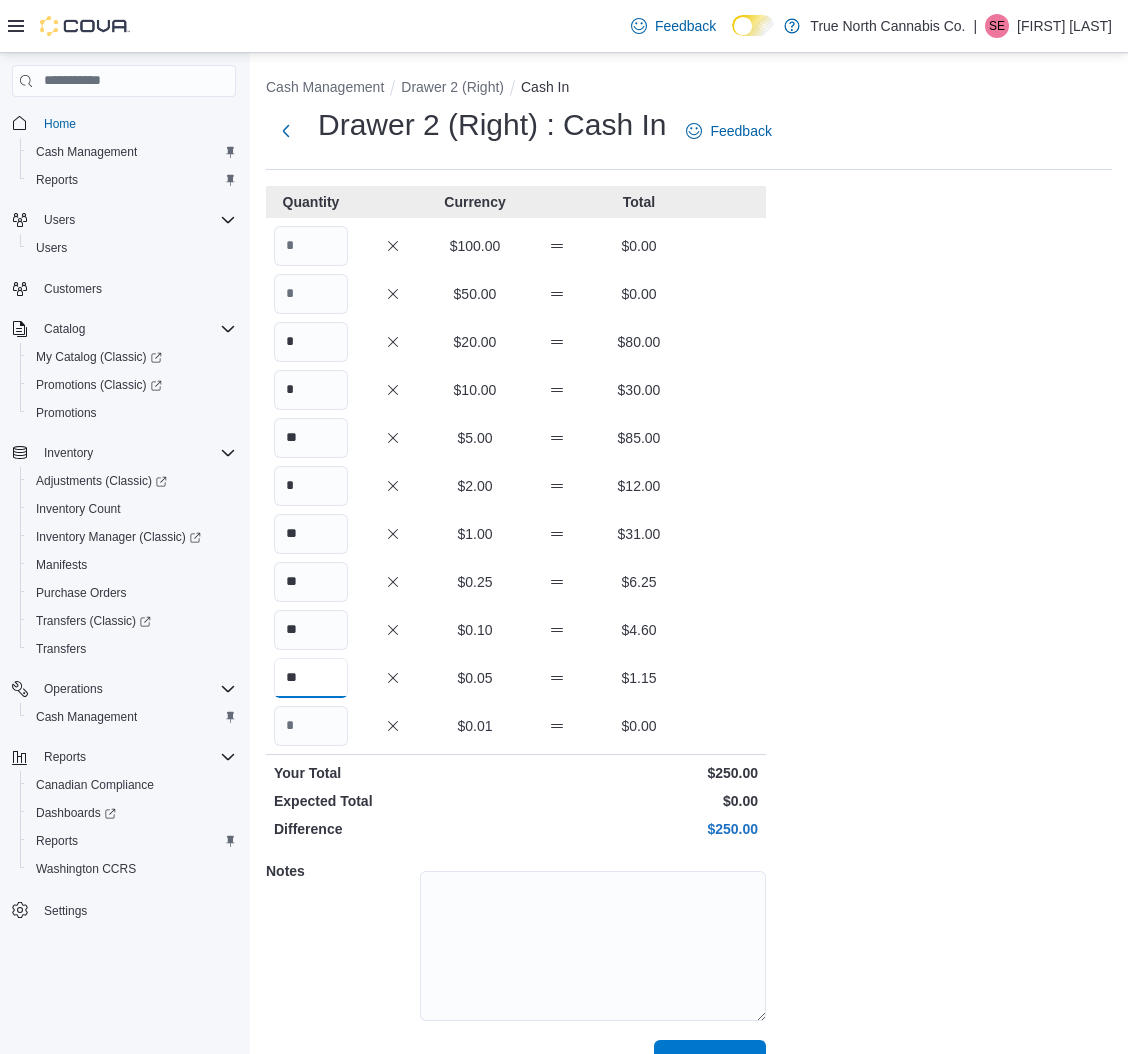 type on "**" 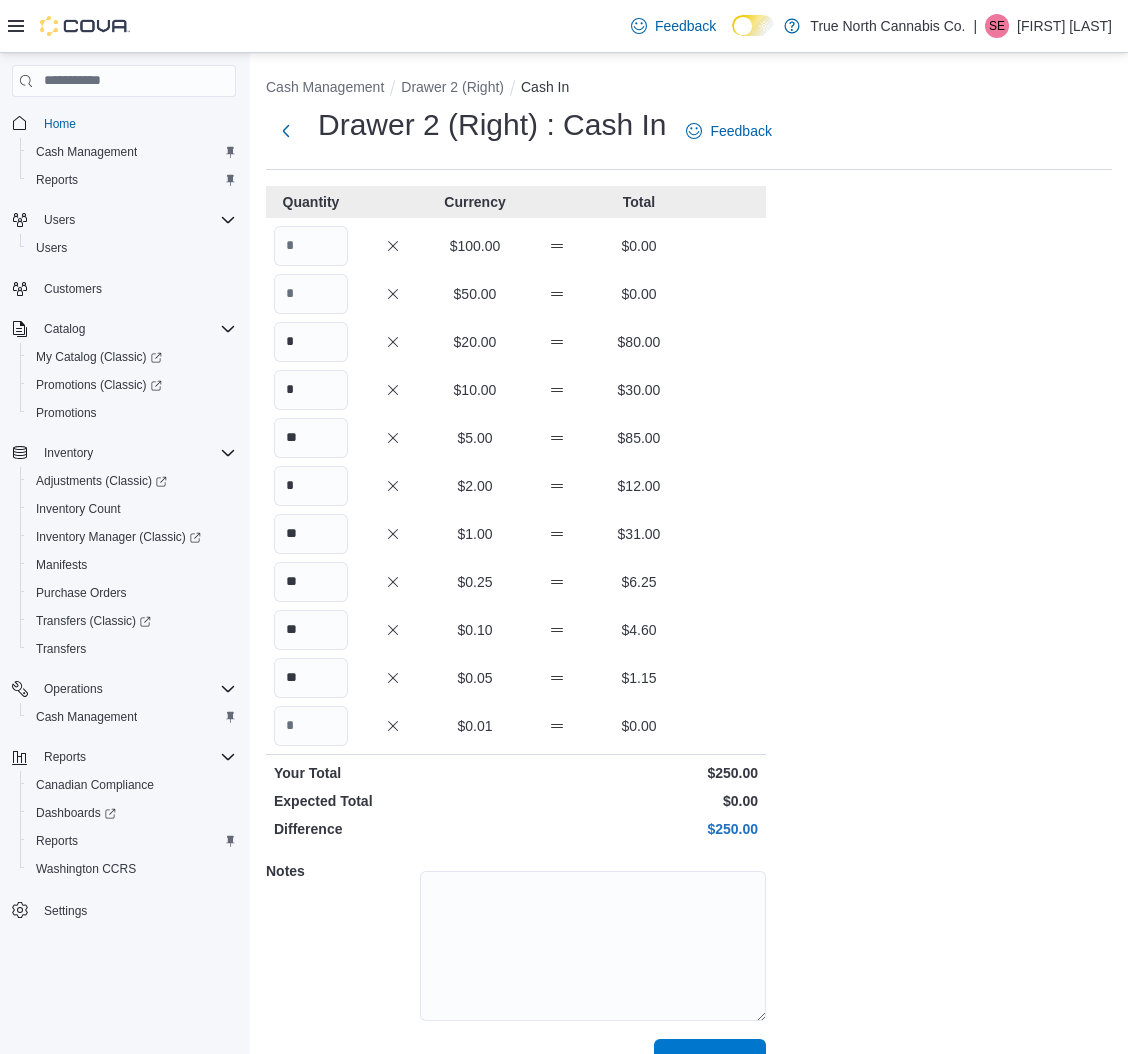 click on "Save" at bounding box center (710, 1059) 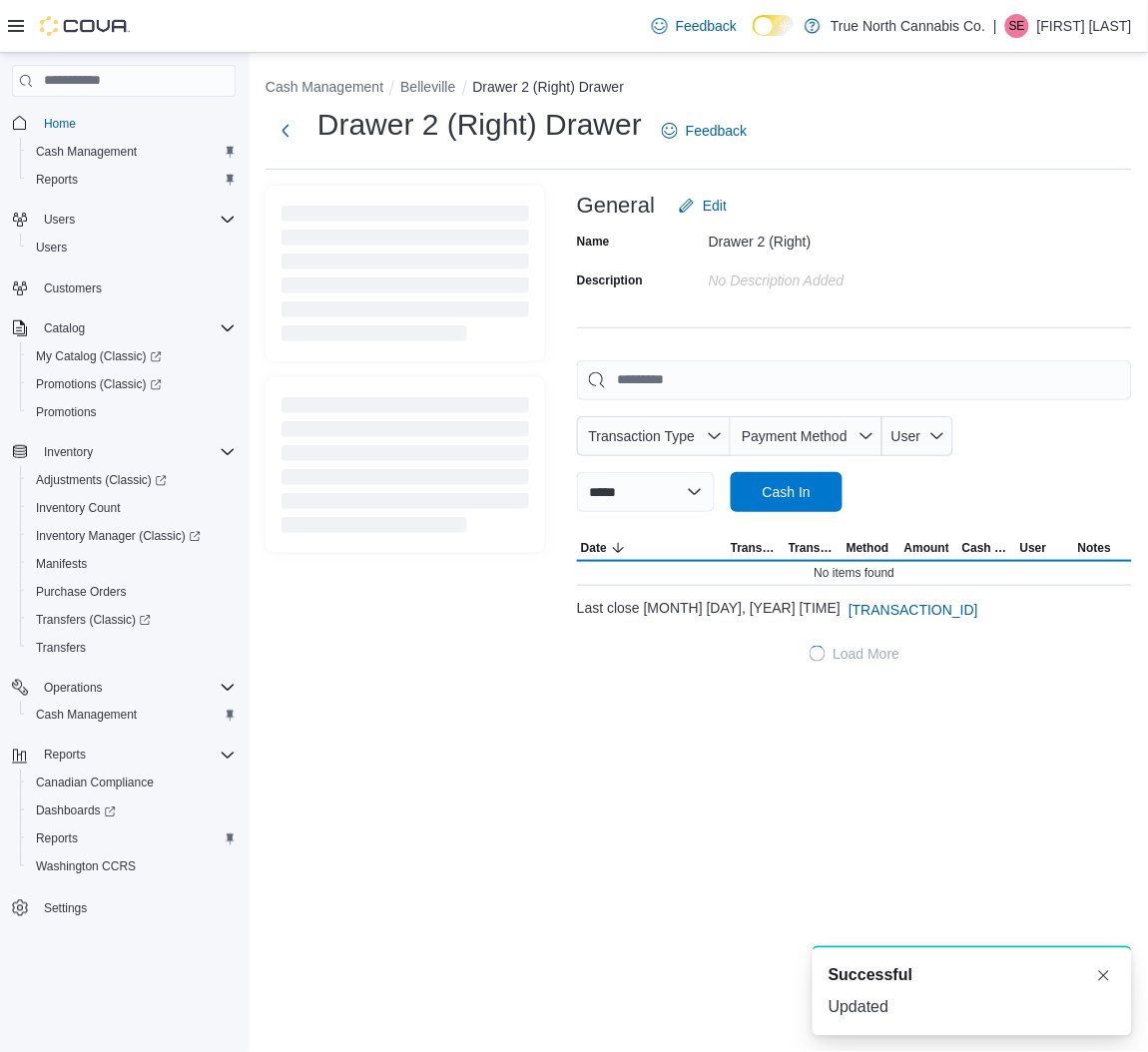 scroll, scrollTop: 0, scrollLeft: 0, axis: both 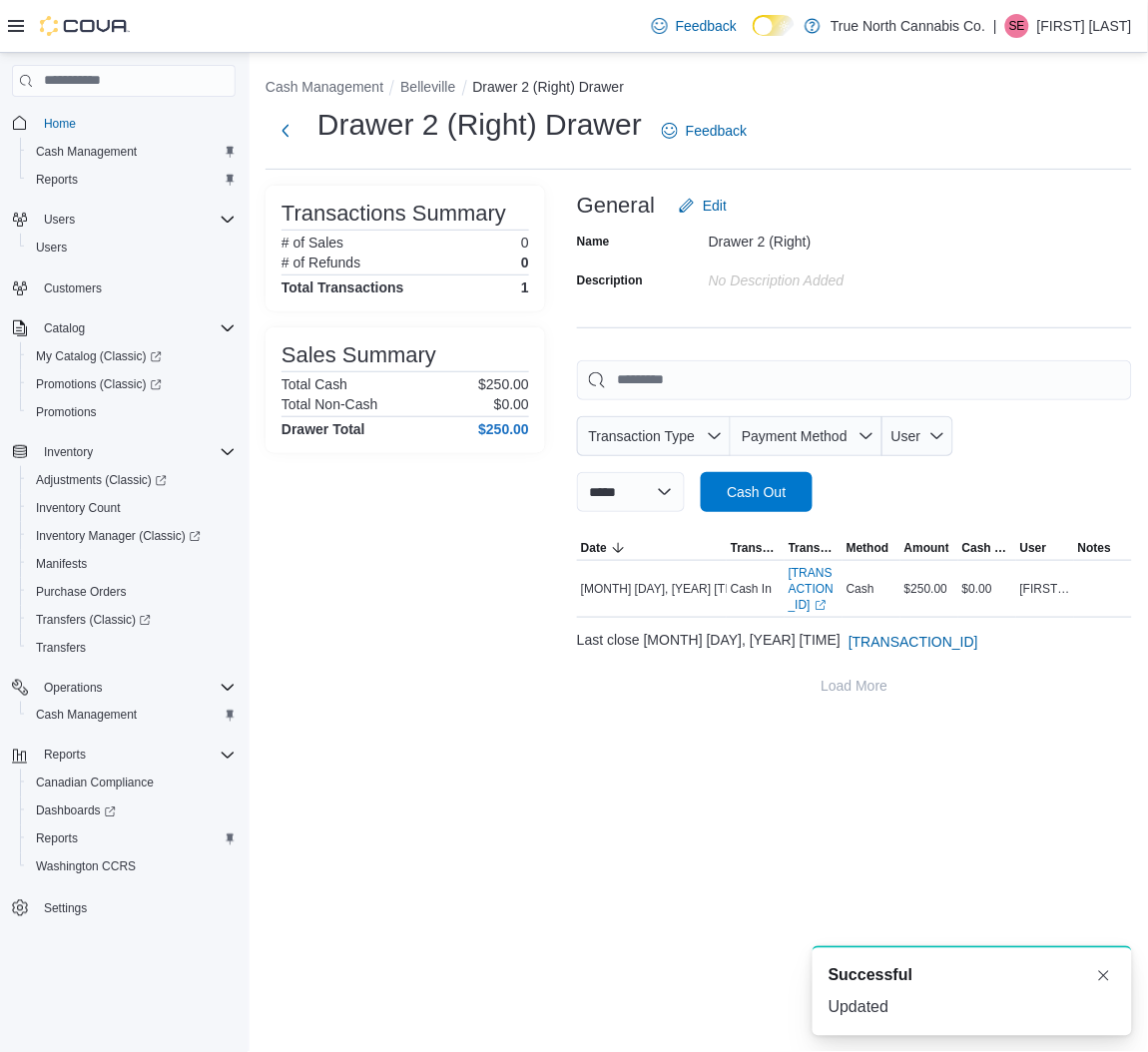 click on "Cash Management" at bounding box center [332, 87] 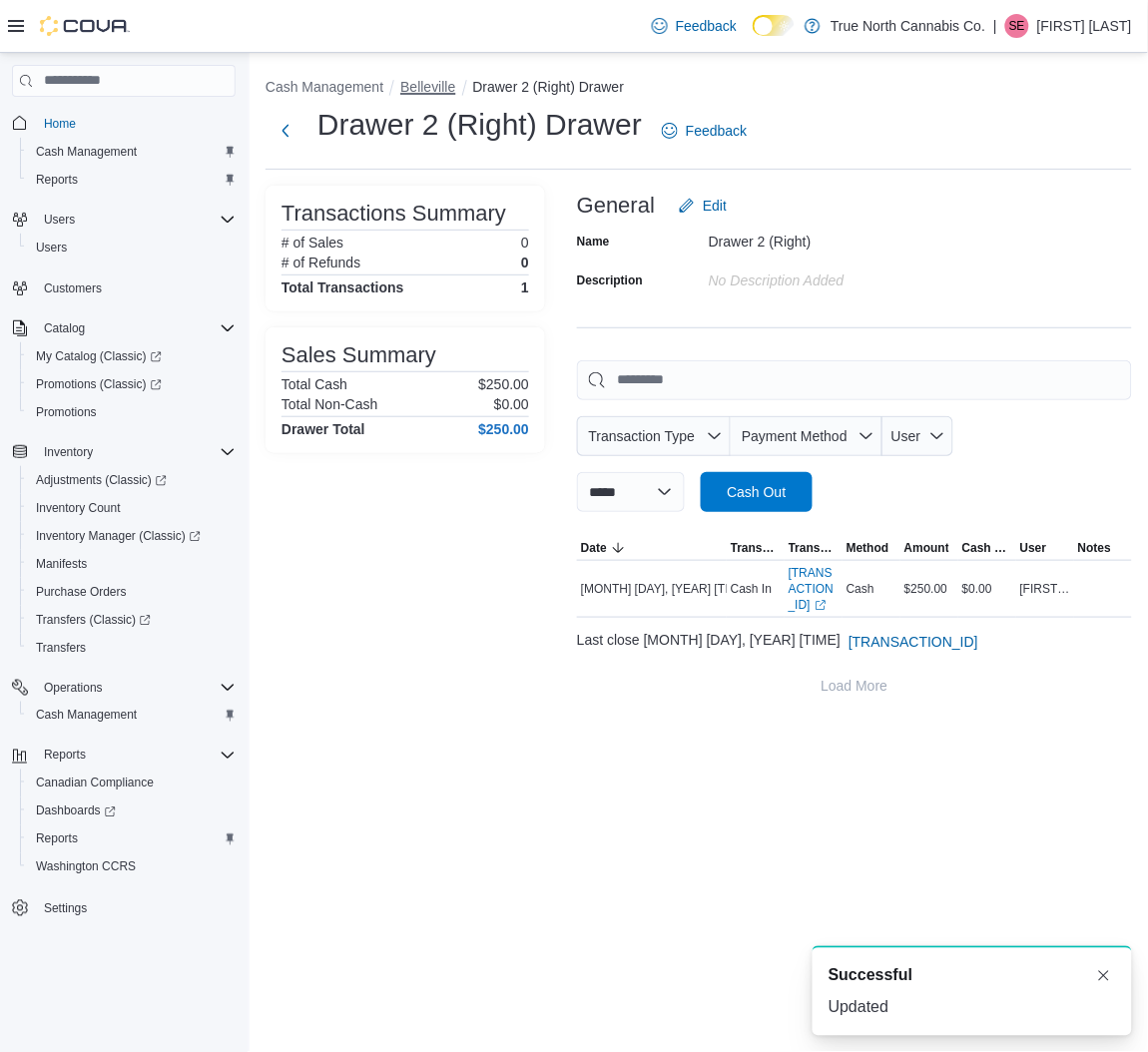 click on "Belleville" at bounding box center (427, 87) 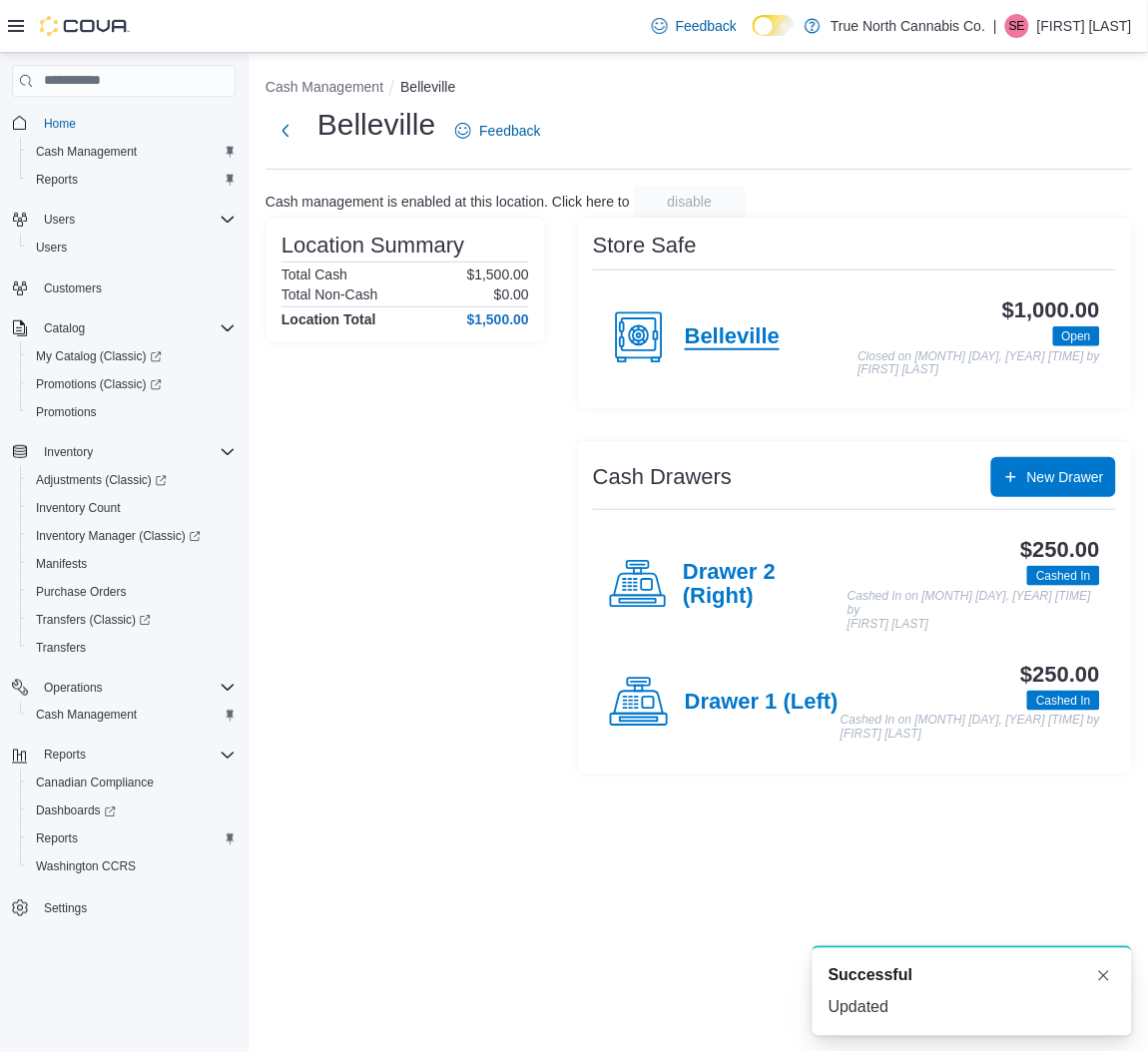 click on "Belleville" at bounding box center (732, 337) 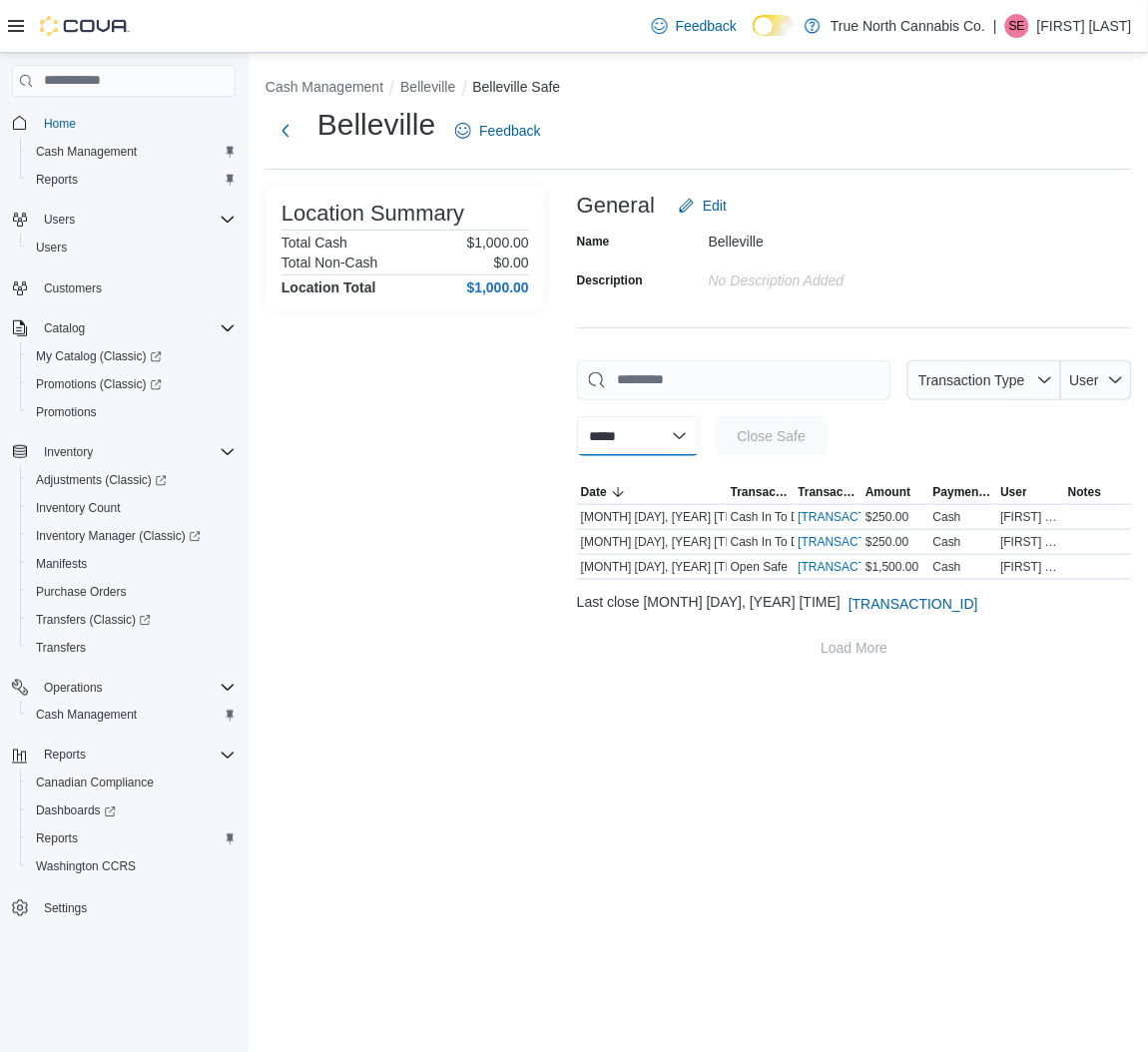 click on "**********" at bounding box center (638, 436) 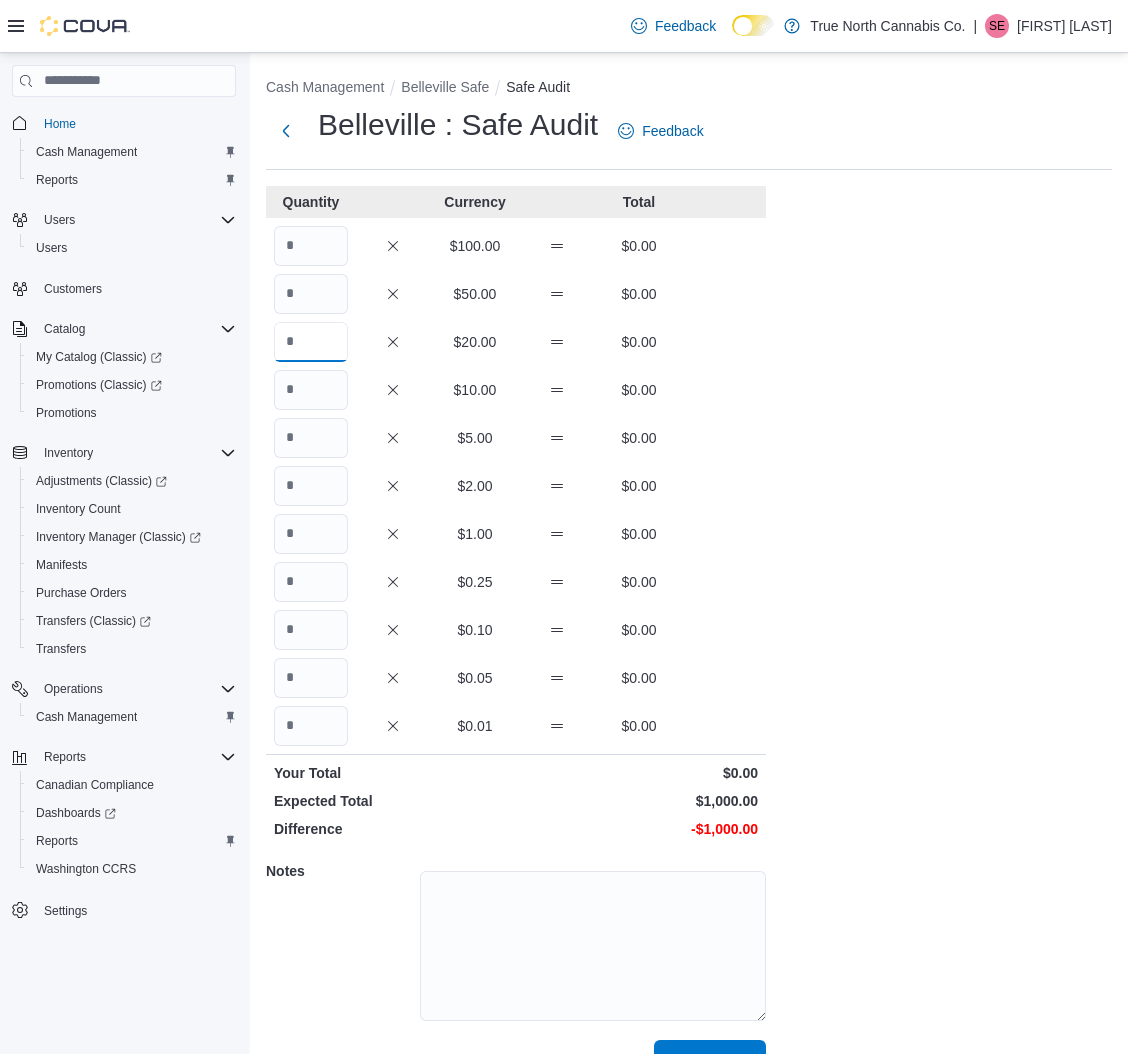 click at bounding box center (311, 342) 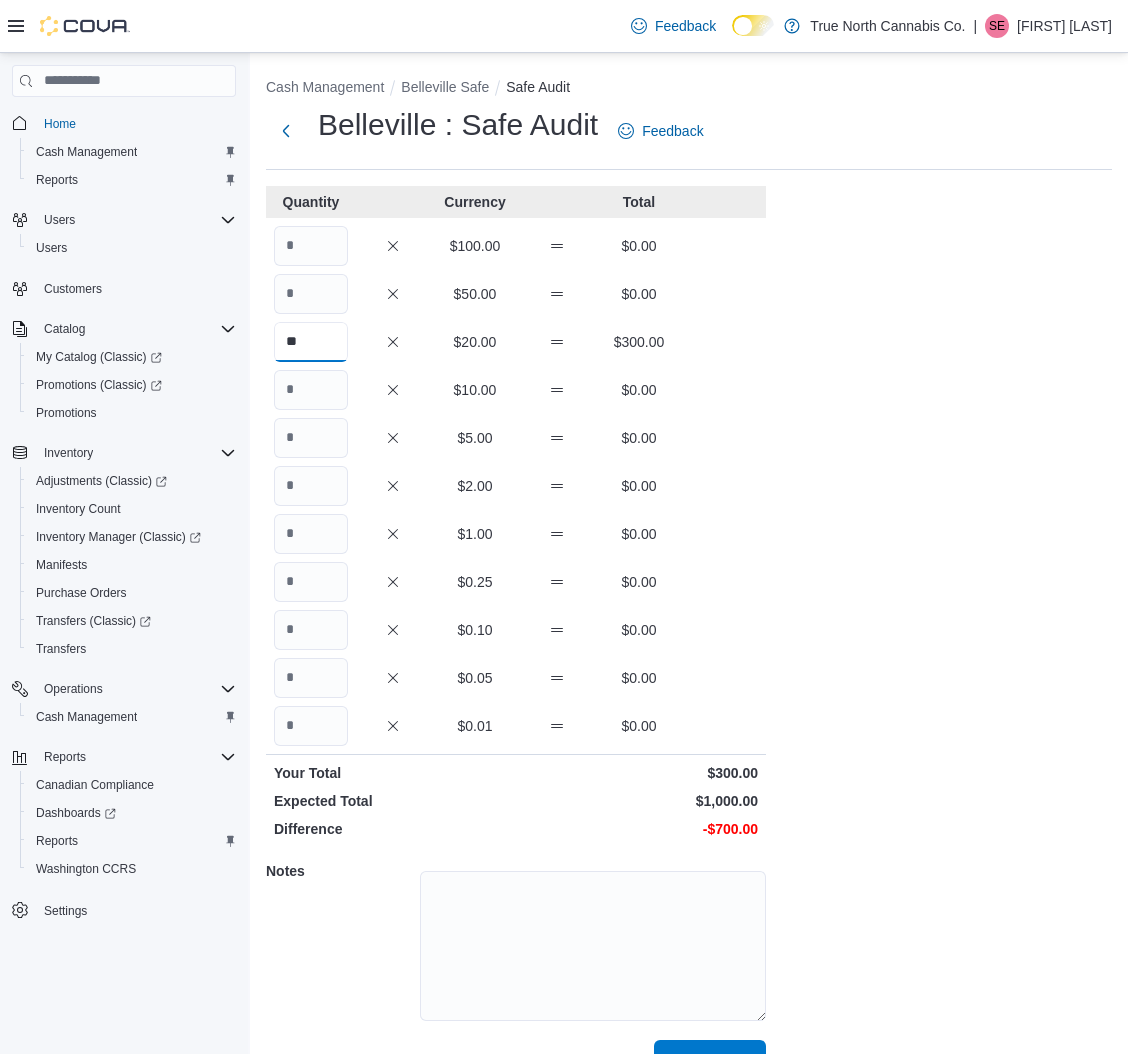 type on "**" 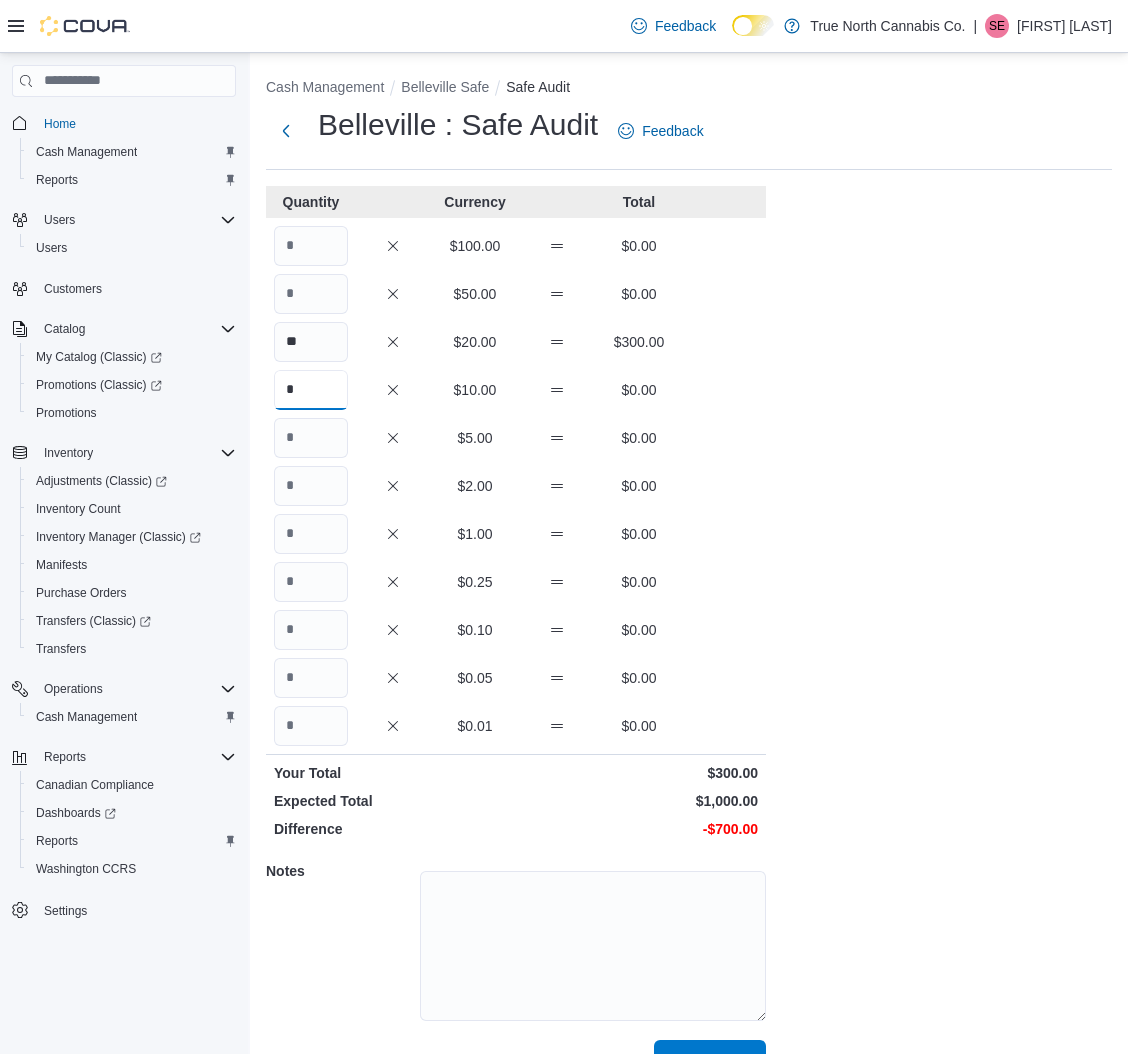 type on "*" 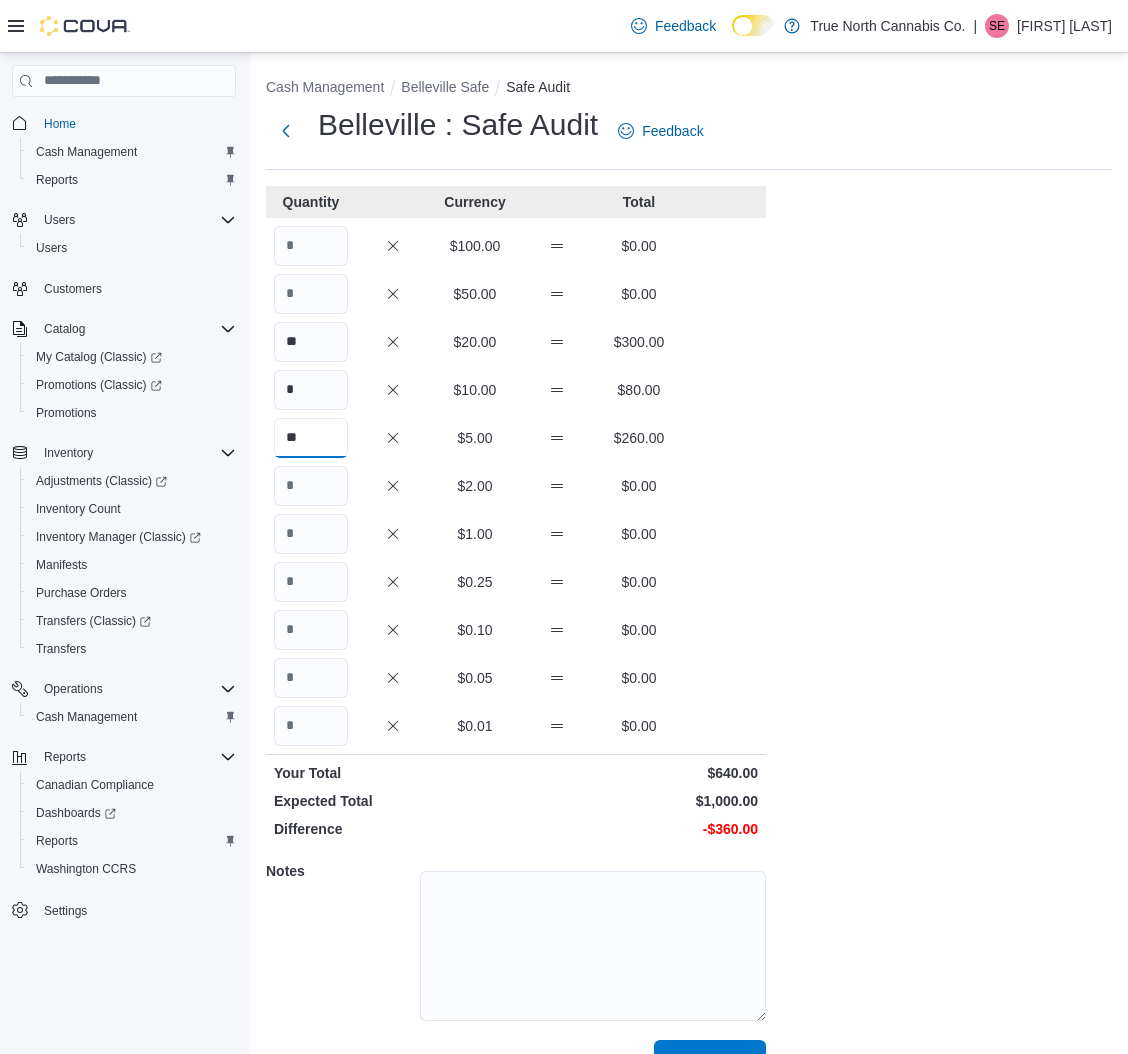 type on "**" 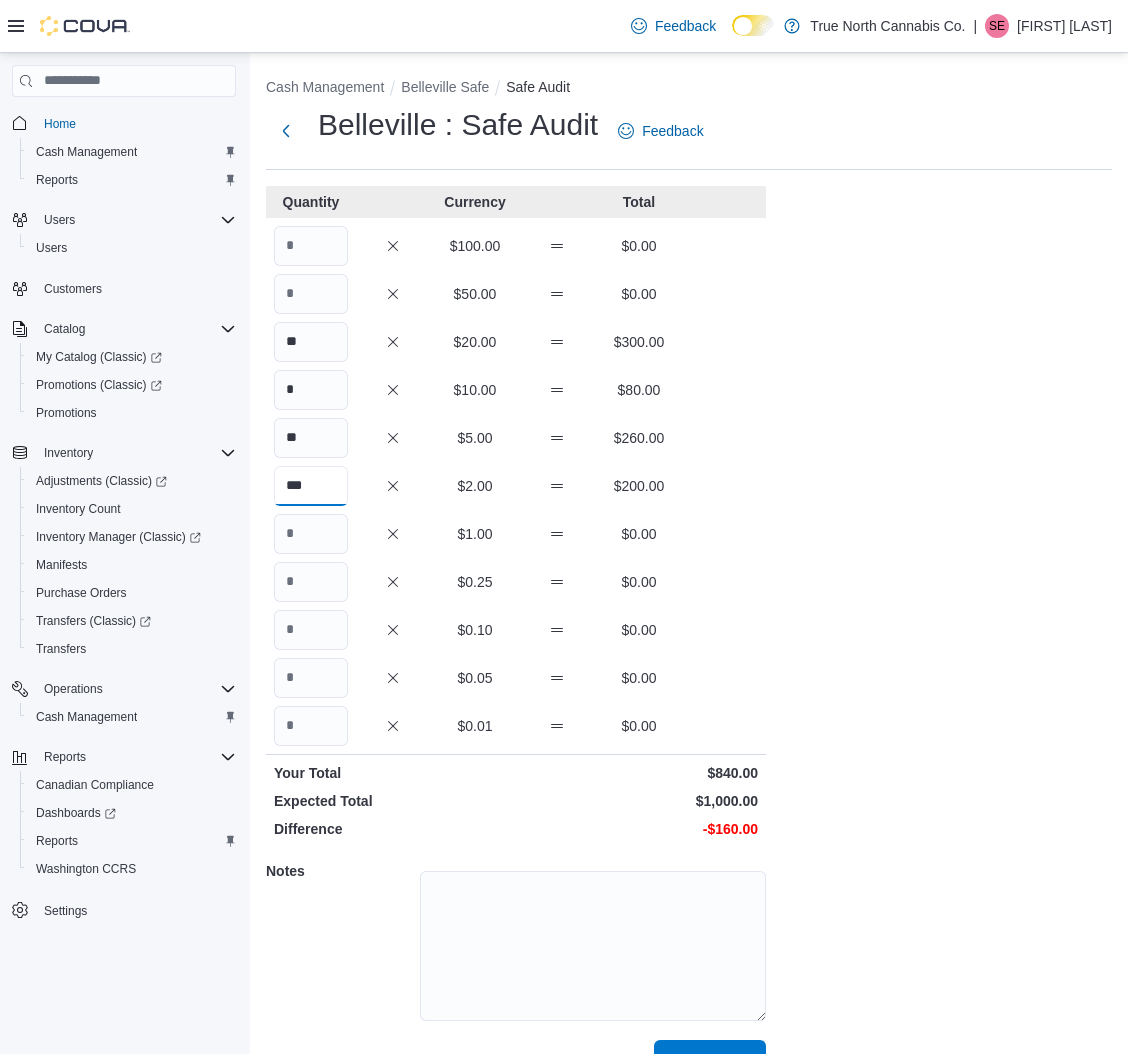 type on "***" 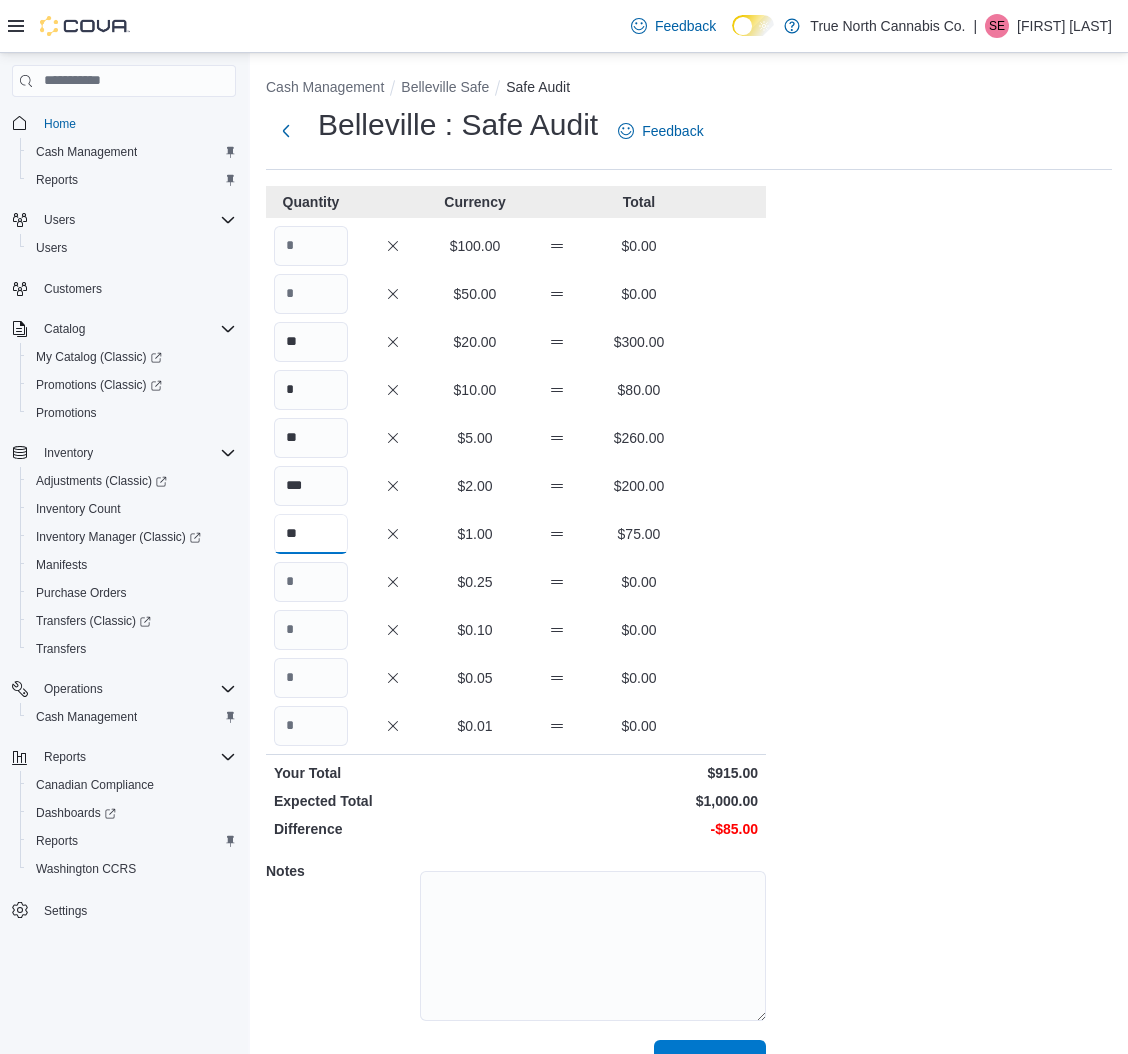 type on "**" 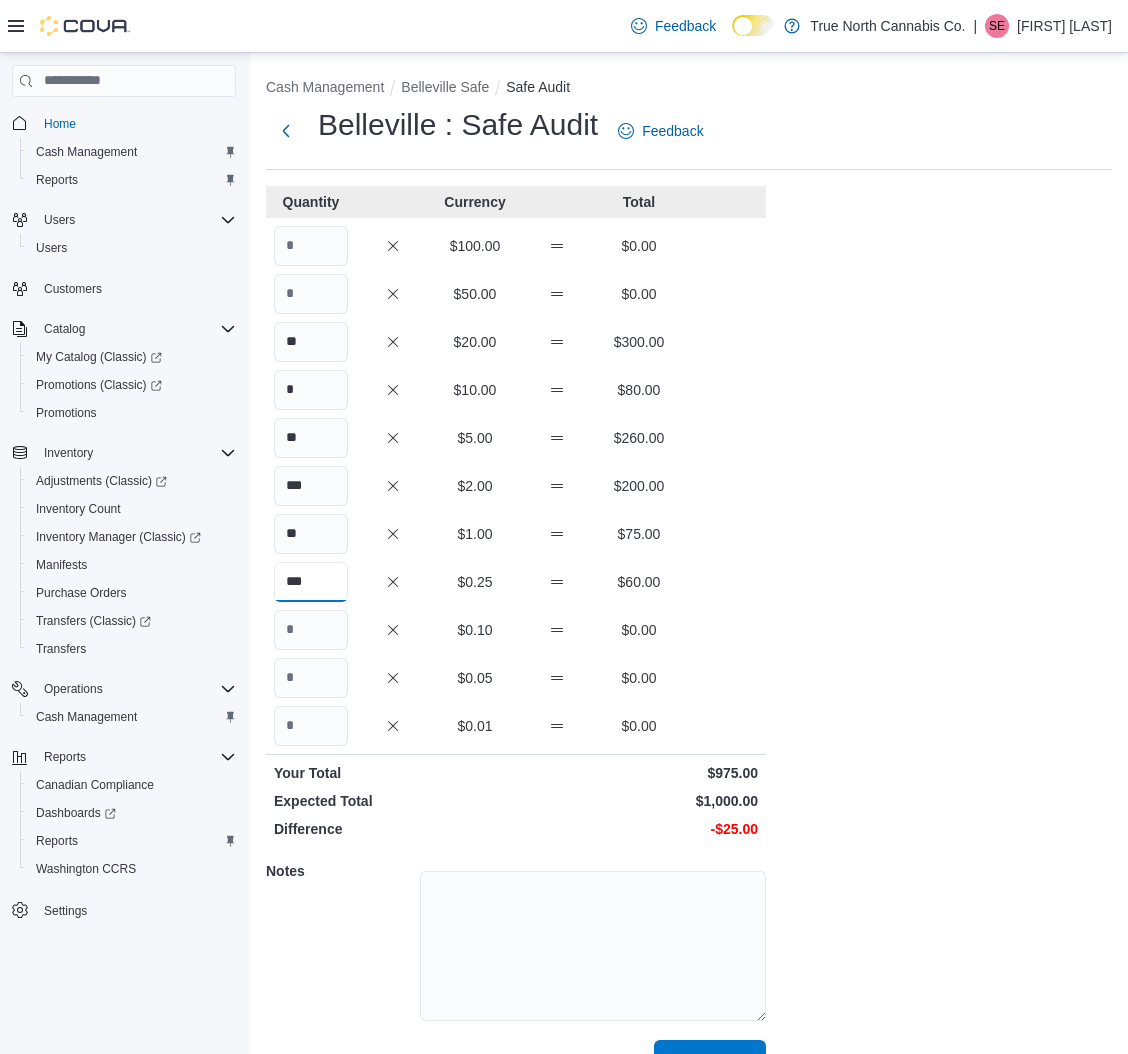 type on "***" 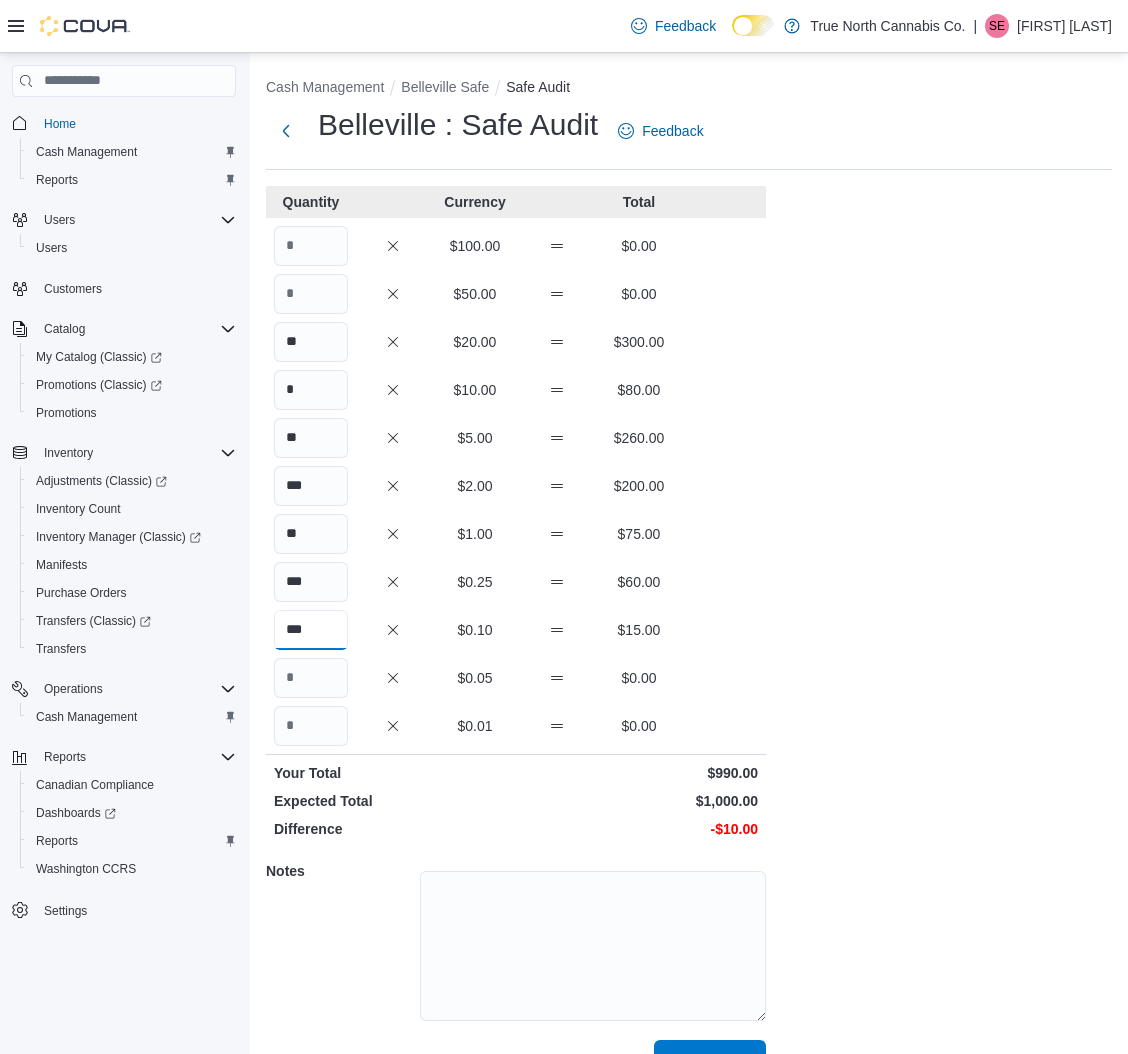type on "***" 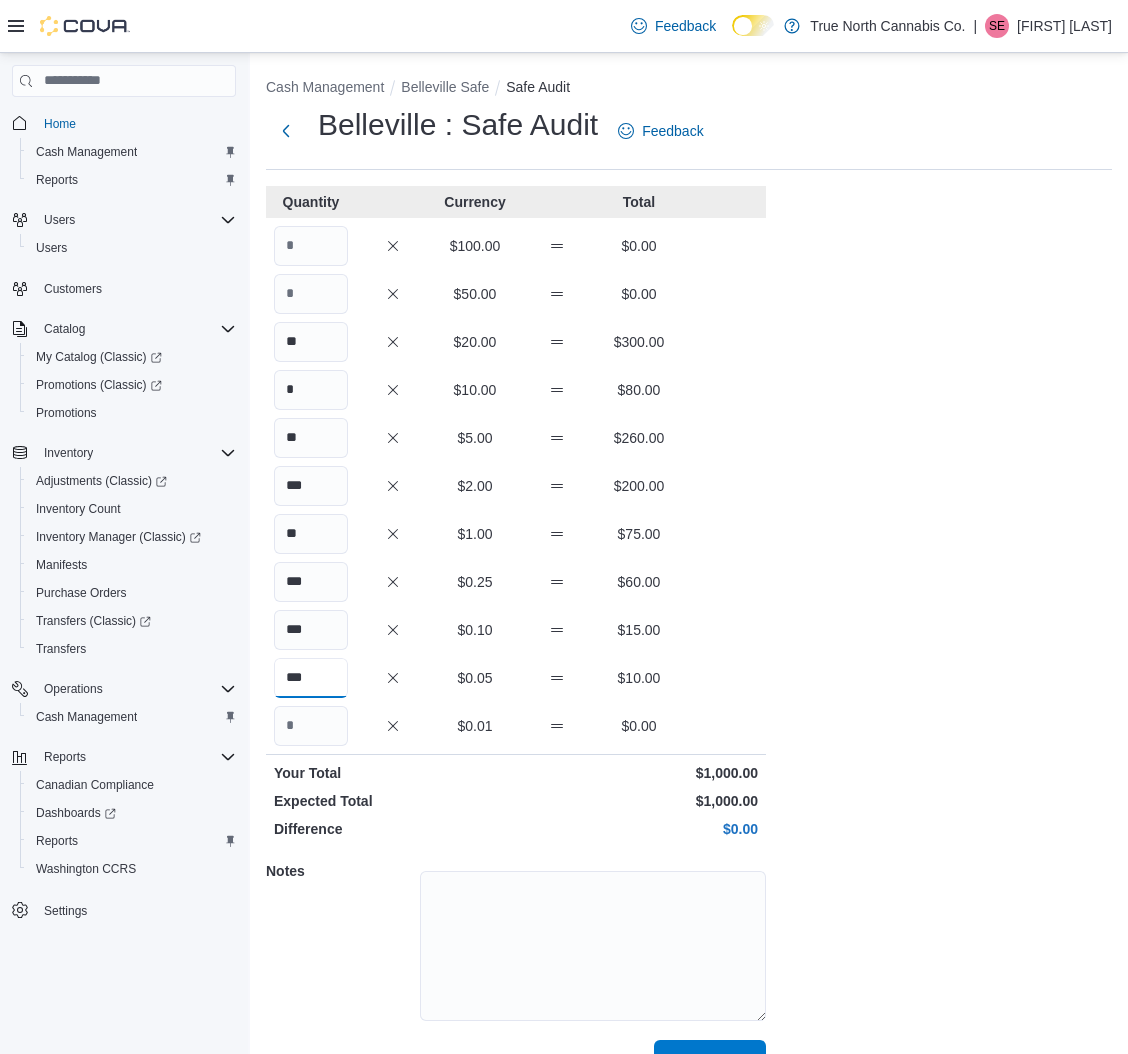 type on "***" 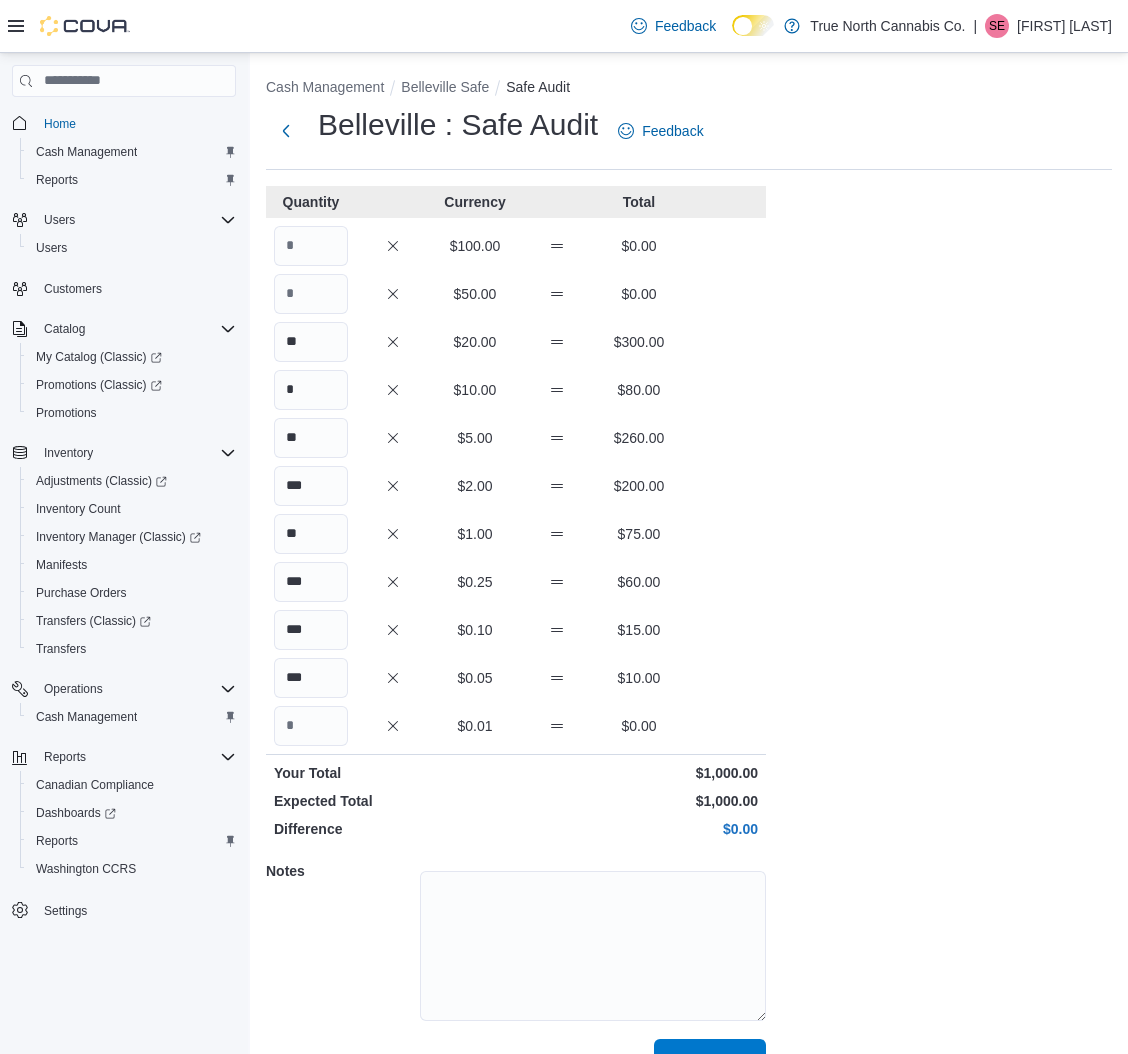 click on "Save" at bounding box center [710, 1059] 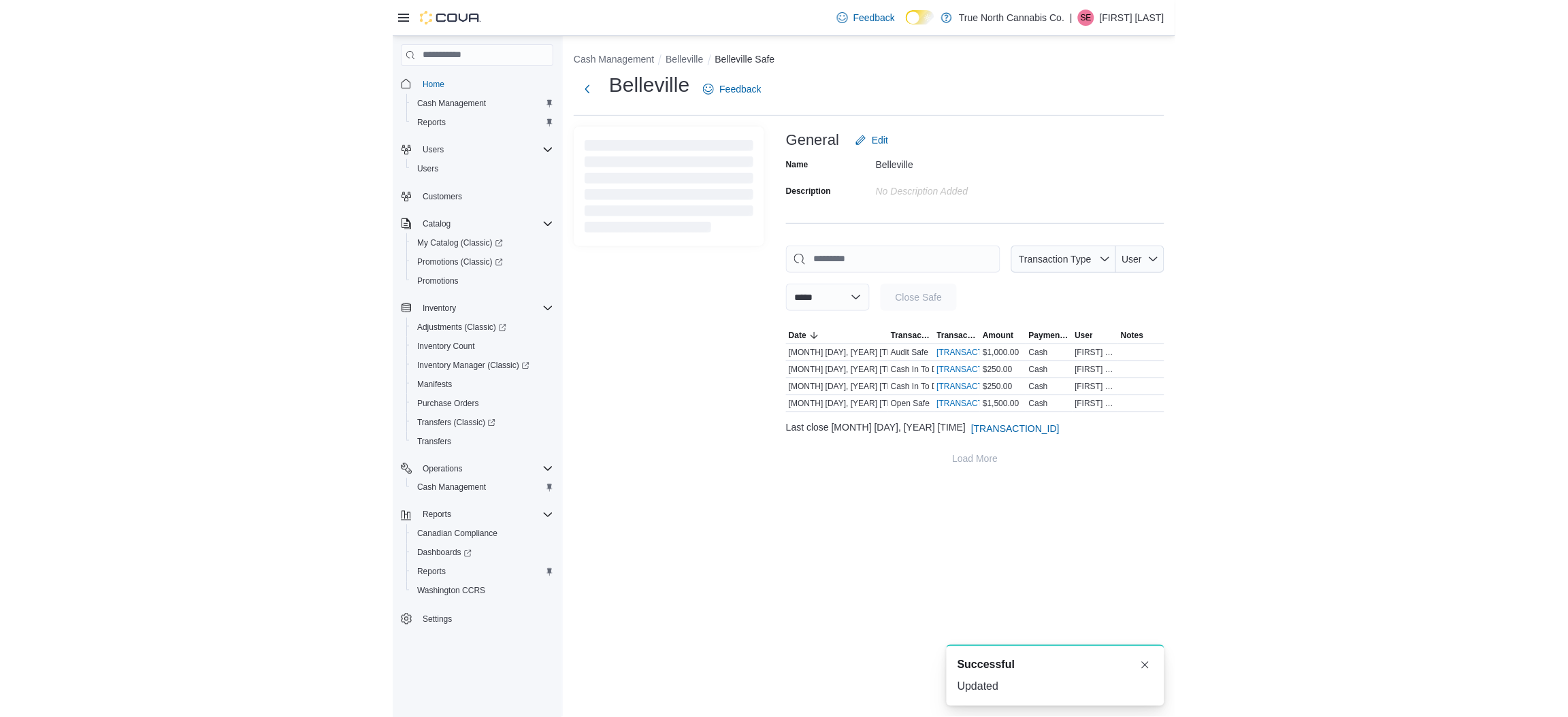 scroll, scrollTop: 0, scrollLeft: 0, axis: both 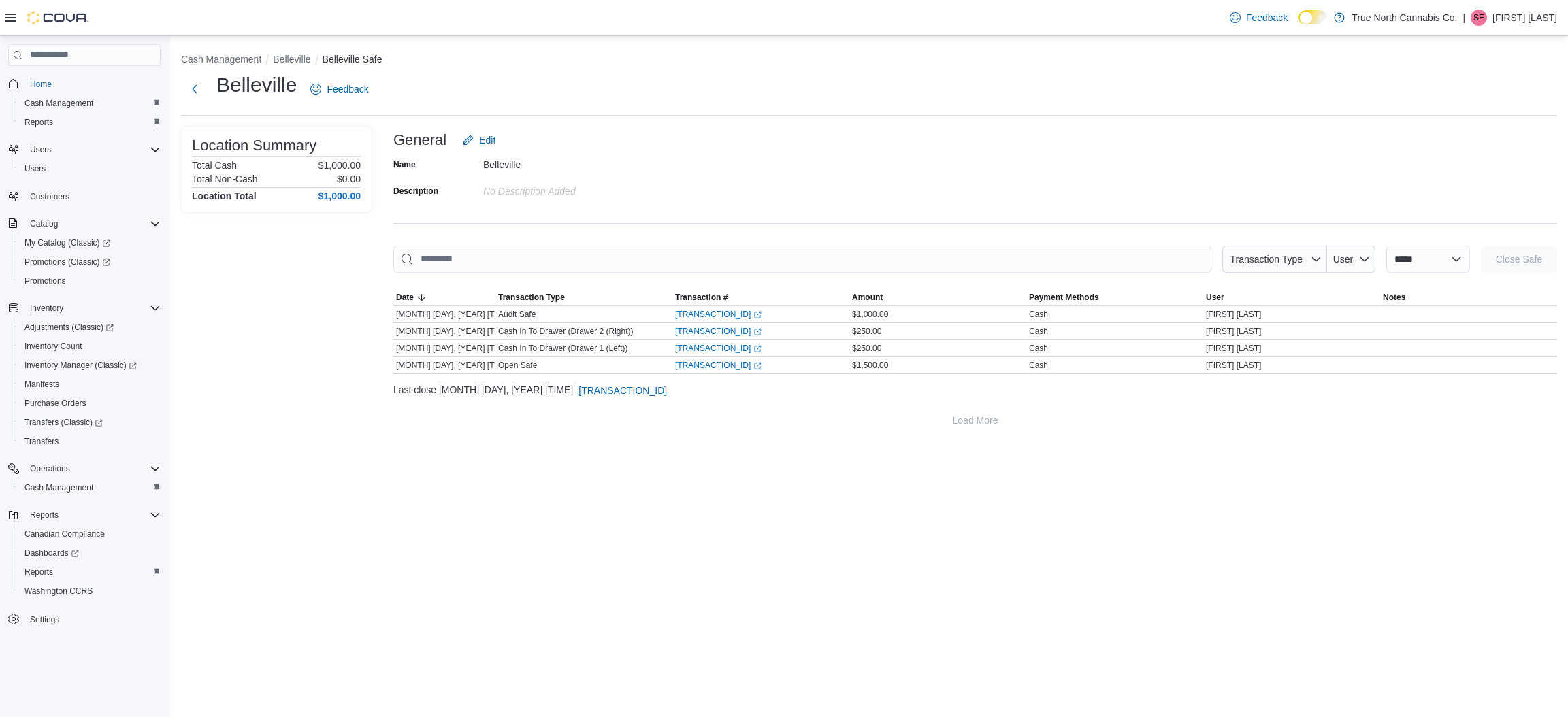 click on "**********" at bounding box center (869, 376) 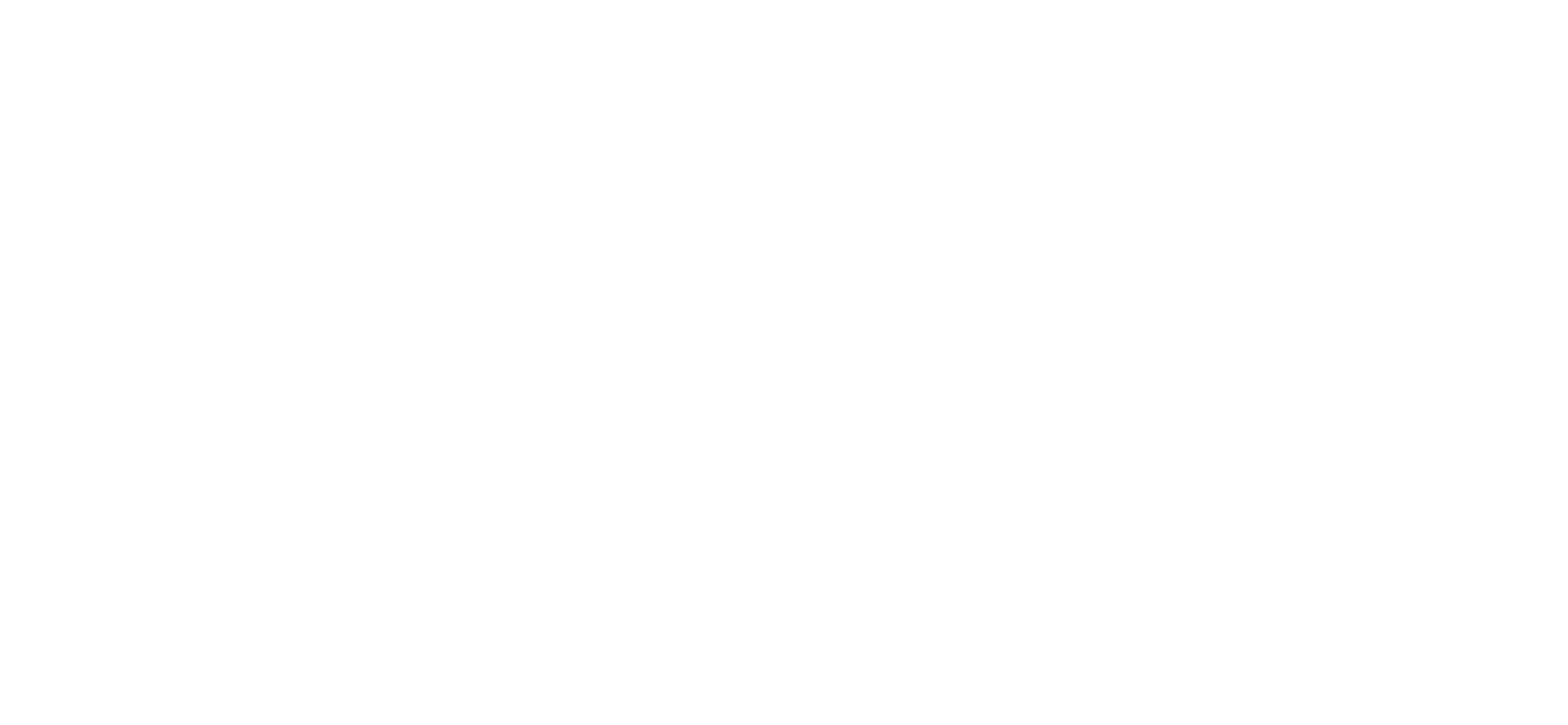 scroll, scrollTop: 0, scrollLeft: 0, axis: both 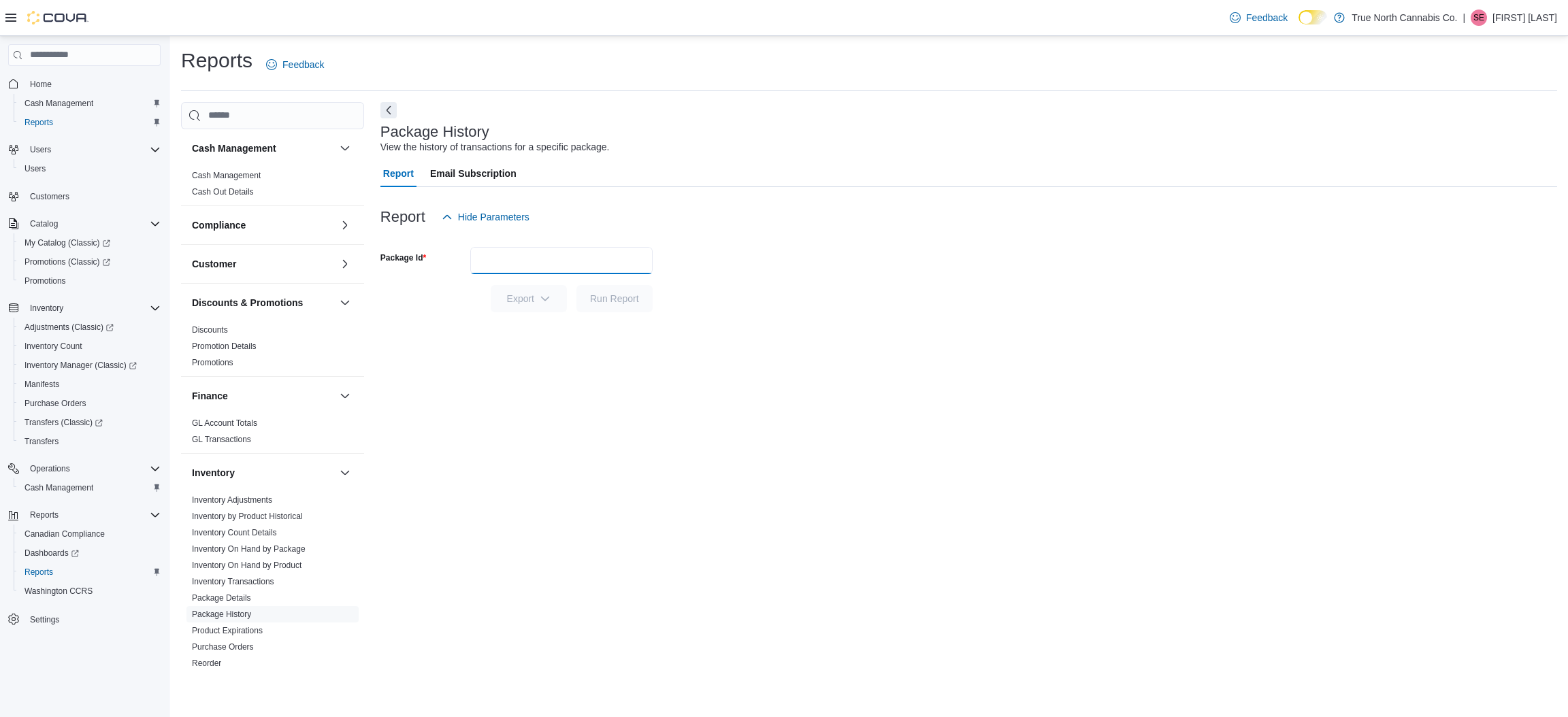 click on "Package Id" at bounding box center (561, 261) 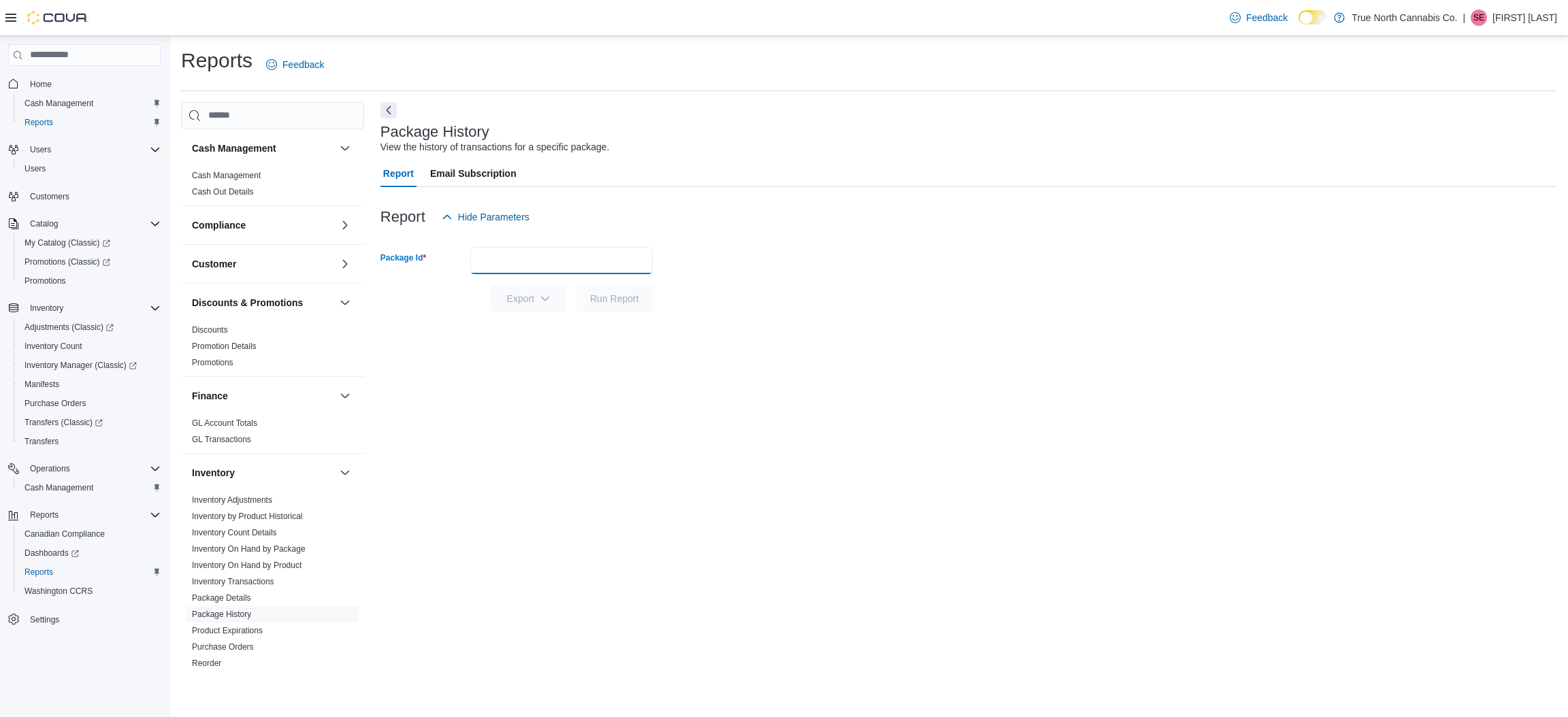 paste on "**********" 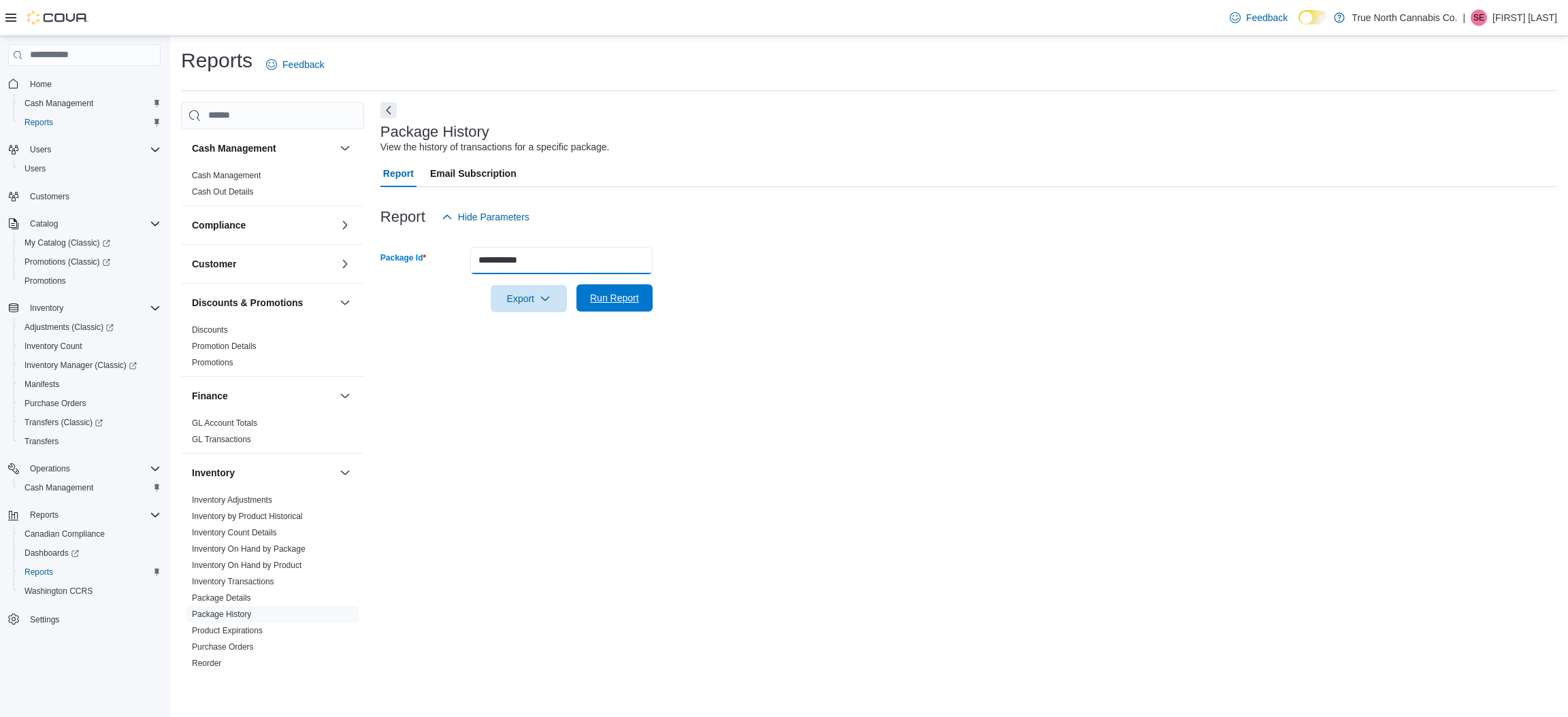 type on "**********" 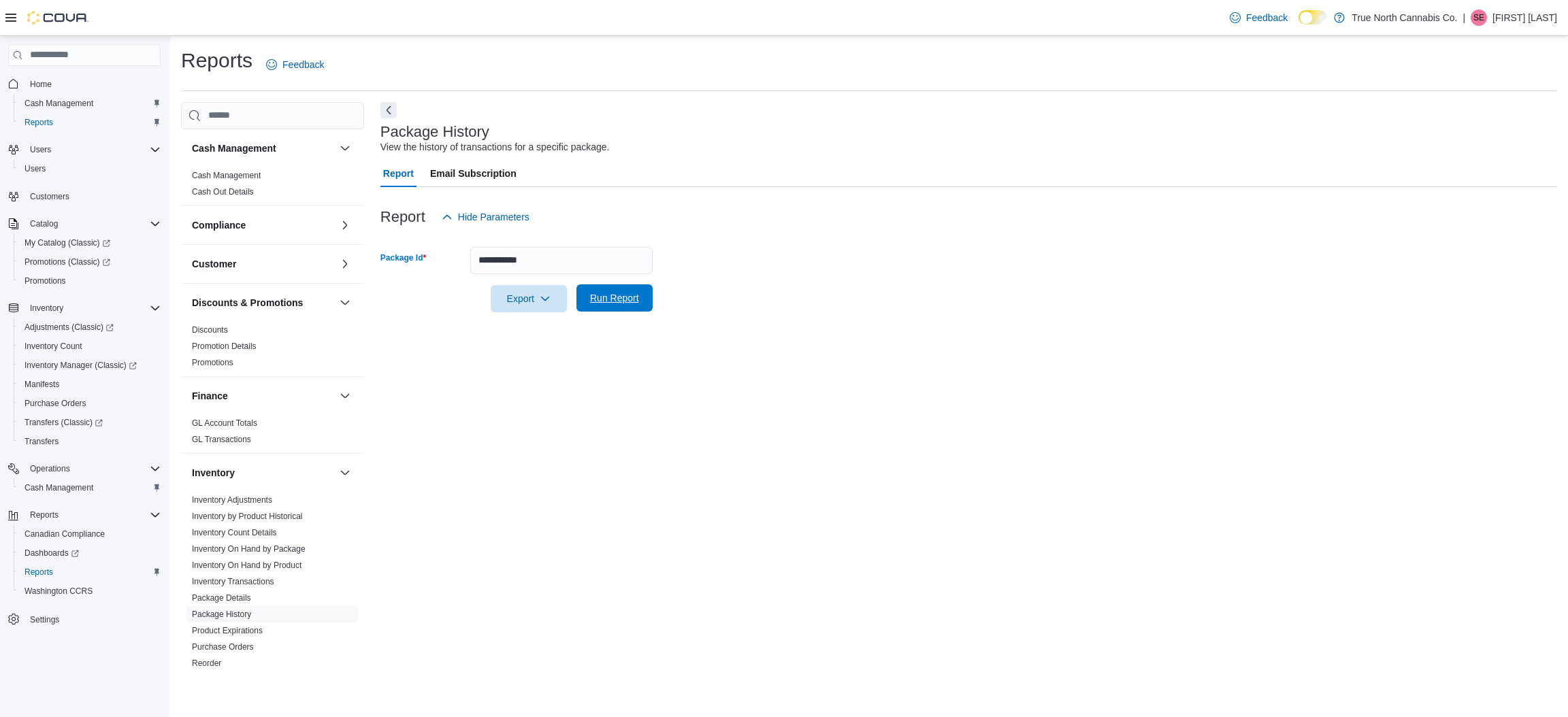 click on "Run Report" at bounding box center [615, 298] 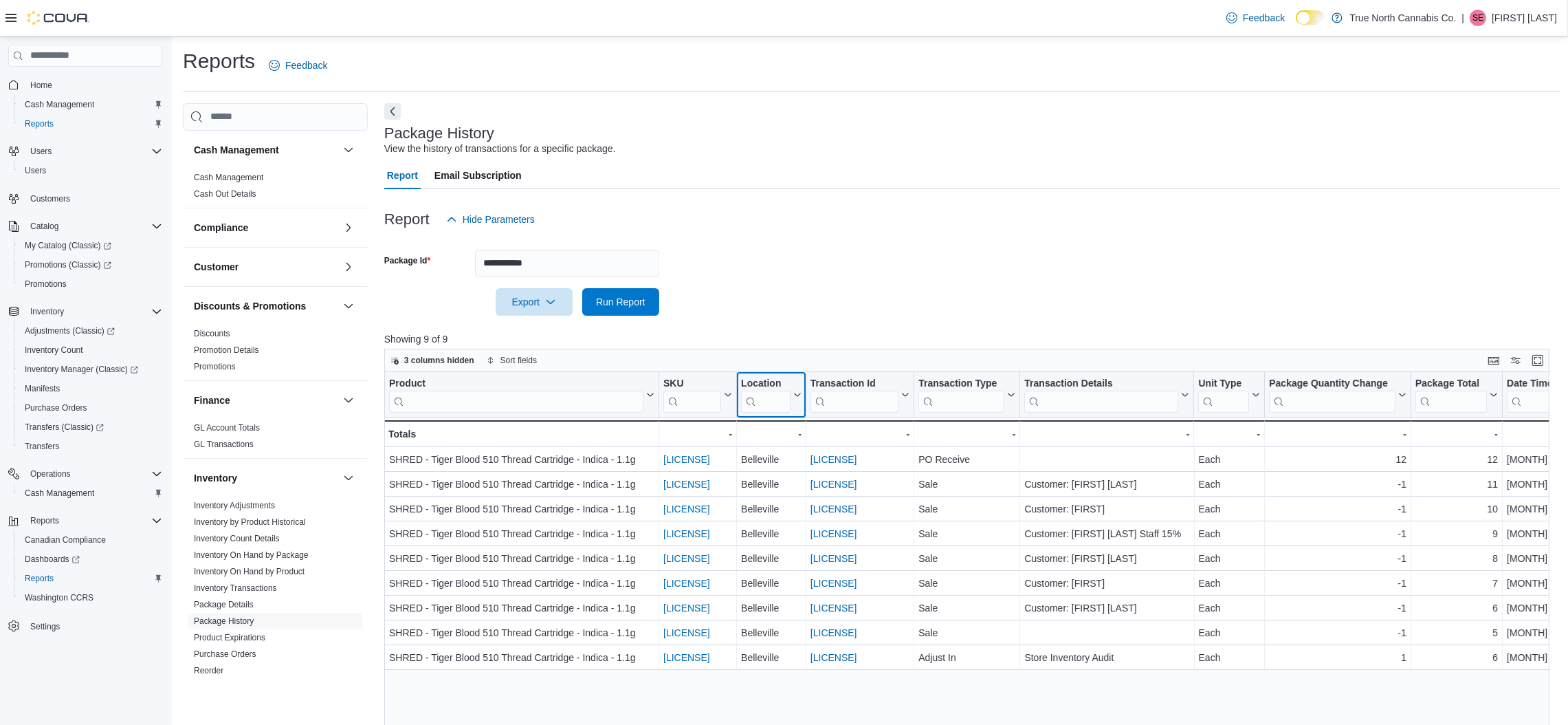click at bounding box center [766, 401] 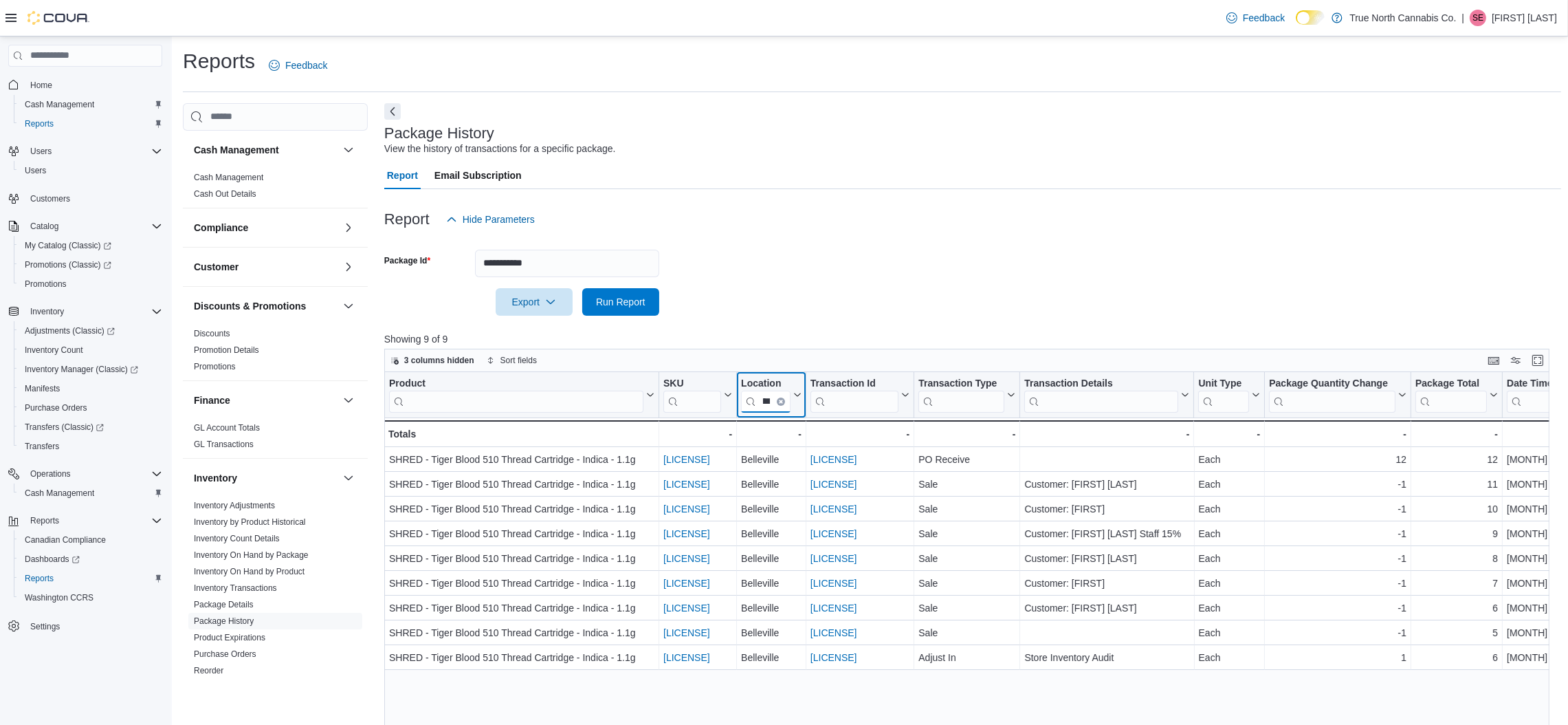scroll, scrollTop: 0, scrollLeft: 14, axis: horizontal 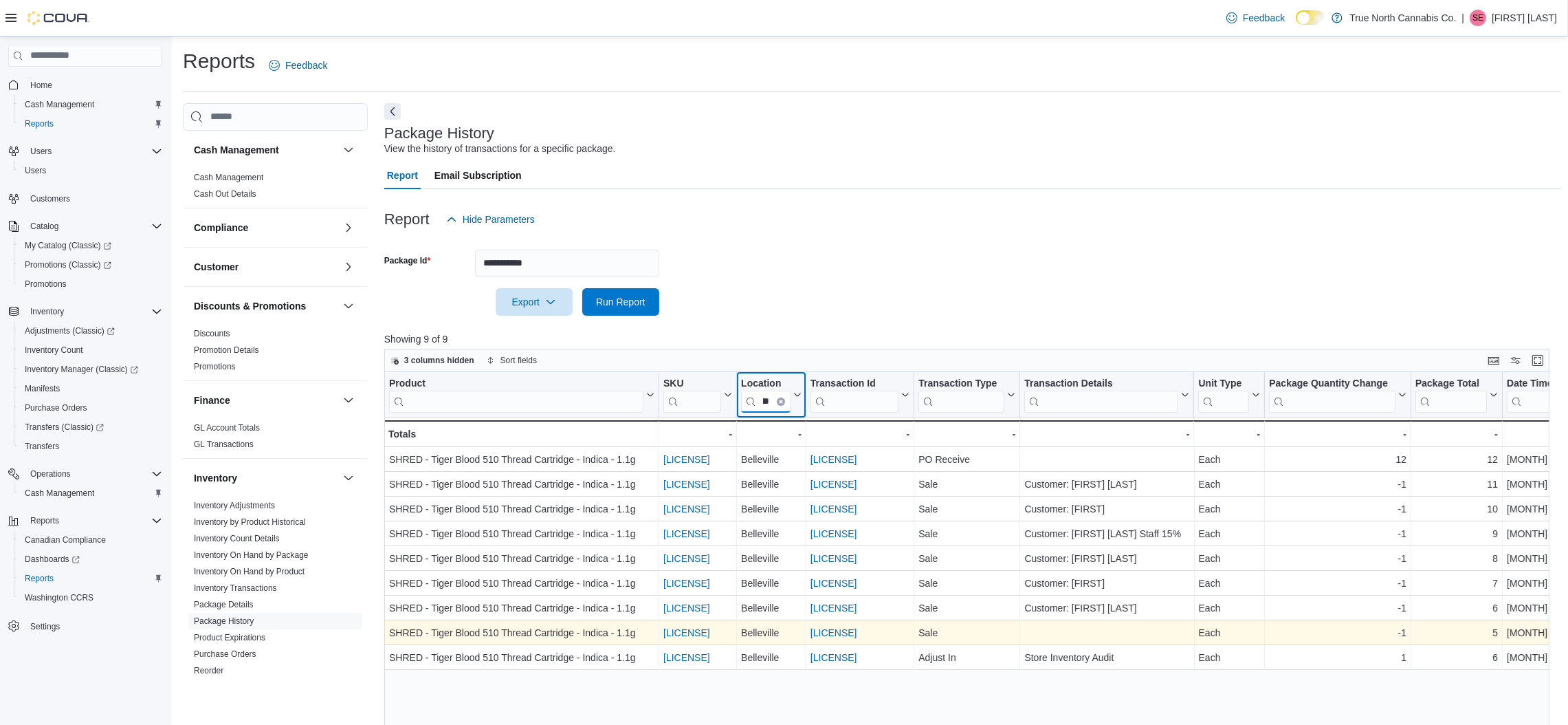 type on "*****" 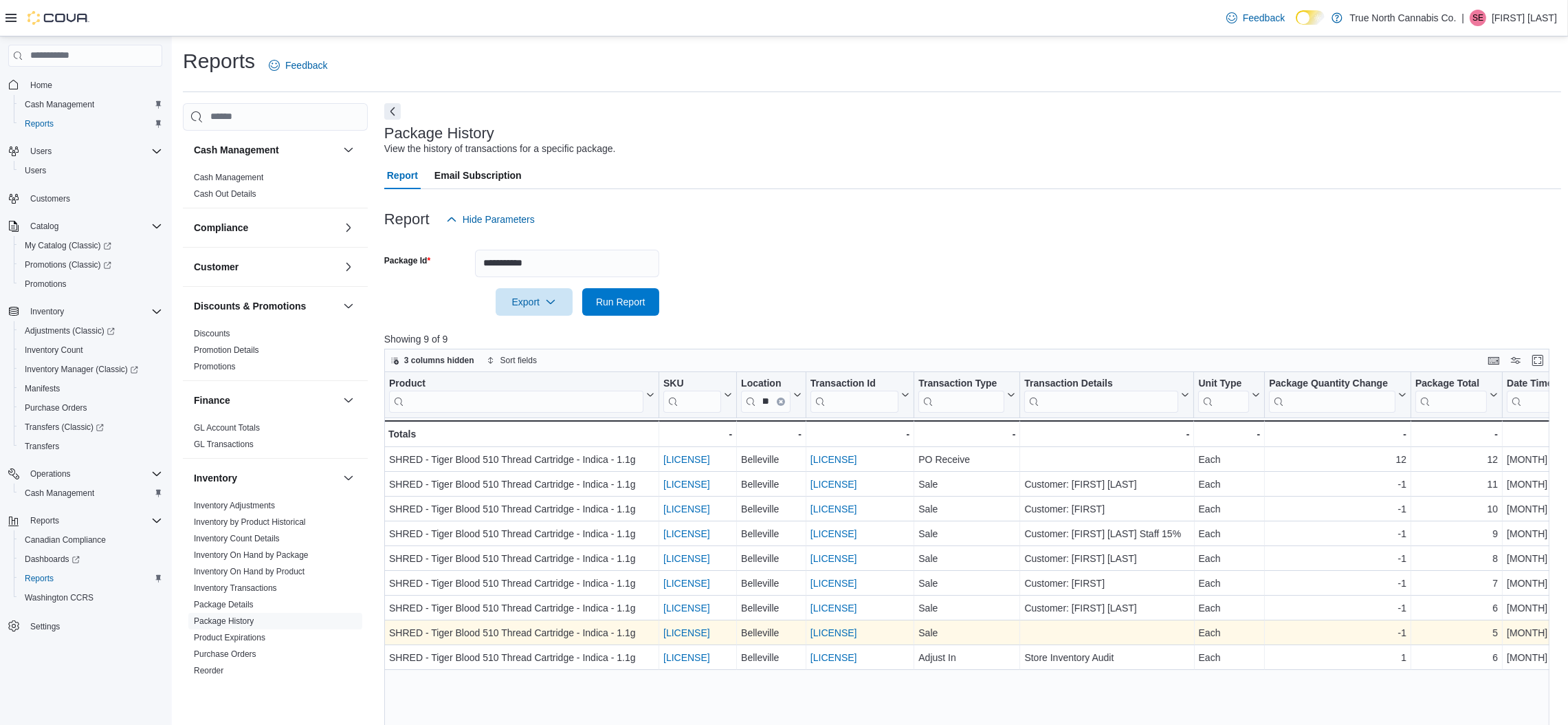 scroll, scrollTop: 0, scrollLeft: 0, axis: both 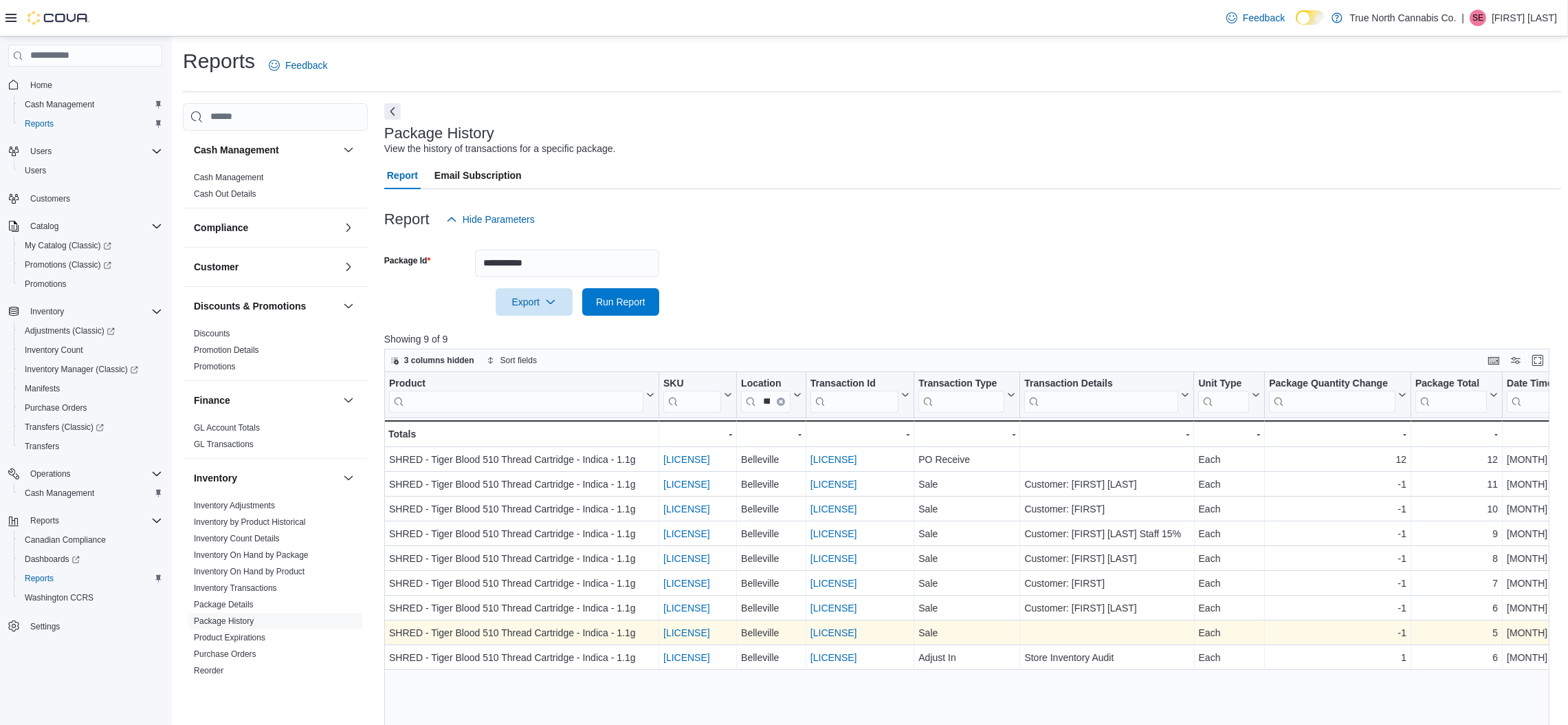 click on "LA1LRH0R" at bounding box center (687, 633) 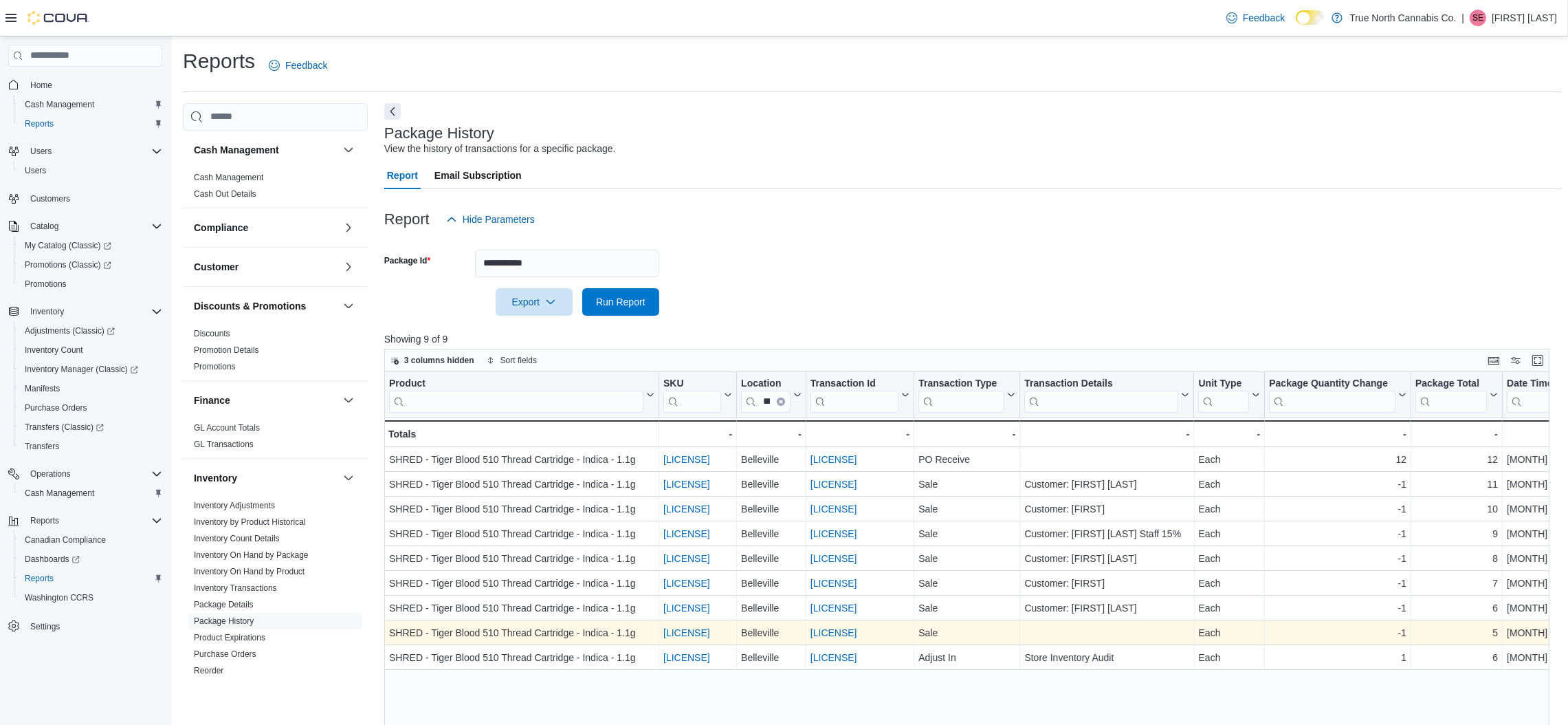 click on "IN97NP-GFSJG2" at bounding box center [834, 633] 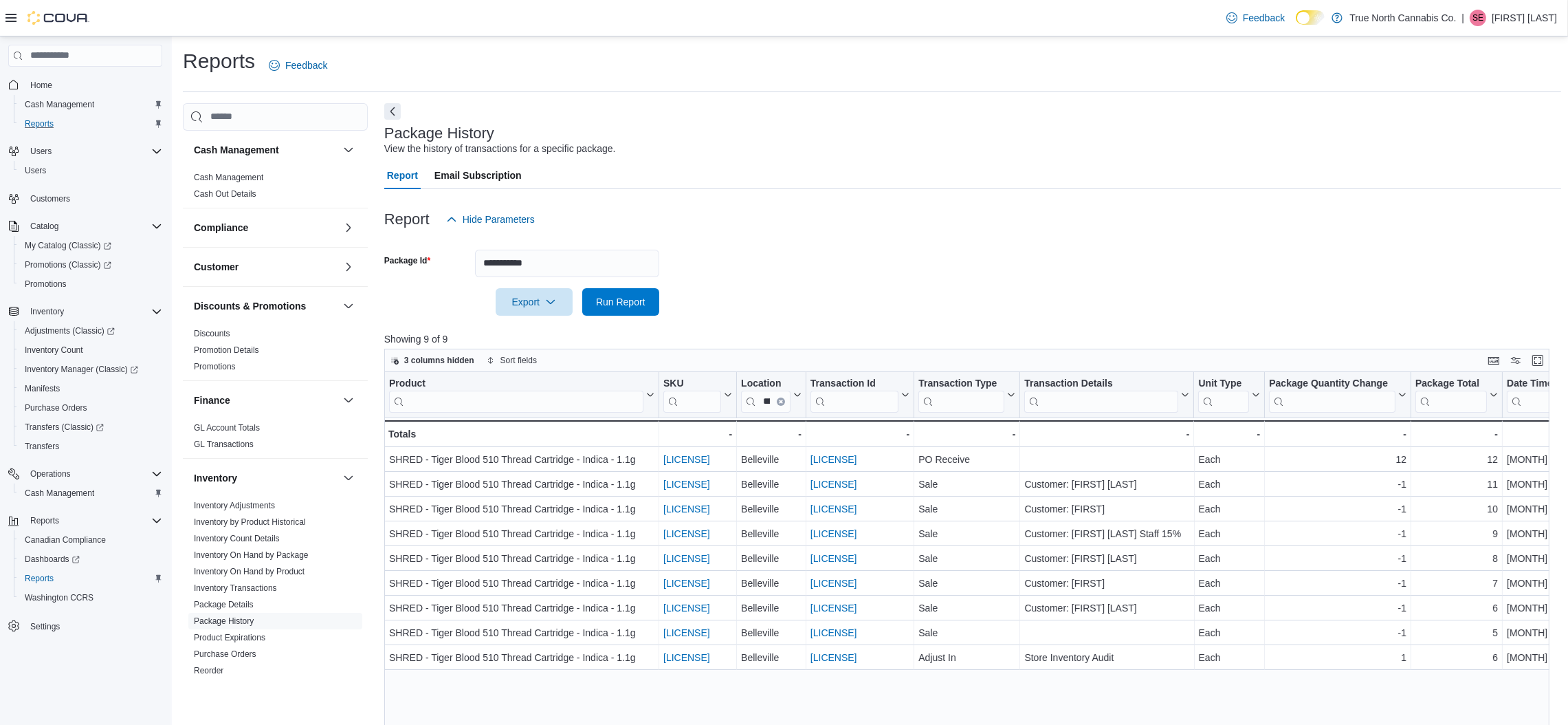click on "Reports" at bounding box center [91, 124] 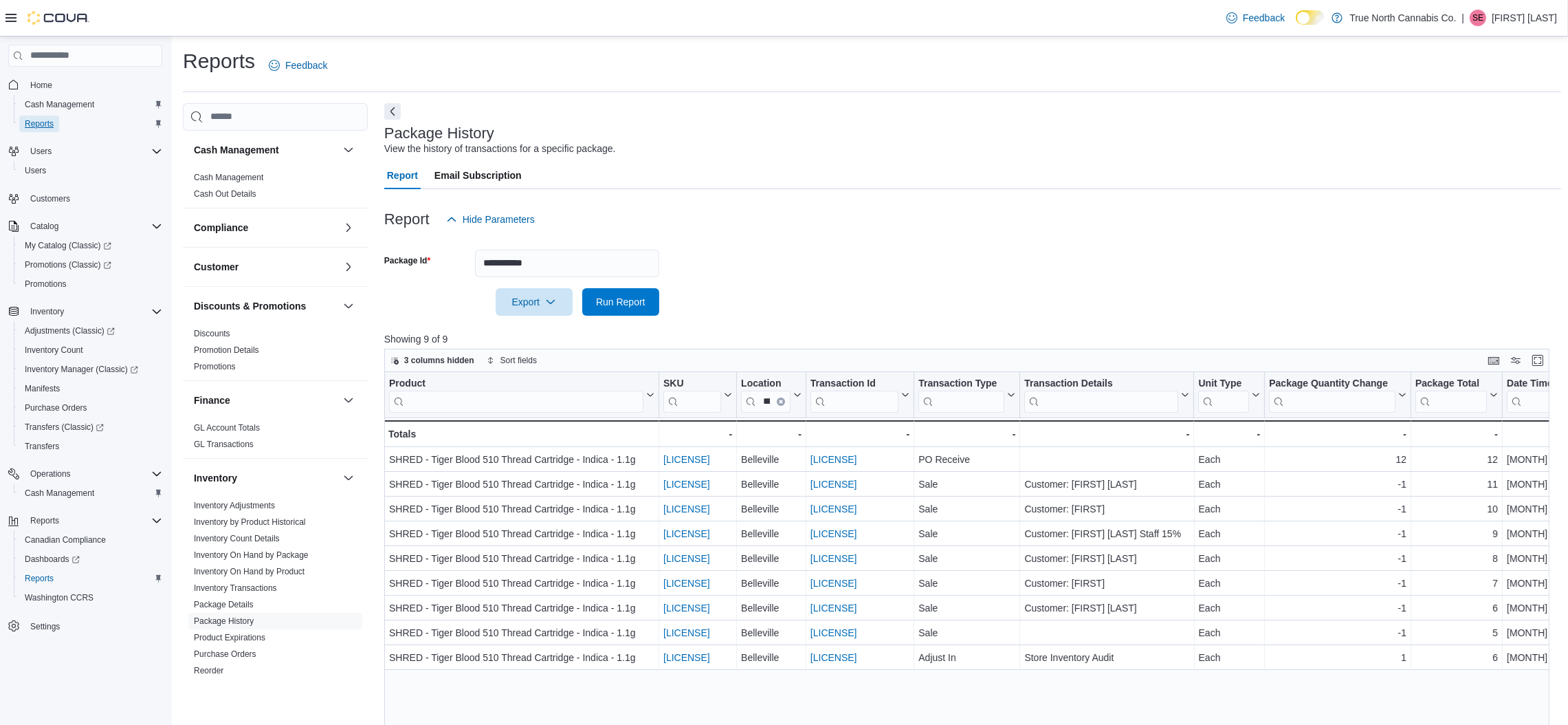 click on "Reports" at bounding box center [39, 124] 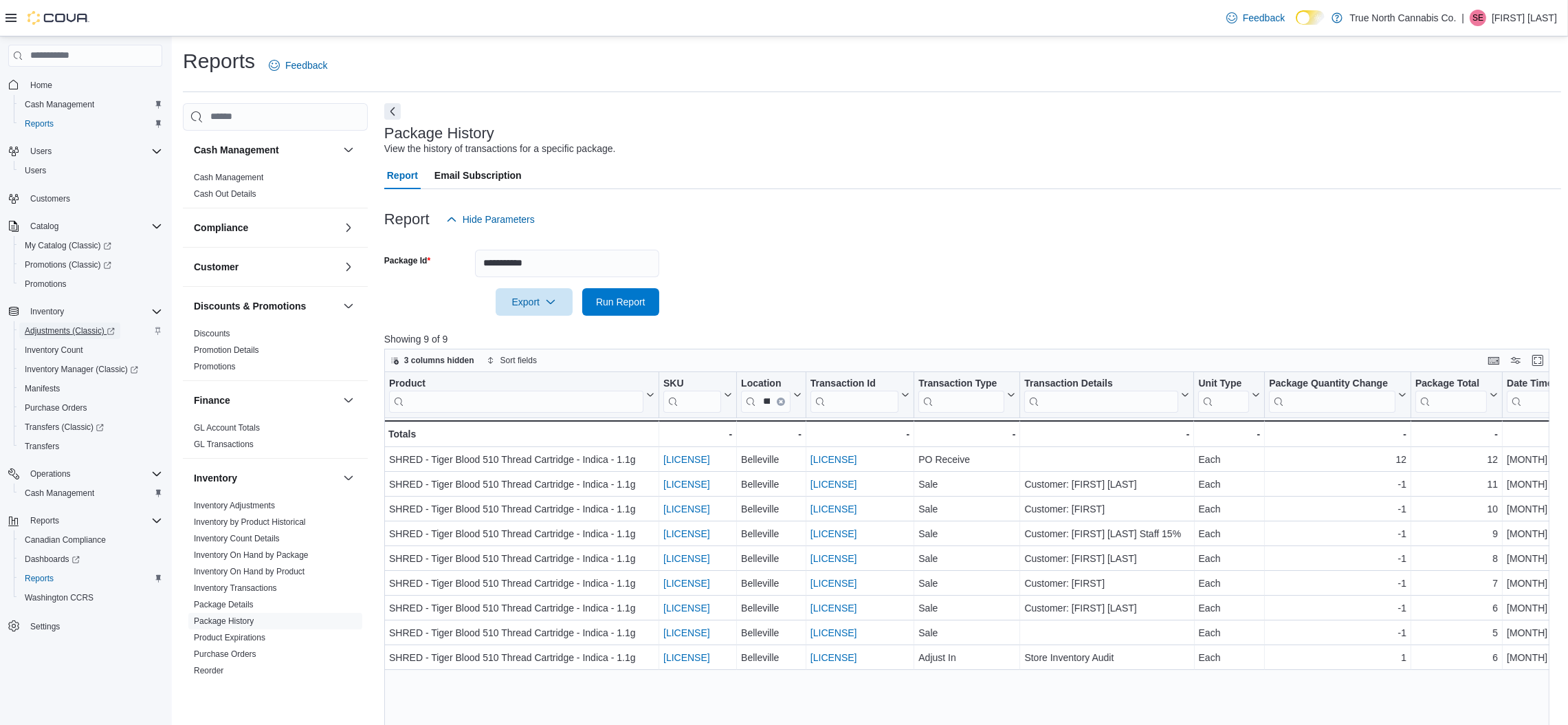 click on "Adjustments (Classic)" at bounding box center [69, 331] 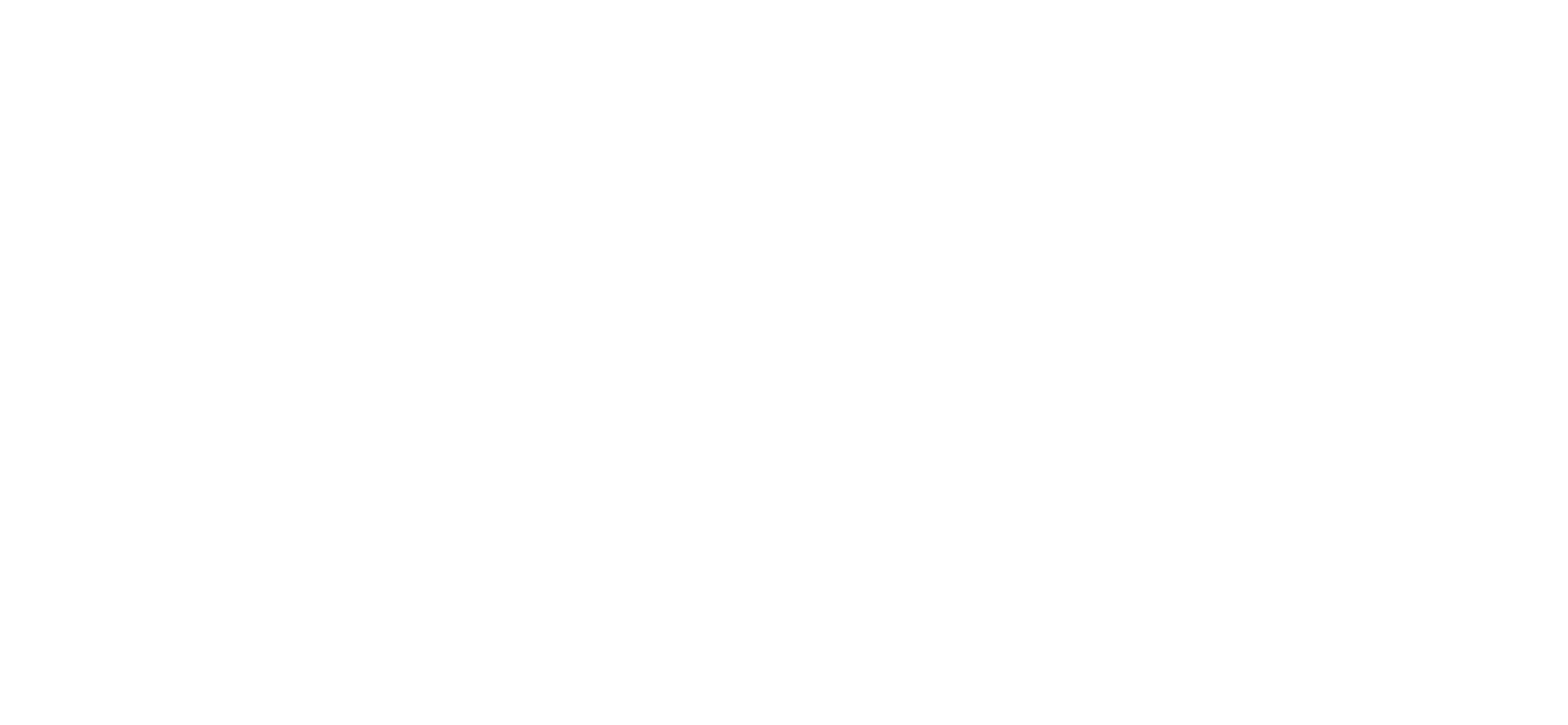 scroll, scrollTop: 0, scrollLeft: 0, axis: both 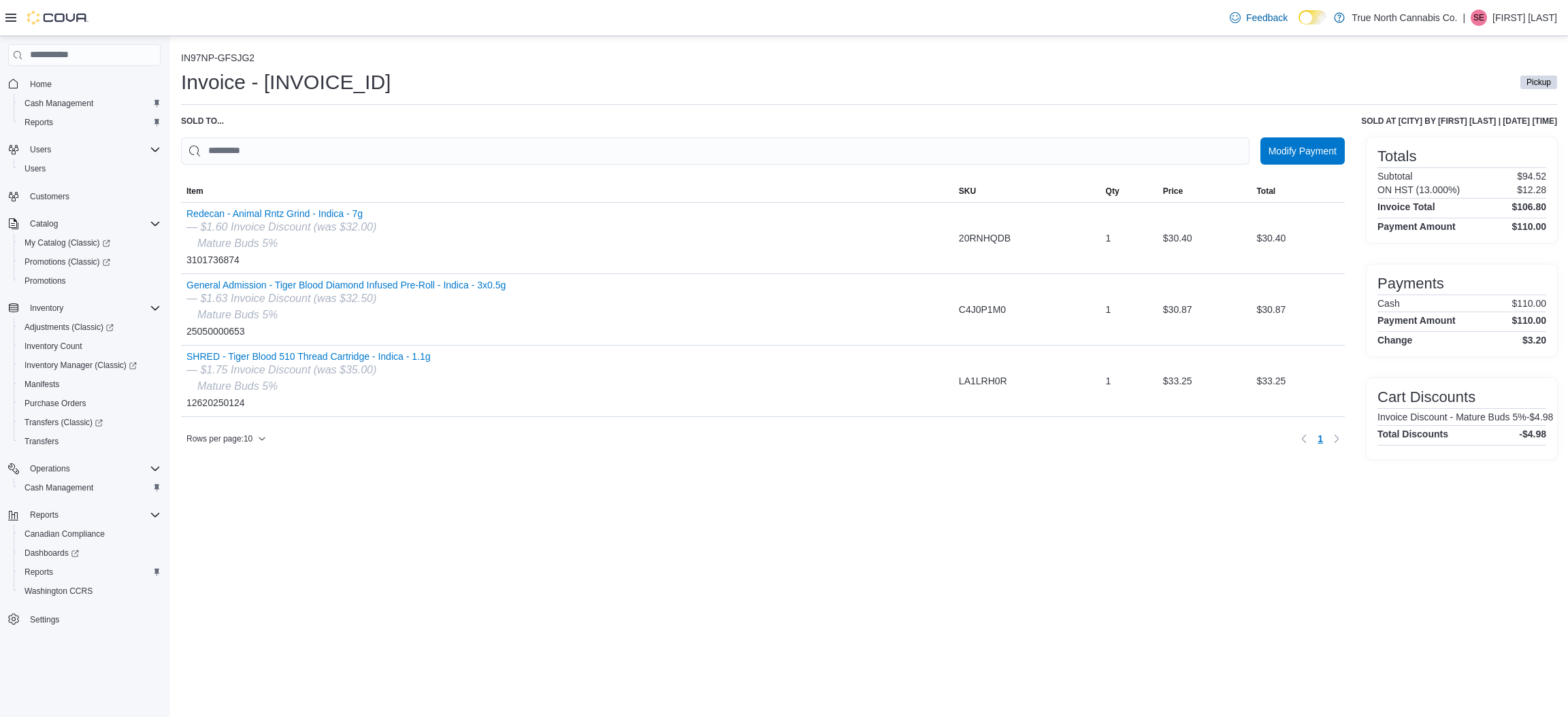 click on "IN97NP-GFSJG2 Invoice - IN97NP-GFSJG2 Pickup Sold to  ... Sold at Belleville by Matthew  Cross | July 7, 2025 9:13 PM Modify Payment Sorting MemoryTable from EuiInMemoryTable; Page 1 of 1. Item SKU Qty Price Total Item Redecan - Animal Rntz Grind - Indica - 7g — $1.60 Invoice Discount
(was $32.00) Mature Buds 5% 3101736874 SKU 20RNHQDB Qty 1 Price $30.40 Total $30.40 Item General Admission - Tiger Blood Diamond Infused Pre-Roll - Indica - 3x0.5g — $1.63 Invoice Discount
(was $32.50) Mature Buds 5% 25050000653 SKU C4J0P1M0 Qty 1 Price $30.87 Total $30.87 Item SHRED - Tiger Blood 510 Thread Cartridge - Indica - 1.1g — $1.75 Invoice Discount
(was $35.00) Mature Buds 5% 12620250124 SKU LA1LRH0R Qty 1 Price $33.25 Total $33.25 Rows per page :  10 Page 1 of 1 1 Totals   Subtotal $94.52 ON HST (13.000%) $12.28 Invoice Total $106.80 Payment Amount $110.00 Payments   Cash $110.00 Payment Amount $110.00 Change $3.20 Cart Discounts   -$4.98 Total Discounts -$4.98" at bounding box center [869, 376] 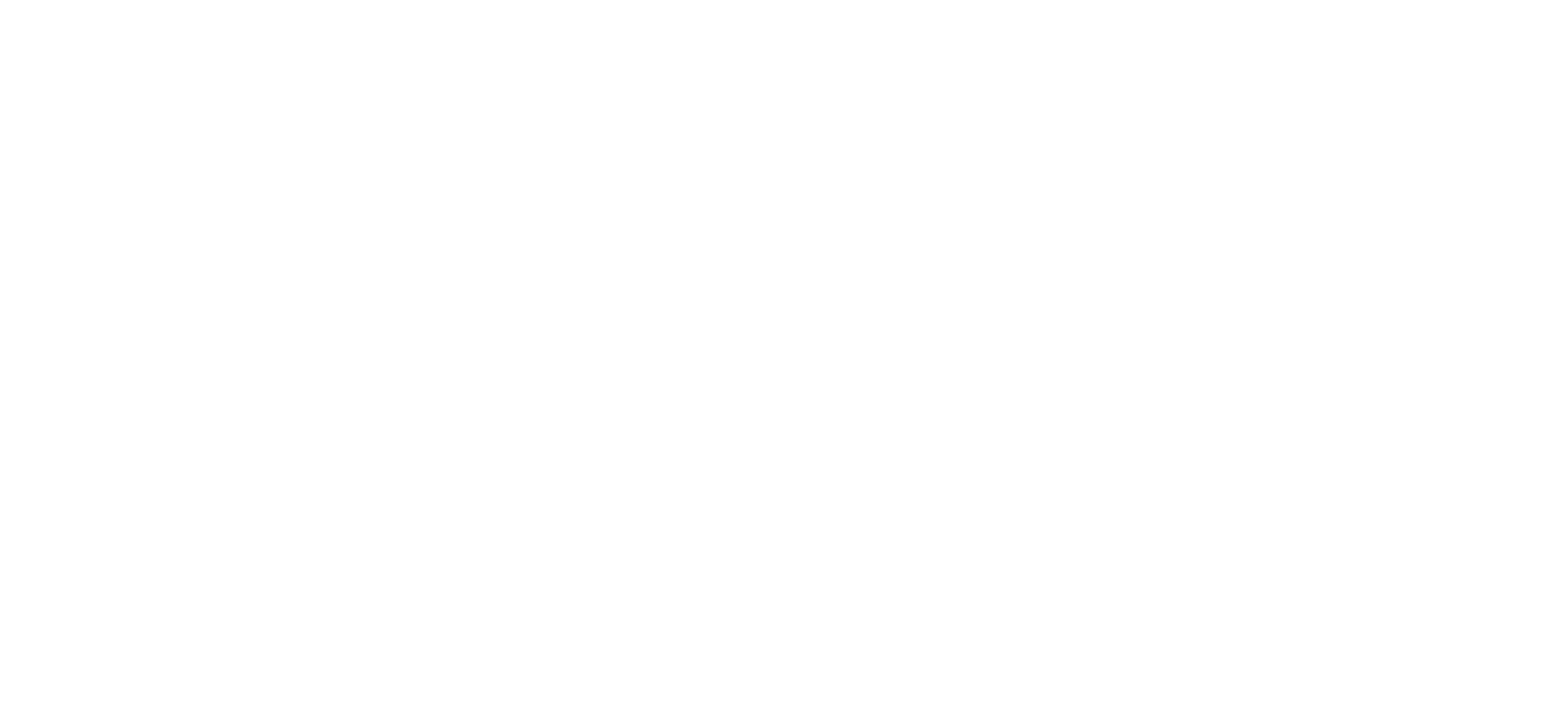 scroll, scrollTop: 0, scrollLeft: 0, axis: both 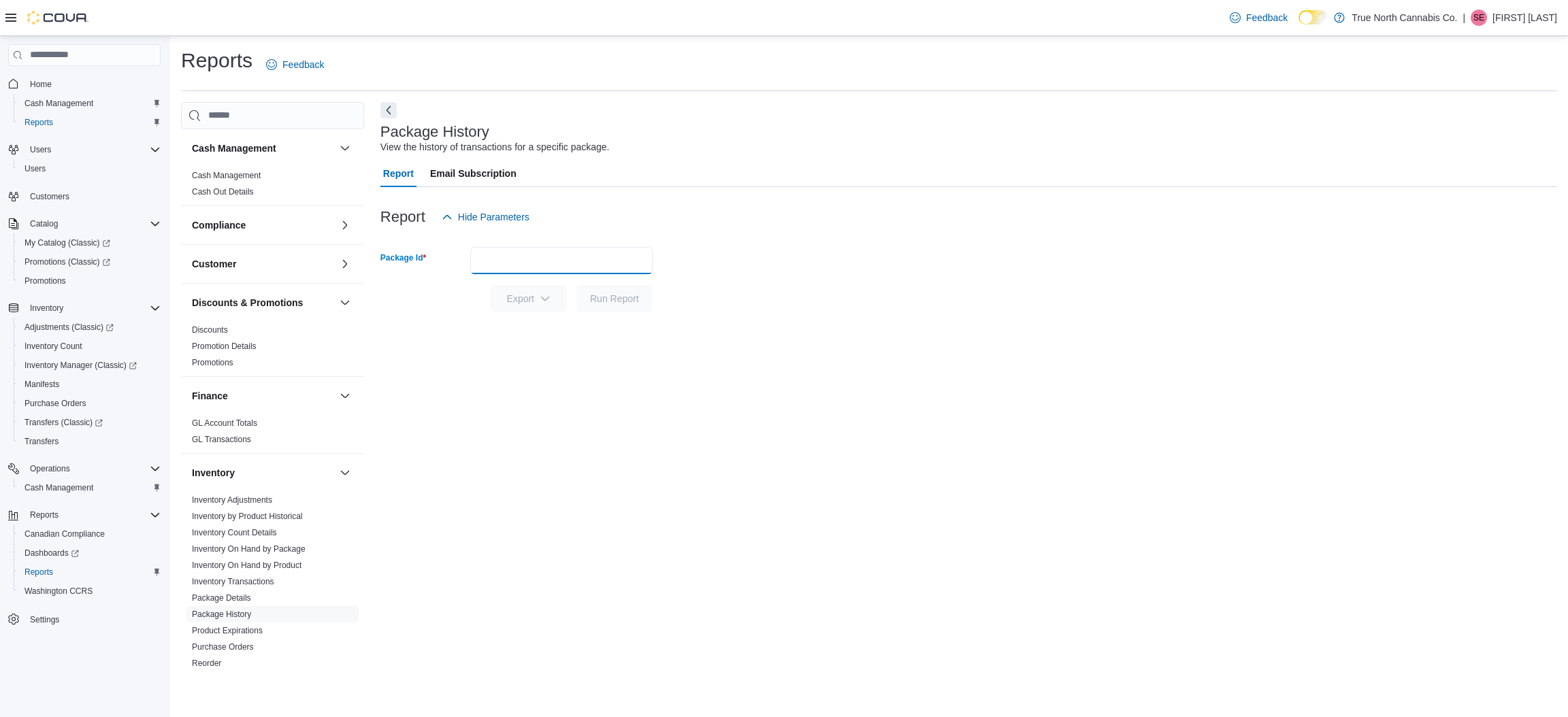 click on "Package Id" at bounding box center (561, 261) 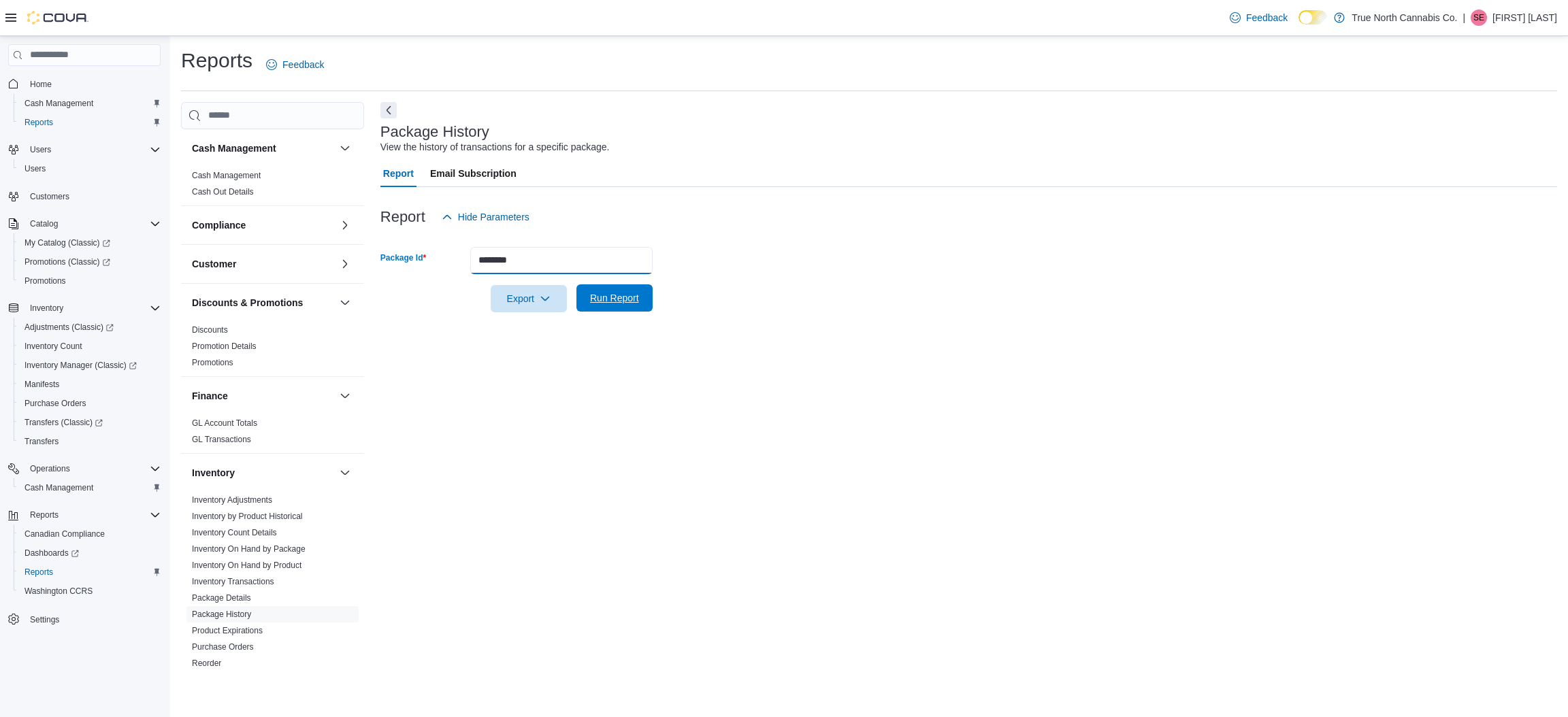 type on "********" 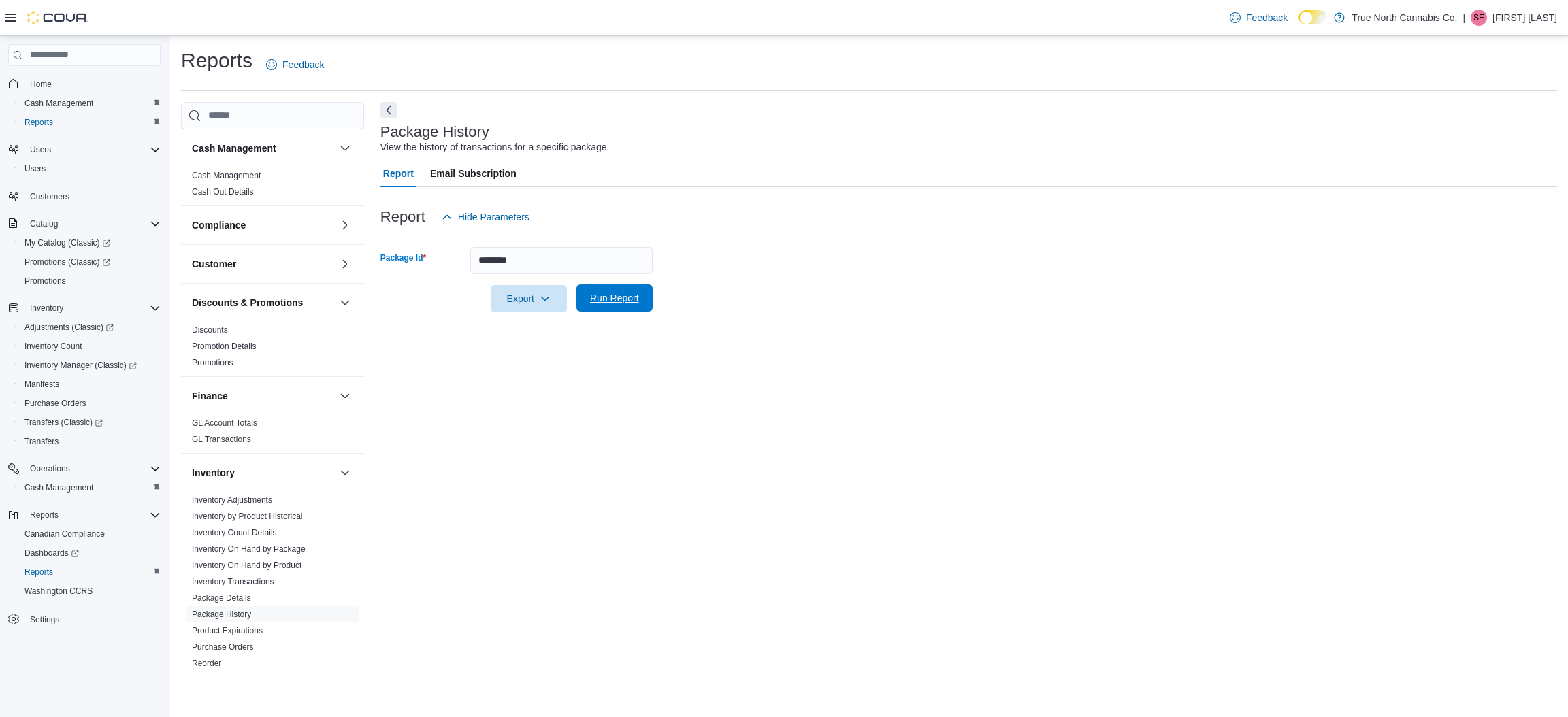 click on "Run Report" at bounding box center [615, 298] 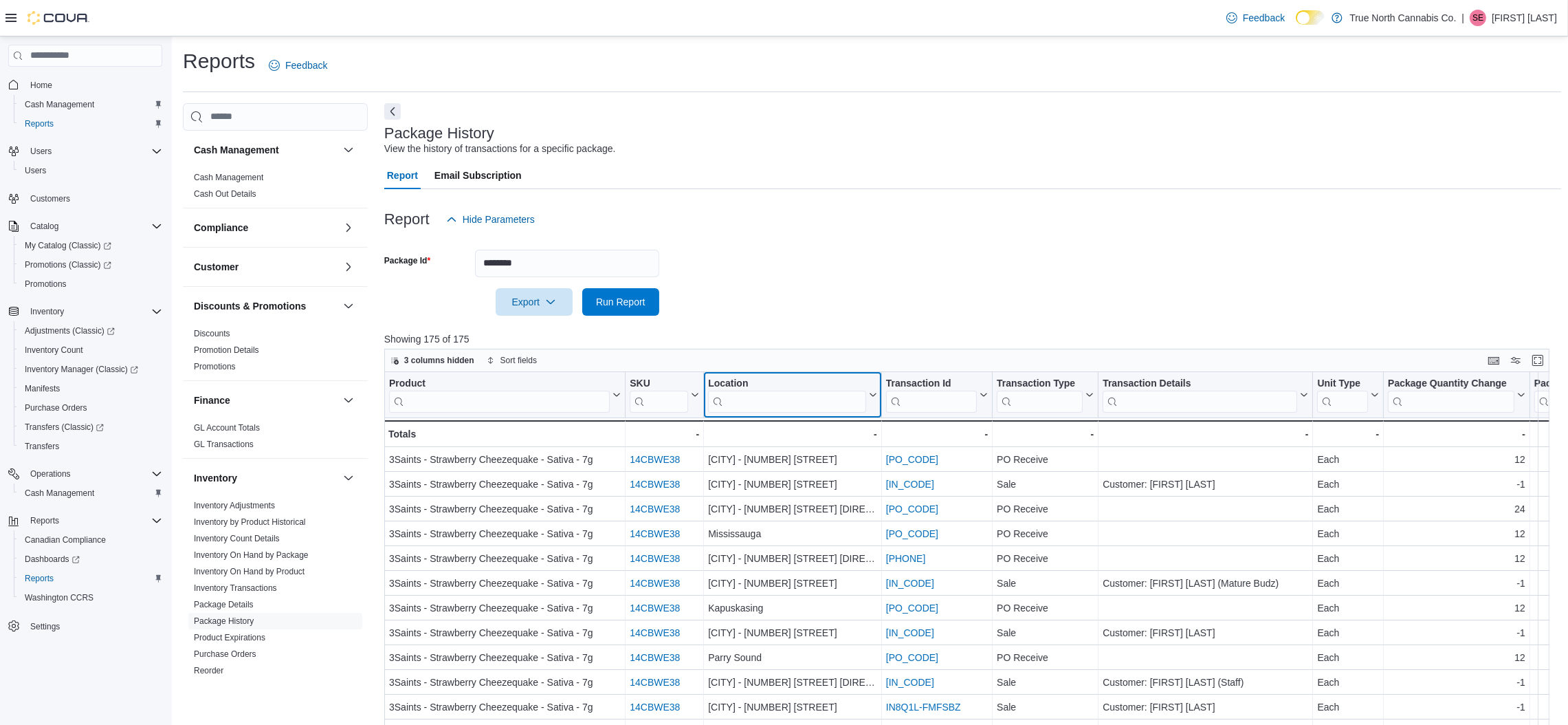 click at bounding box center [787, 401] 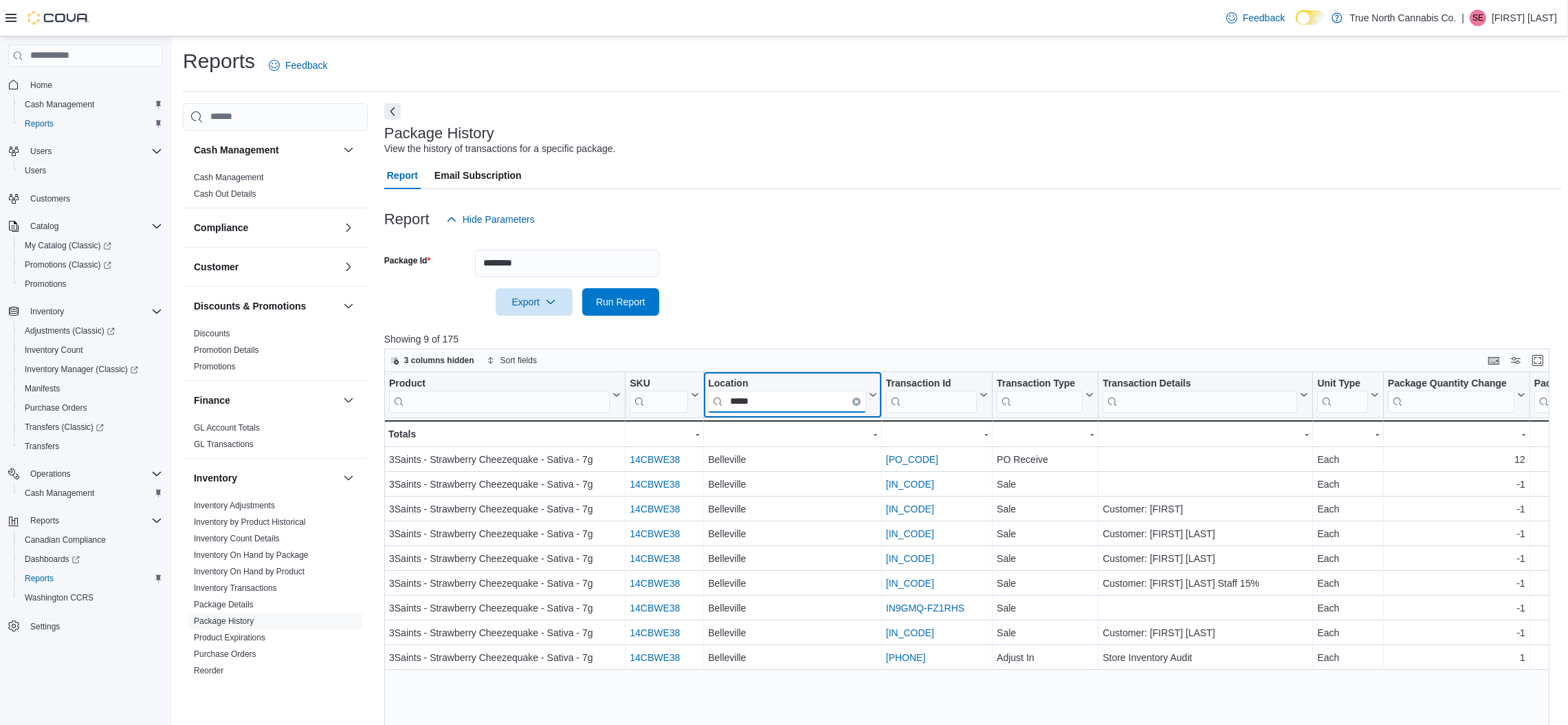 type on "*****" 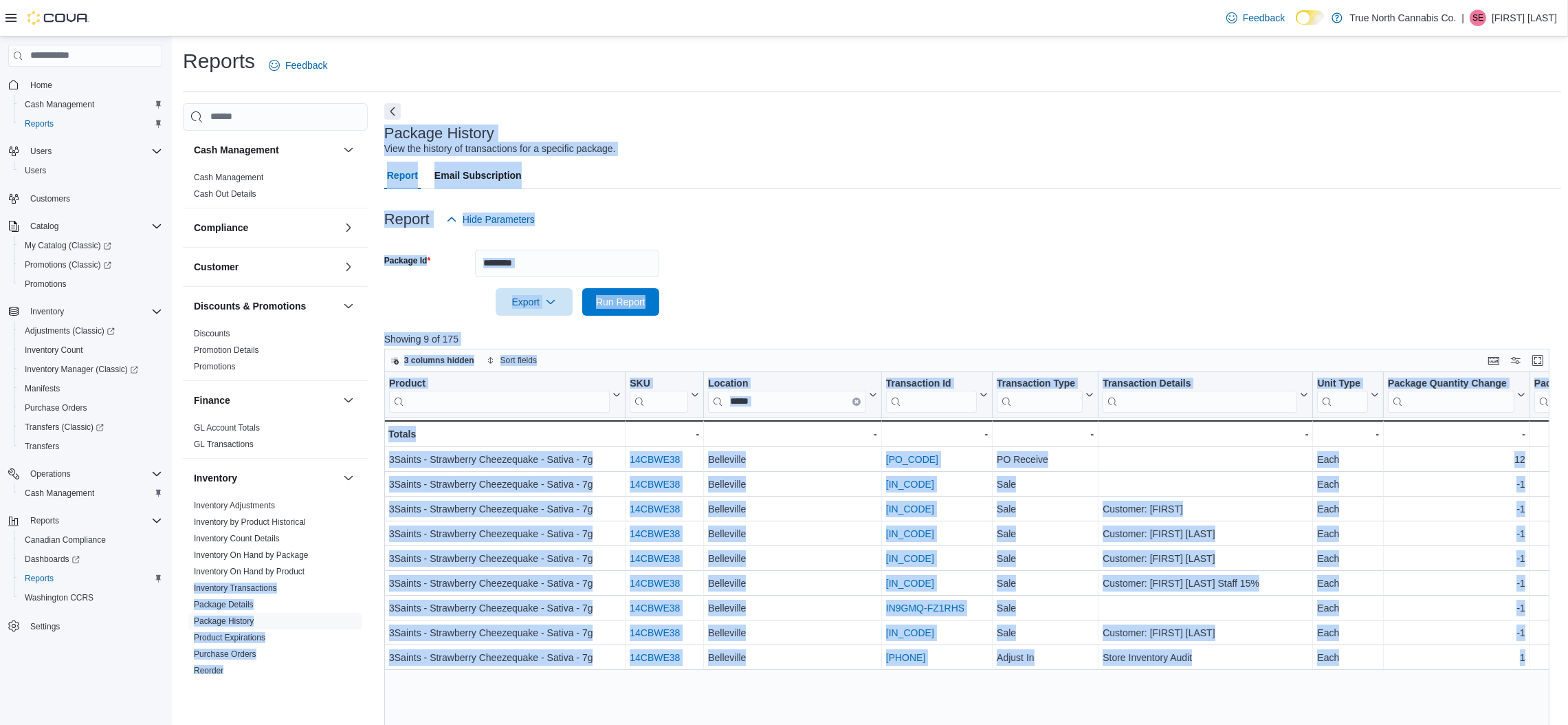 drag, startPoint x: 684, startPoint y: 679, endPoint x: 373, endPoint y: 572, distance: 328.89208 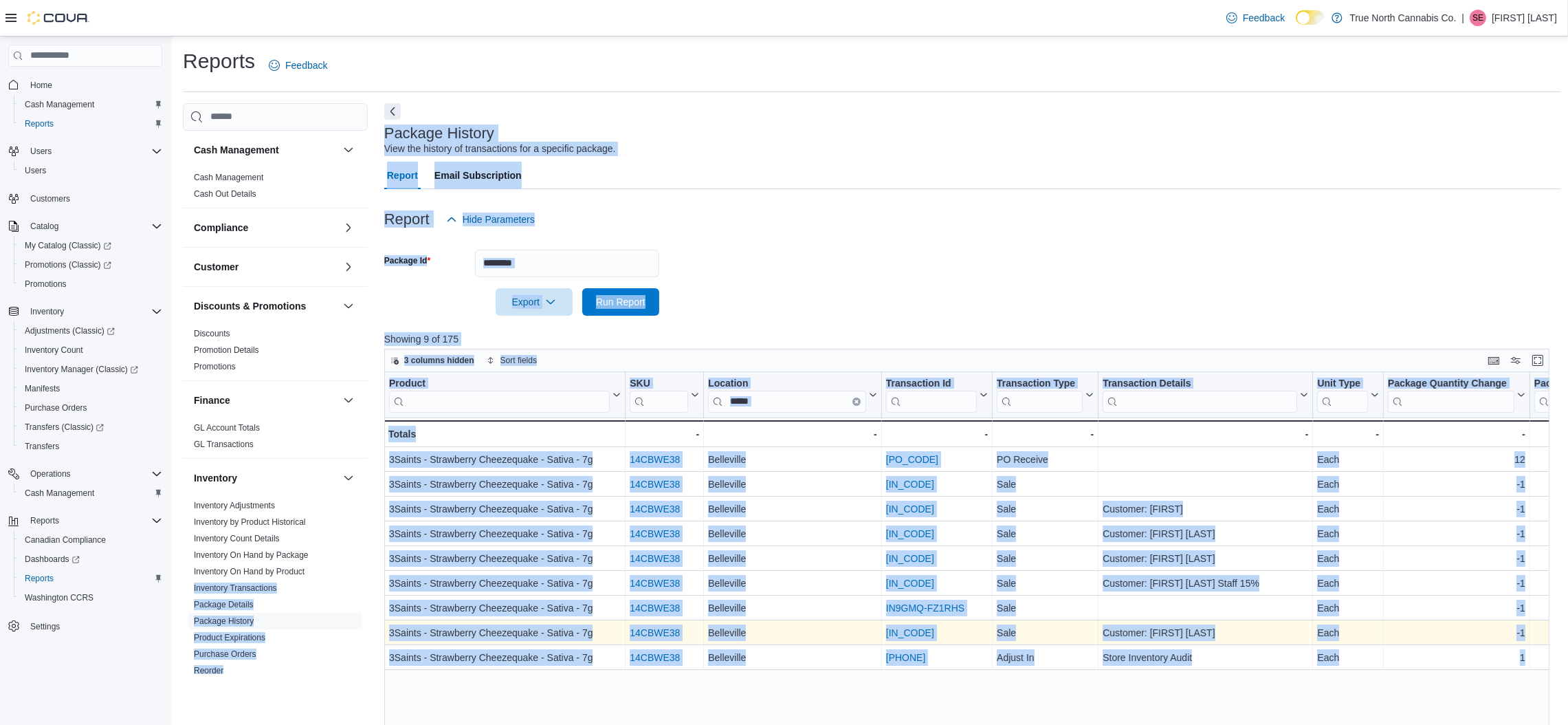 click on "[ID]" at bounding box center [910, 633] 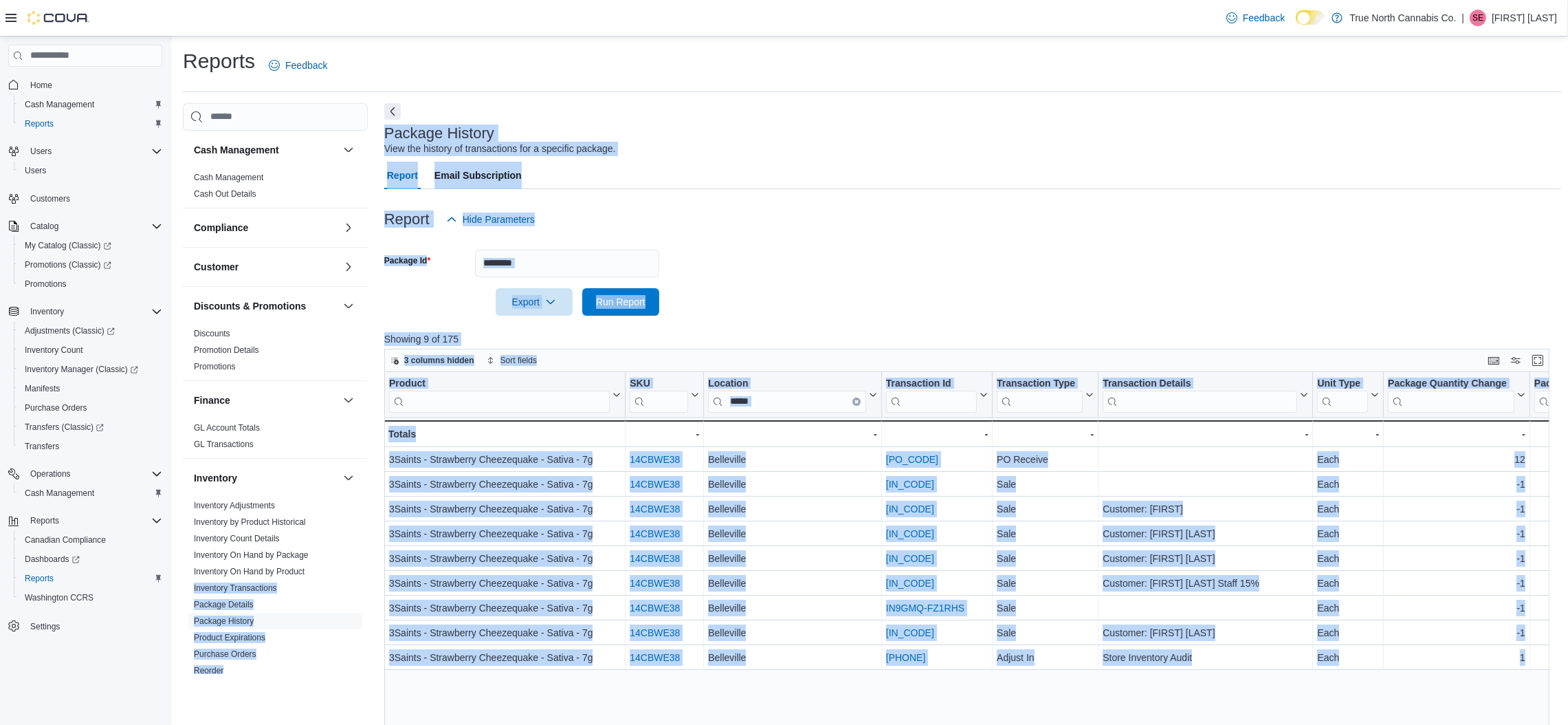 click on "Report Email Subscription" at bounding box center (973, 175) 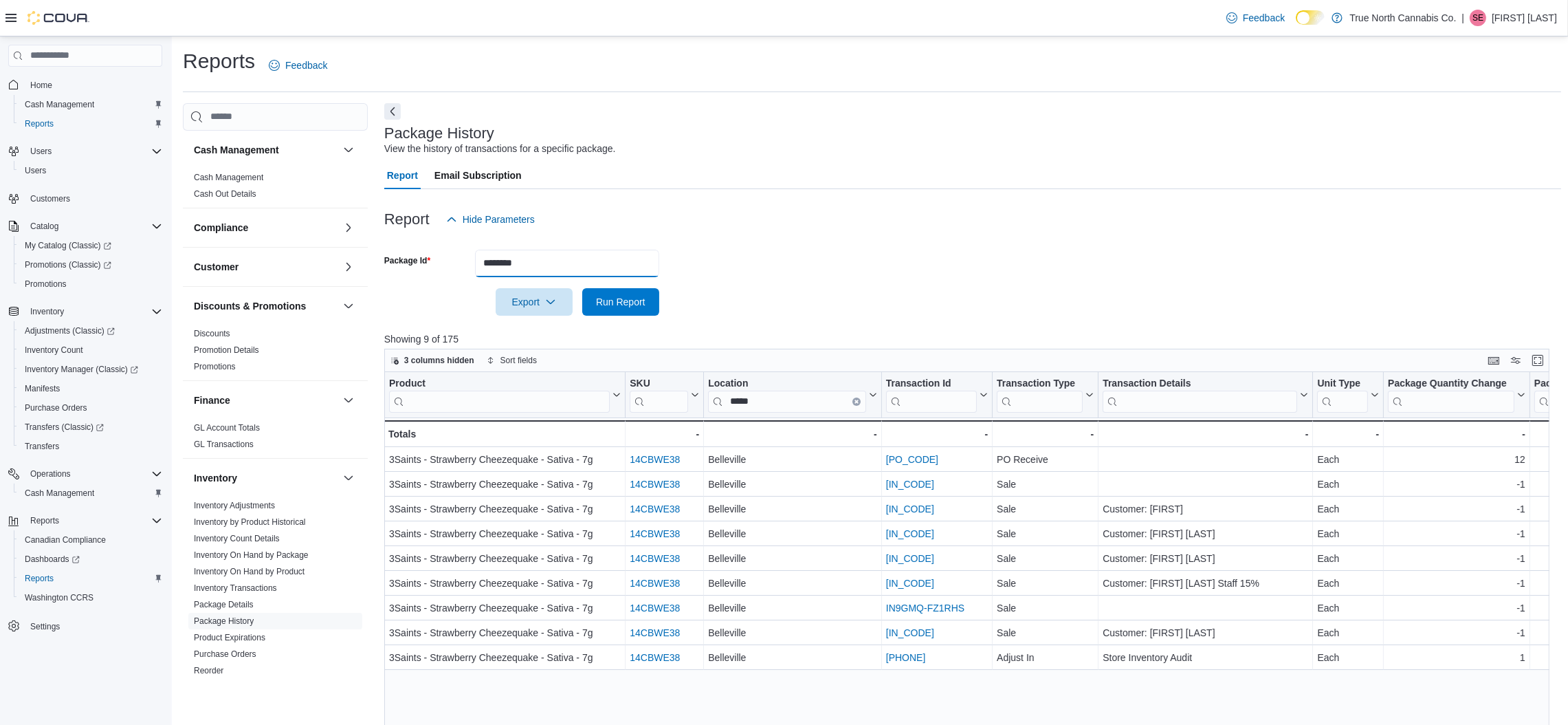 click on "********" at bounding box center (567, 263) 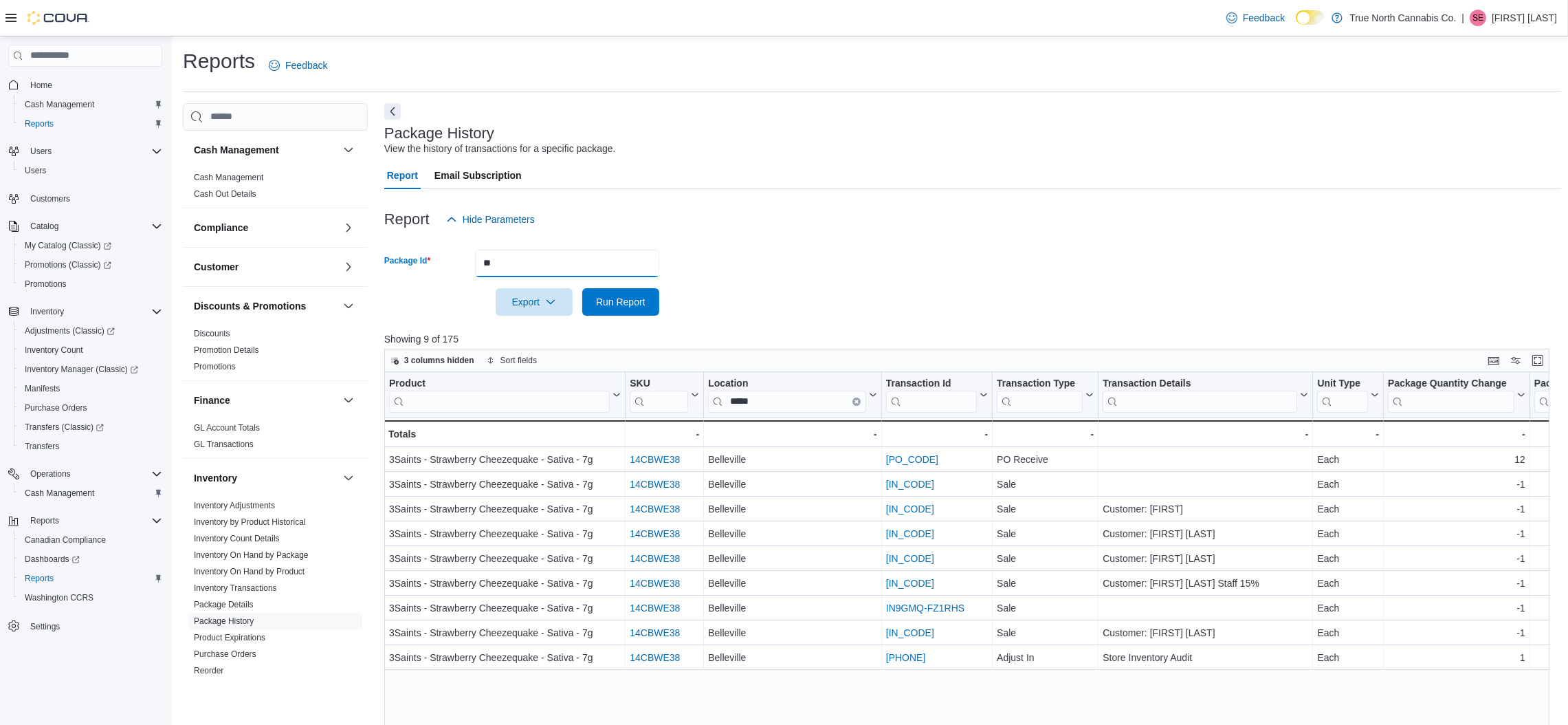 type on "*" 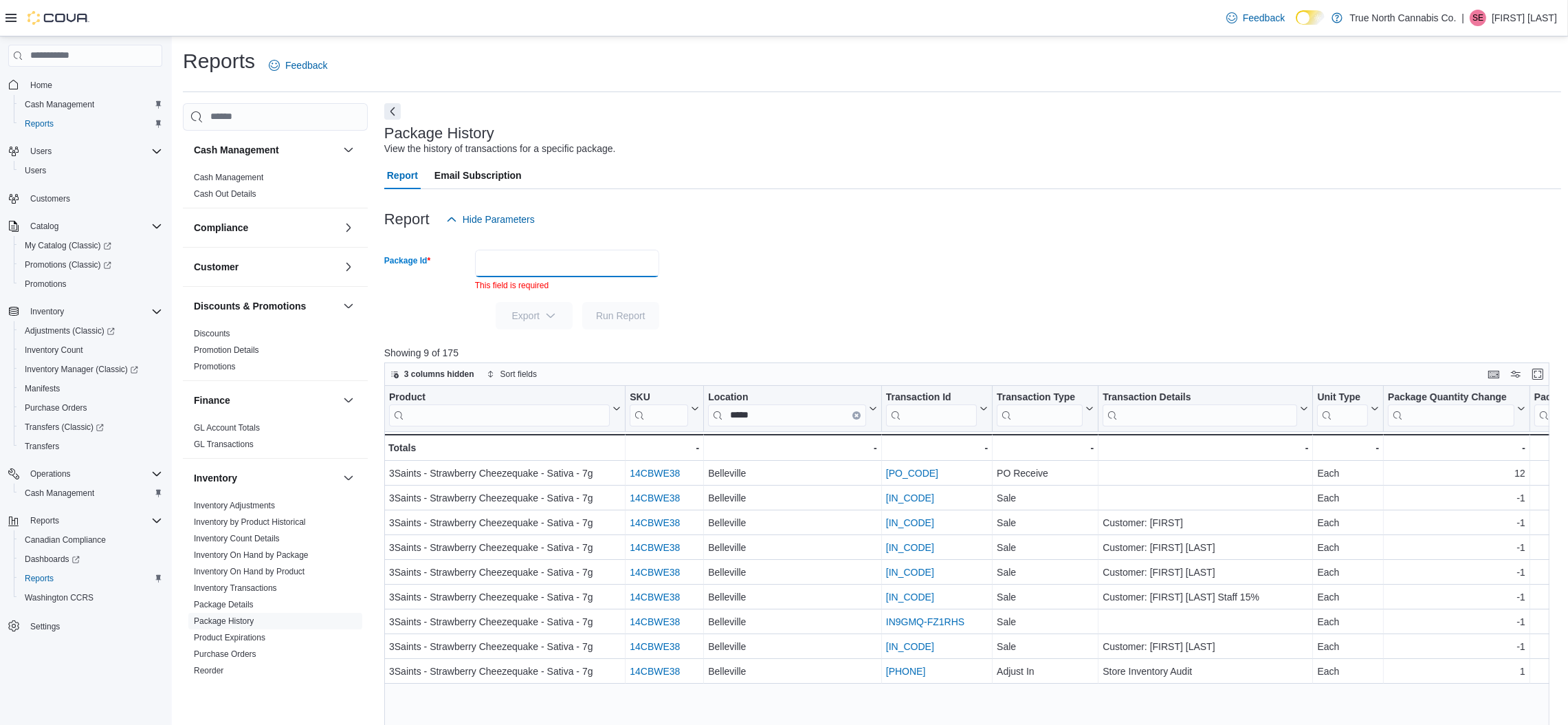paste on "**********" 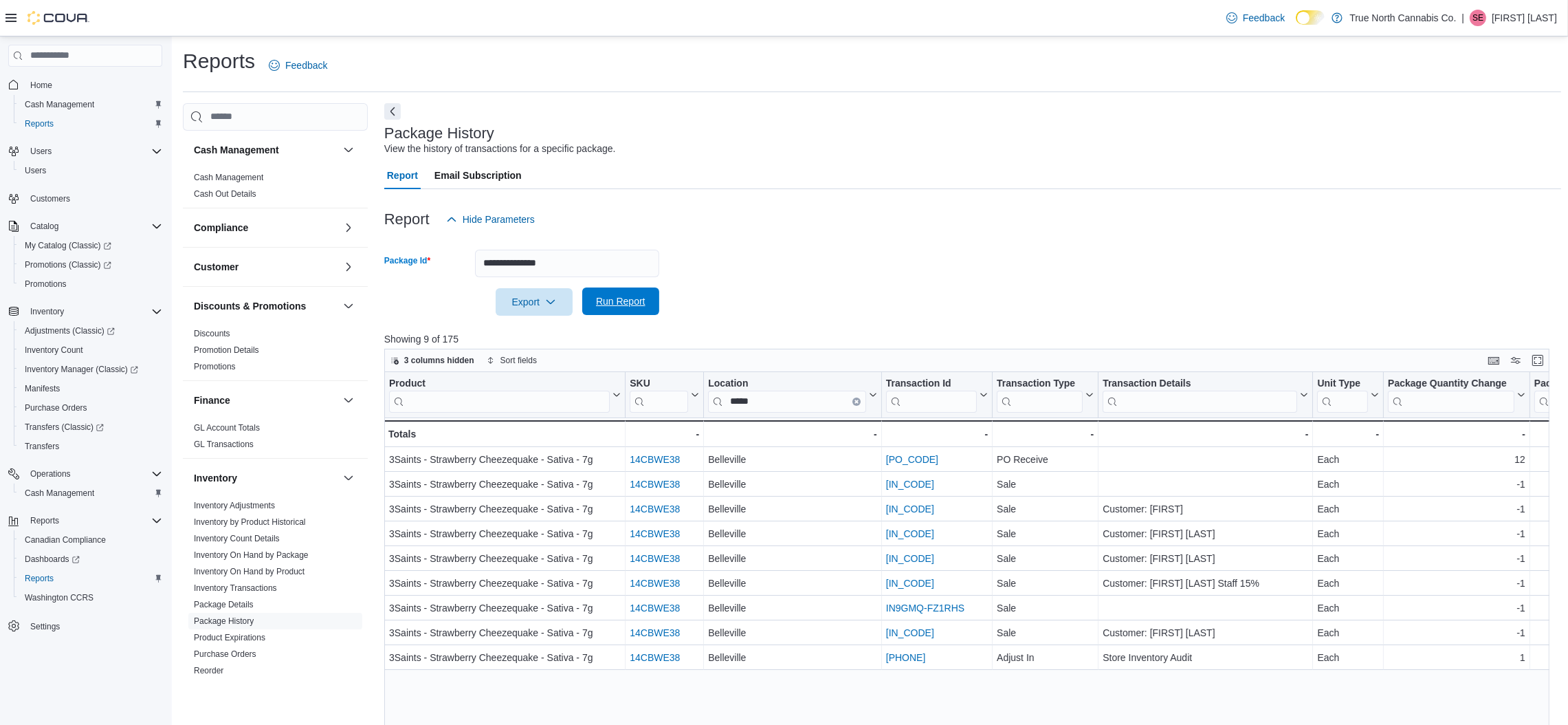 click on "Run Report" at bounding box center (621, 301) 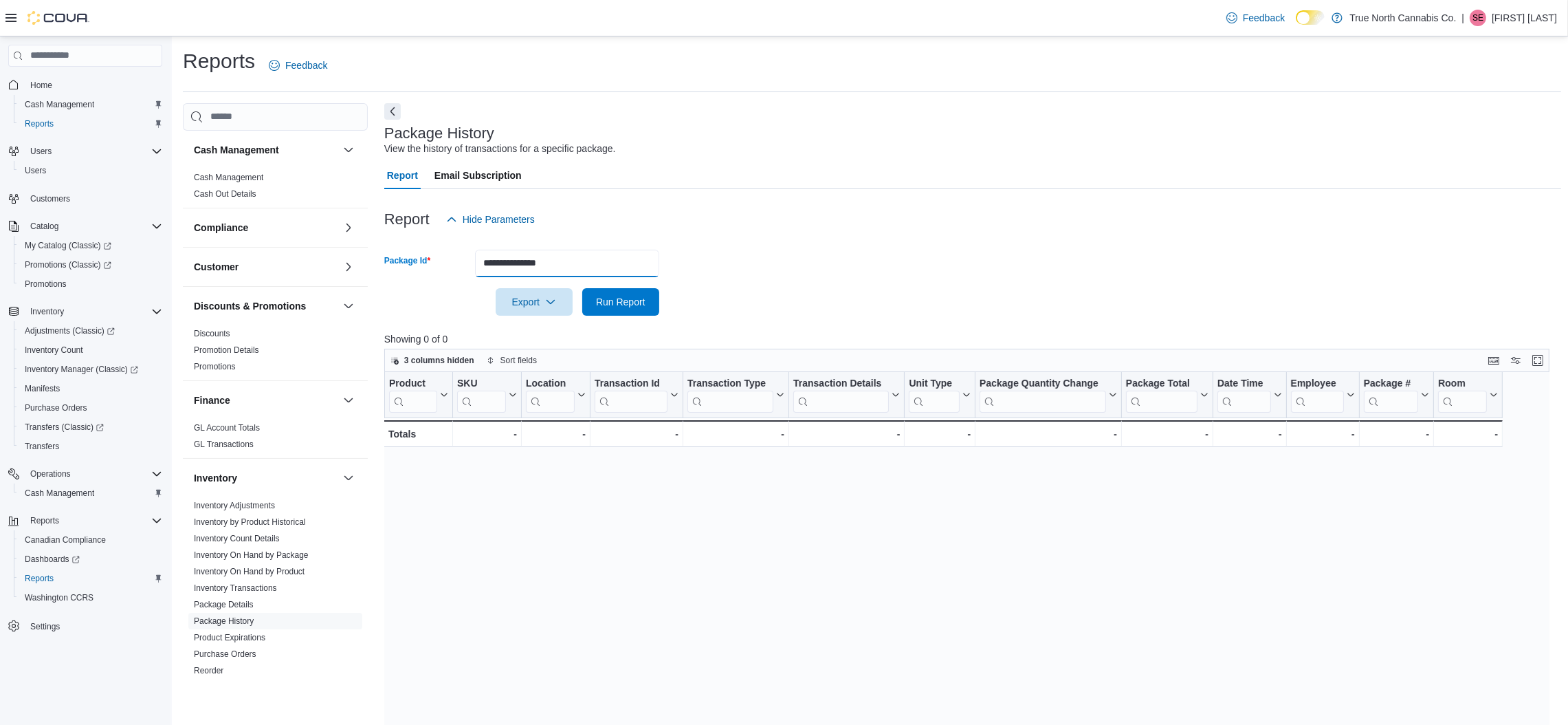 click on "**********" at bounding box center [567, 263] 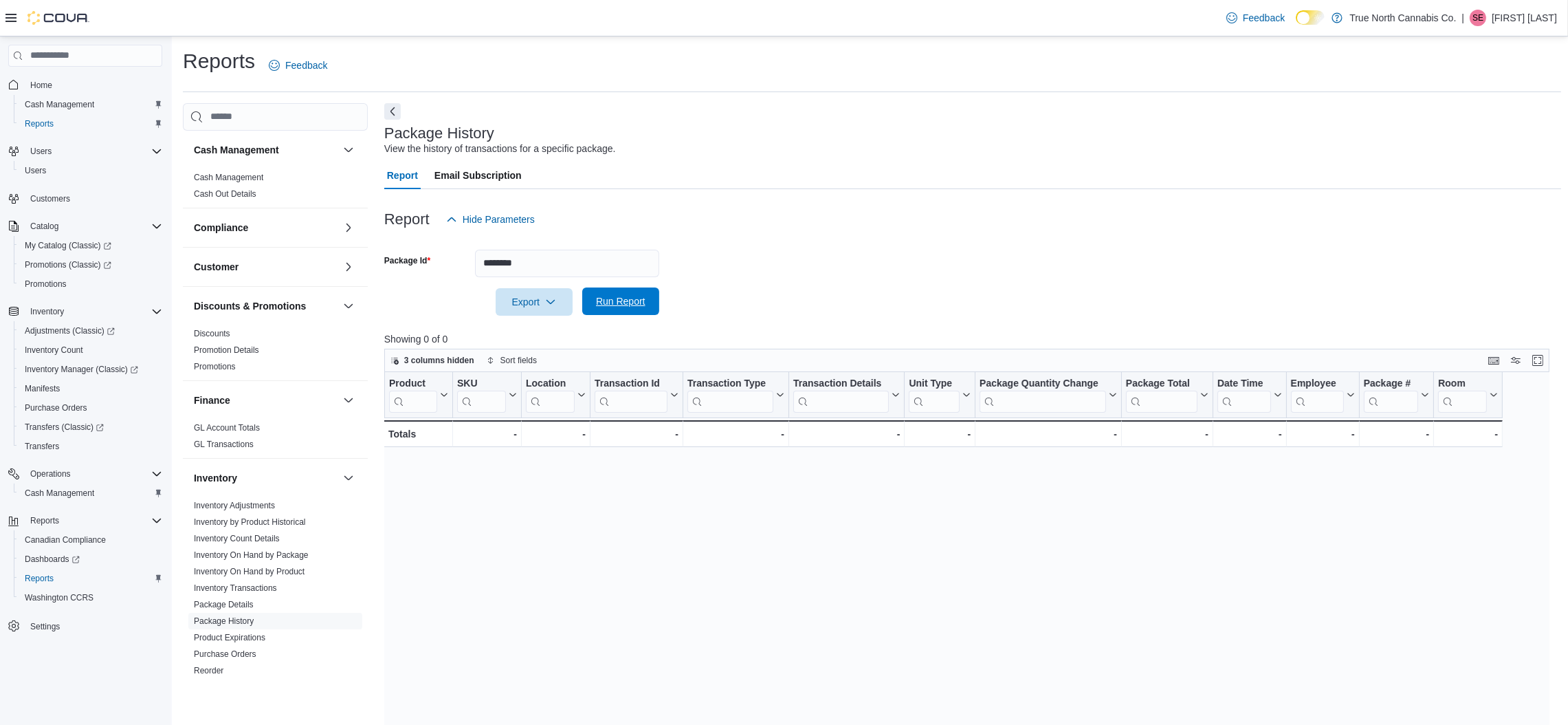 click on "Run Report" at bounding box center (621, 301) 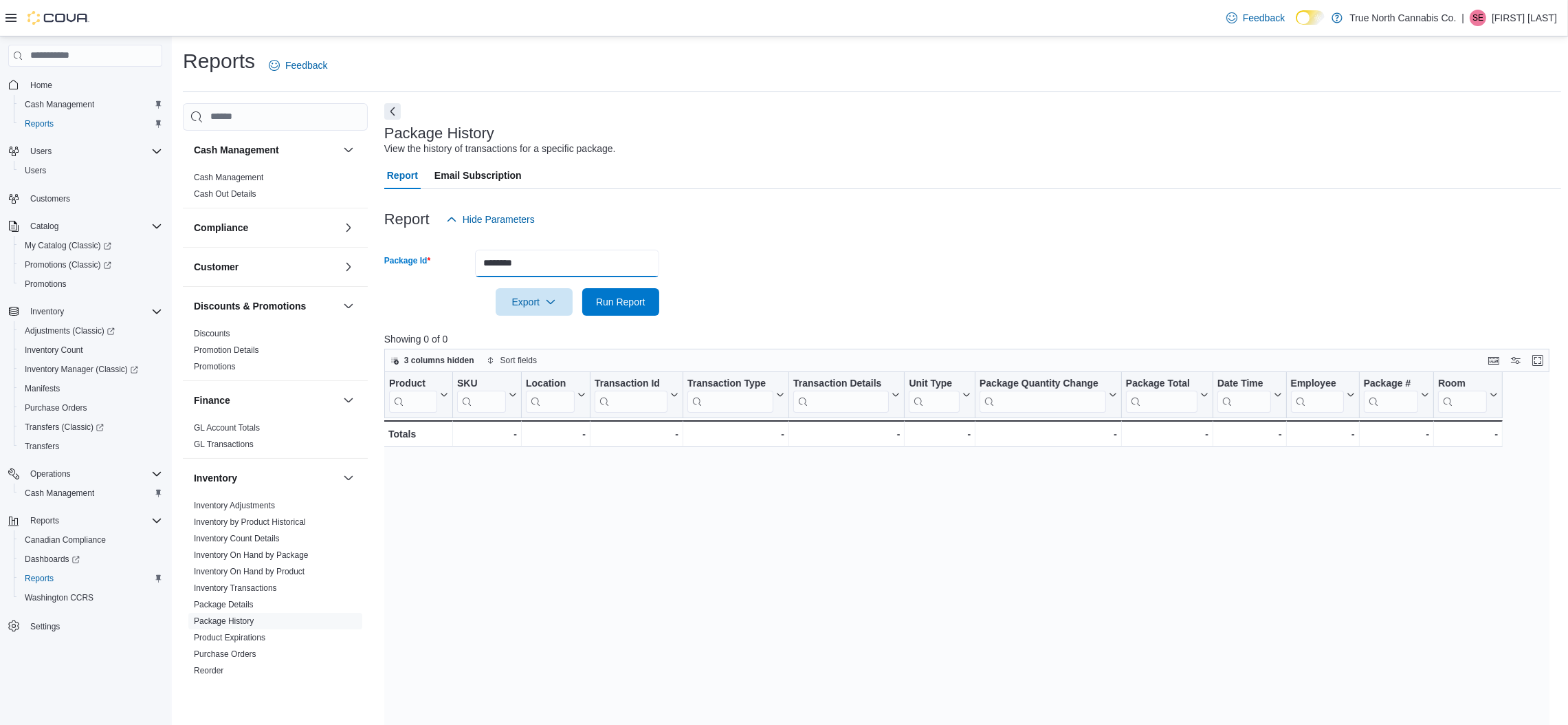 drag, startPoint x: 601, startPoint y: 262, endPoint x: 434, endPoint y: 250, distance: 167.4306 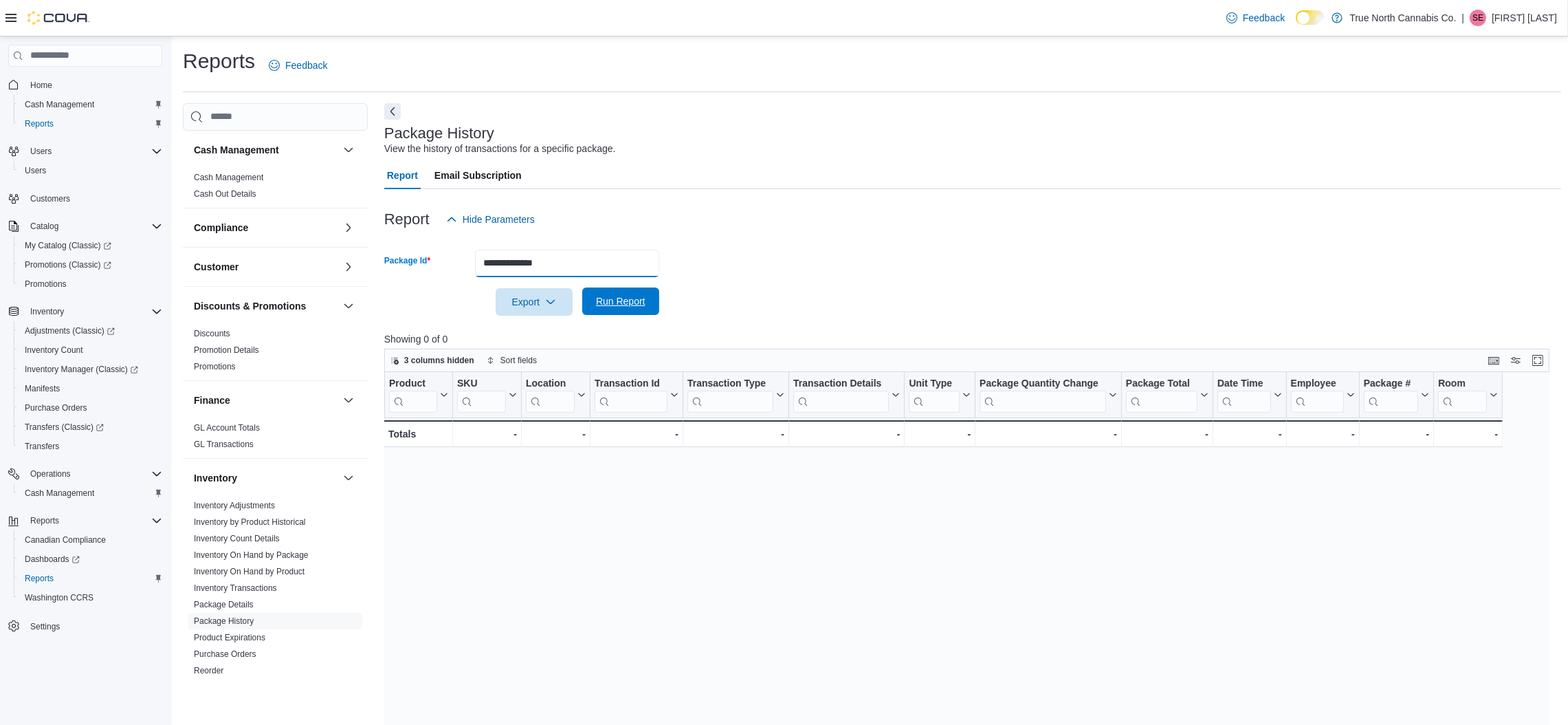 type on "**********" 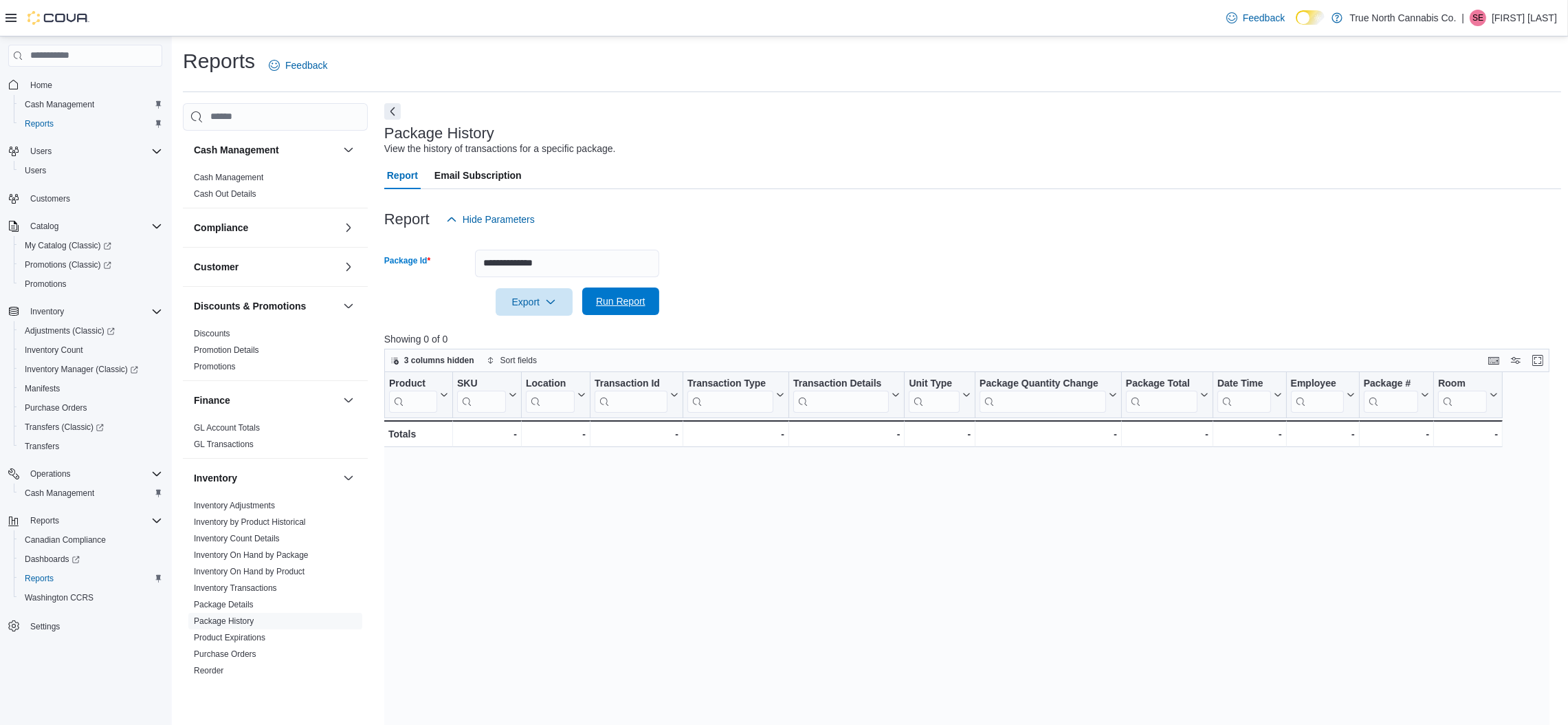 click on "Run Report" at bounding box center [621, 301] 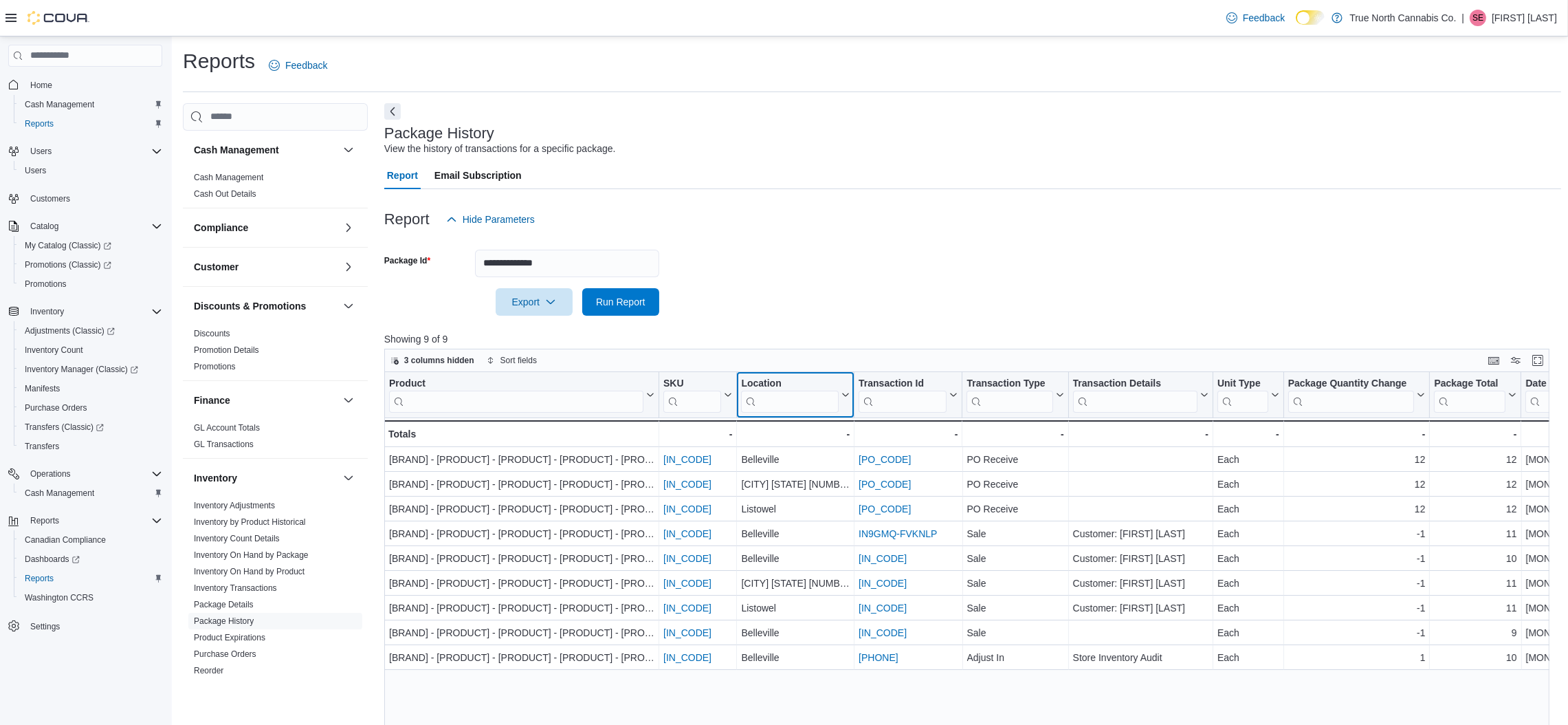 click at bounding box center (790, 401) 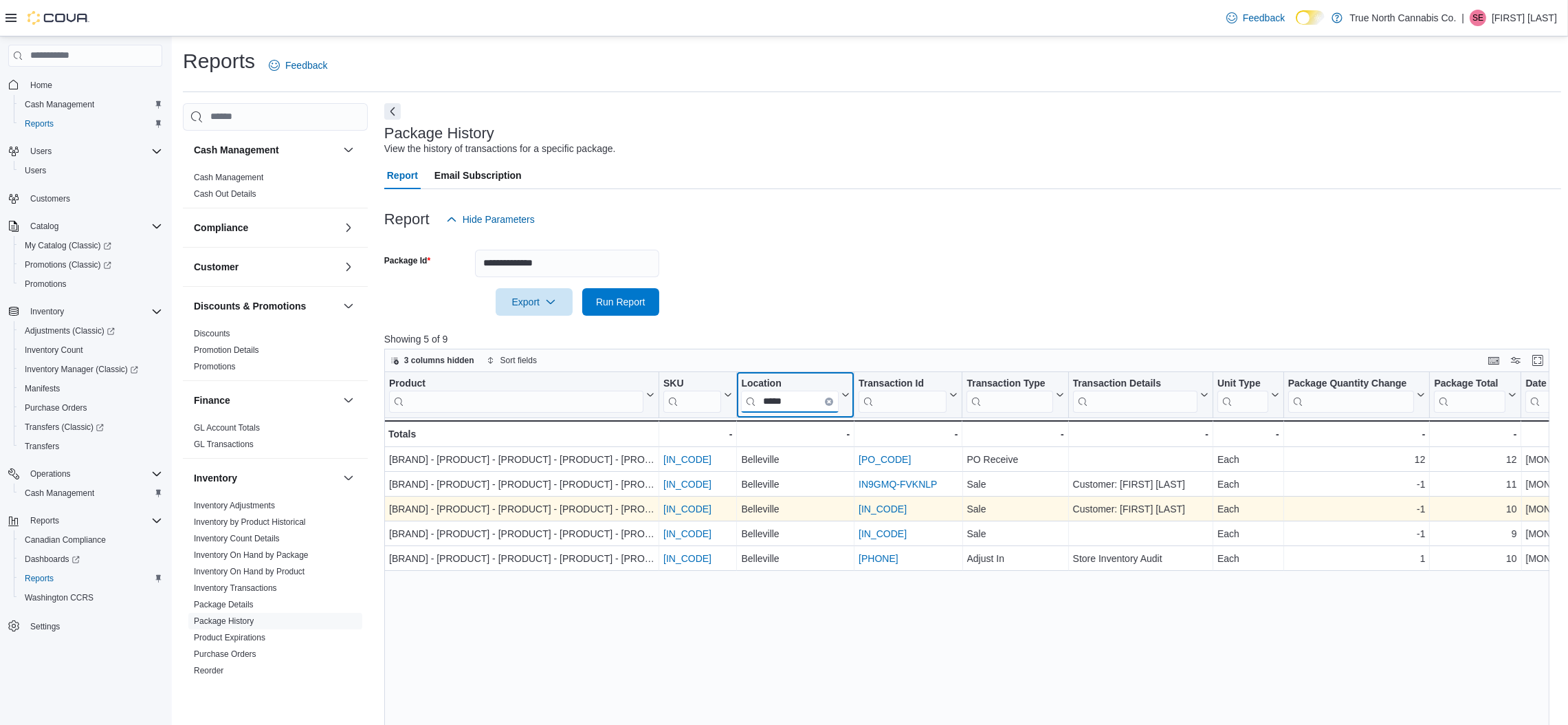 type on "*****" 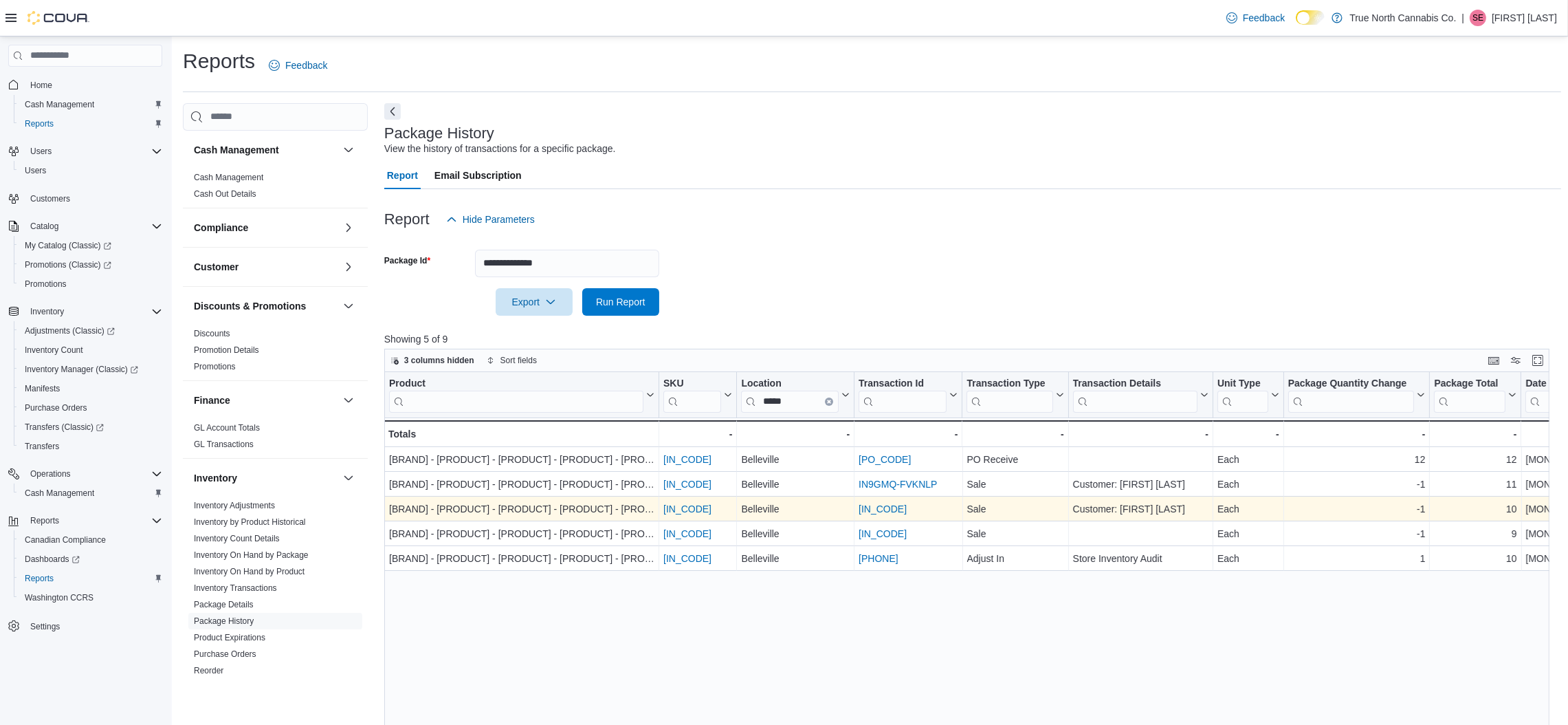 click on "IN9GMQ-FXNKDV" at bounding box center [883, 509] 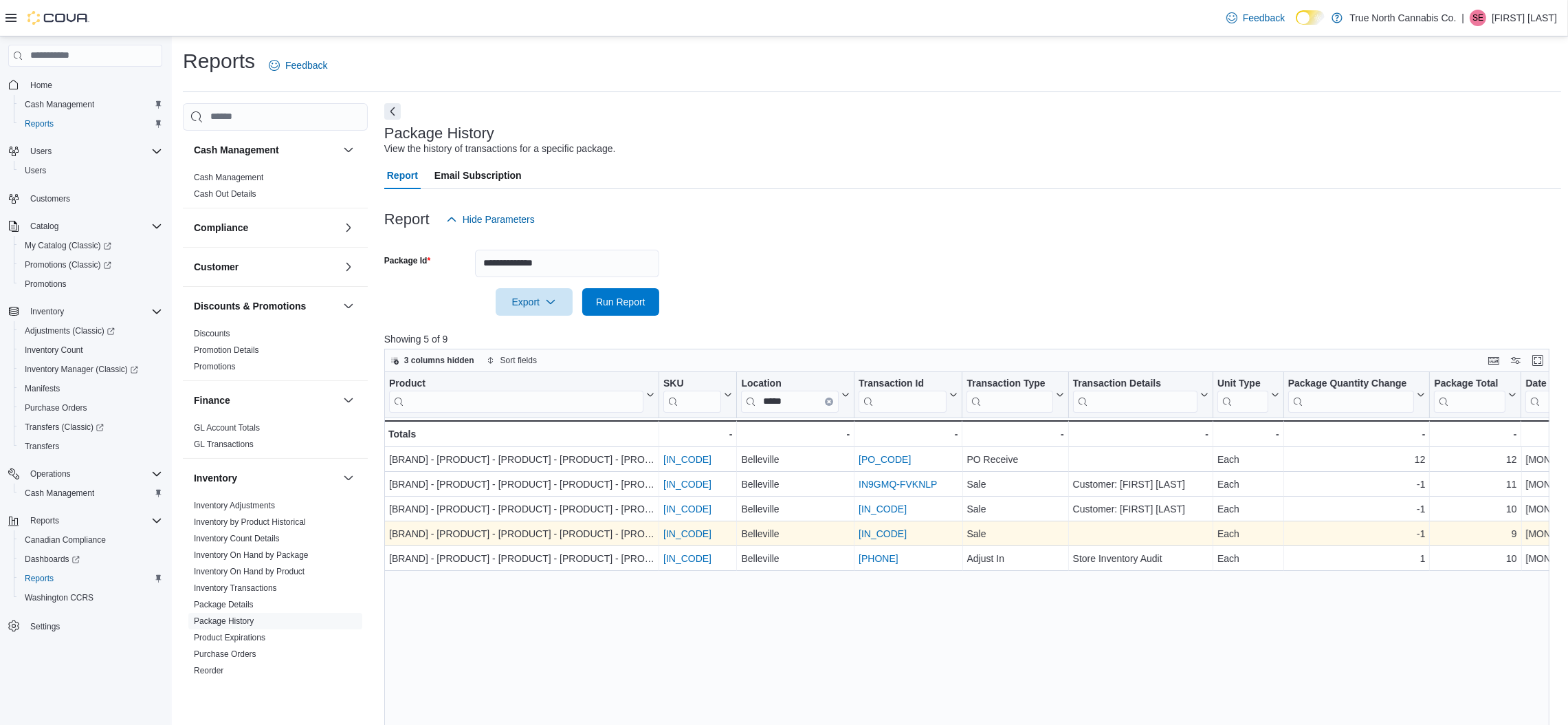 click on "IN9GMQ-G32MZ7" at bounding box center (883, 534) 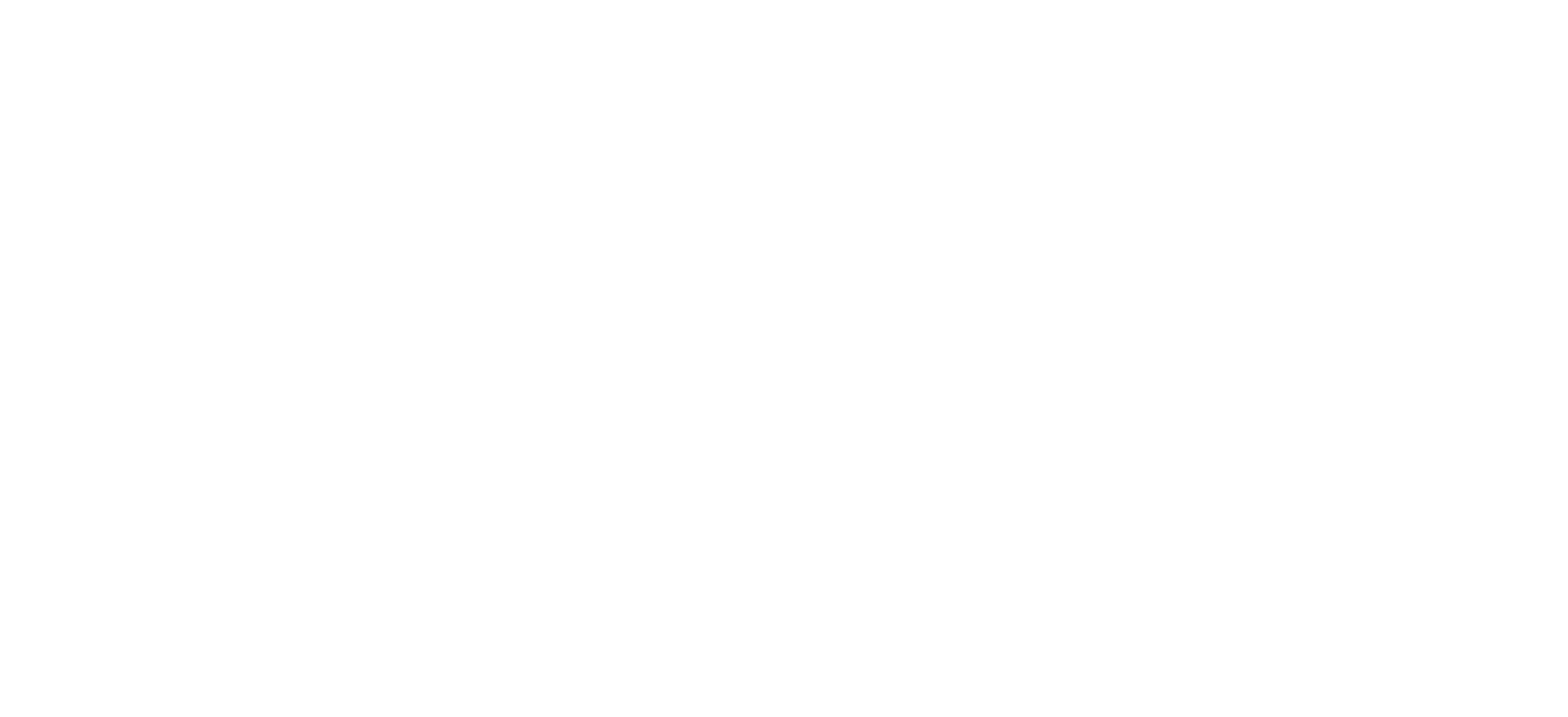 scroll, scrollTop: 0, scrollLeft: 0, axis: both 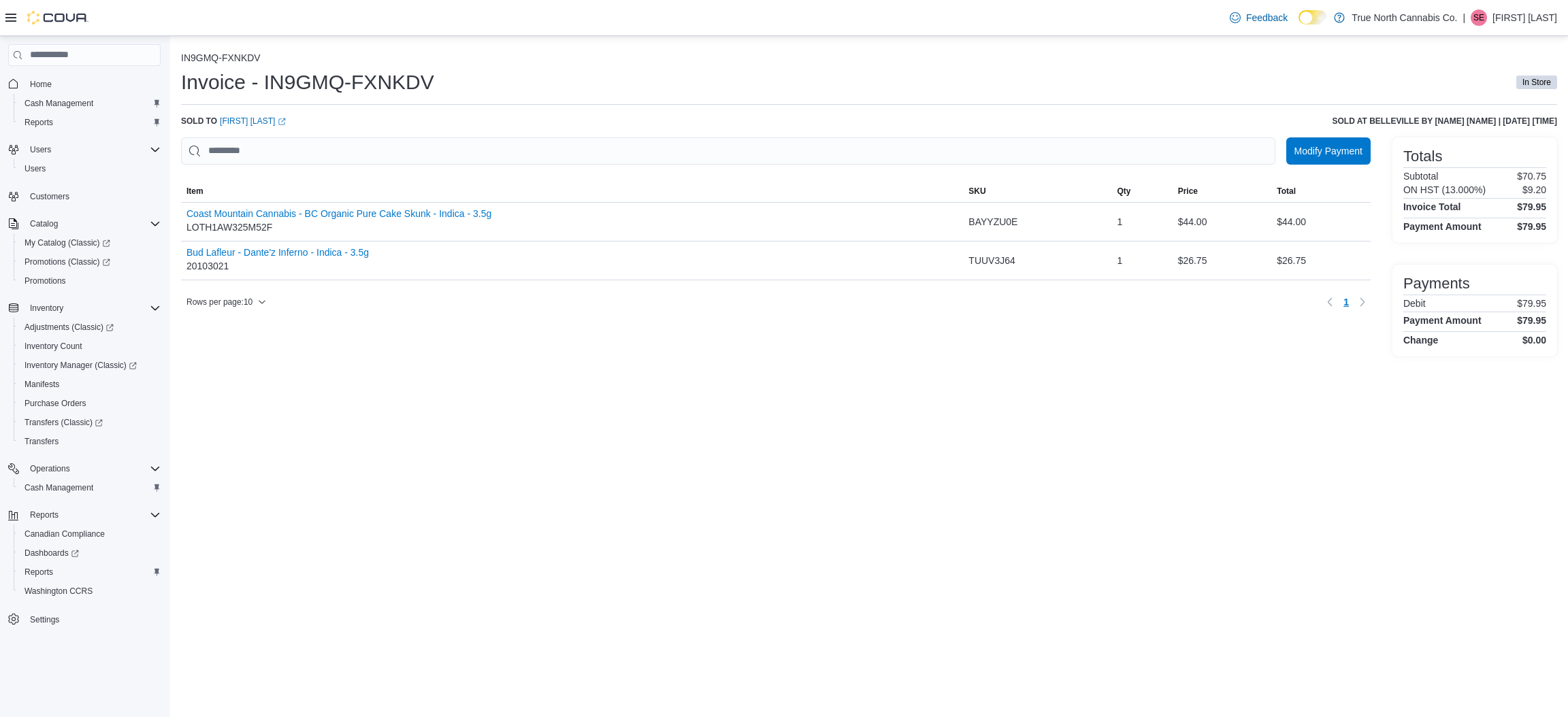 click on "Invoice - IN9GMQ-FXNKDV In Store" at bounding box center (869, 82) 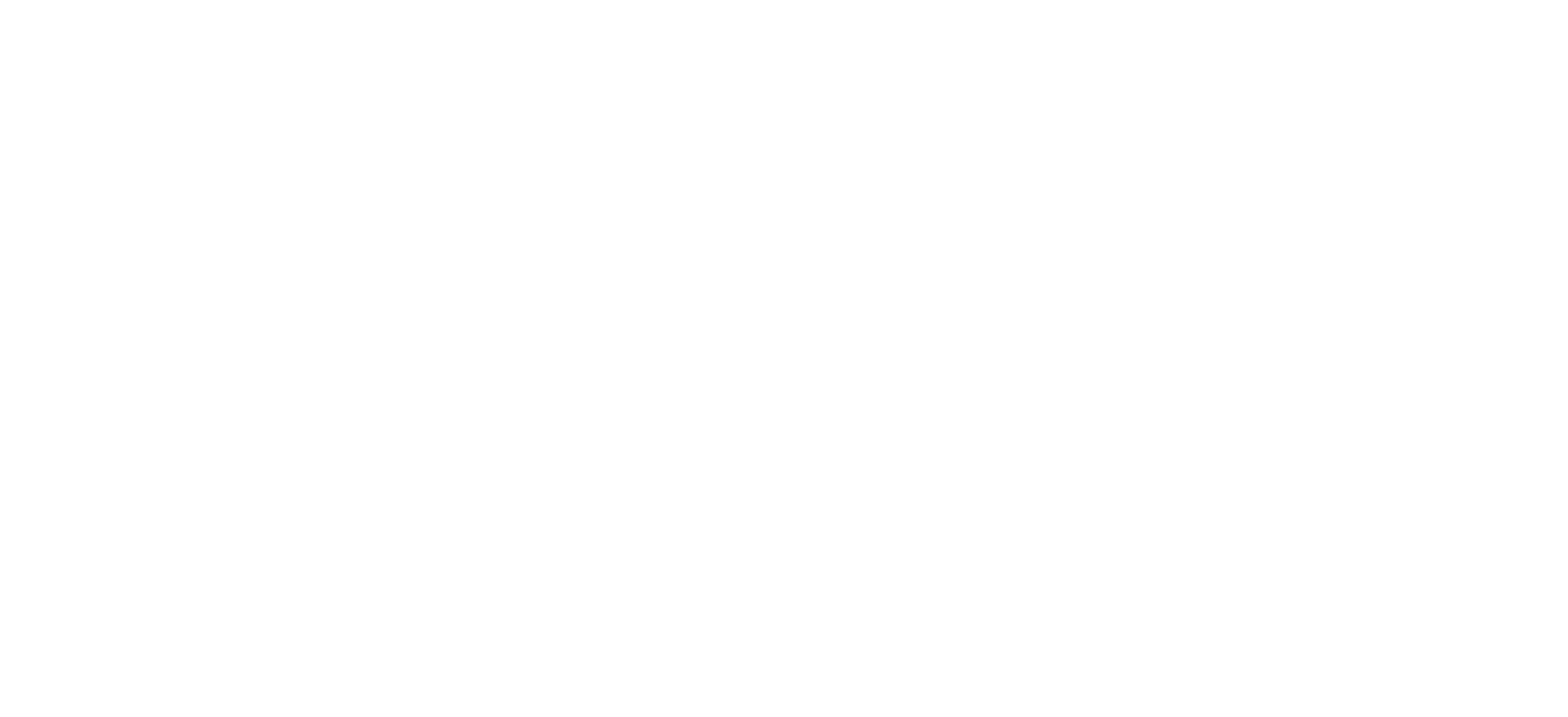 scroll, scrollTop: 0, scrollLeft: 0, axis: both 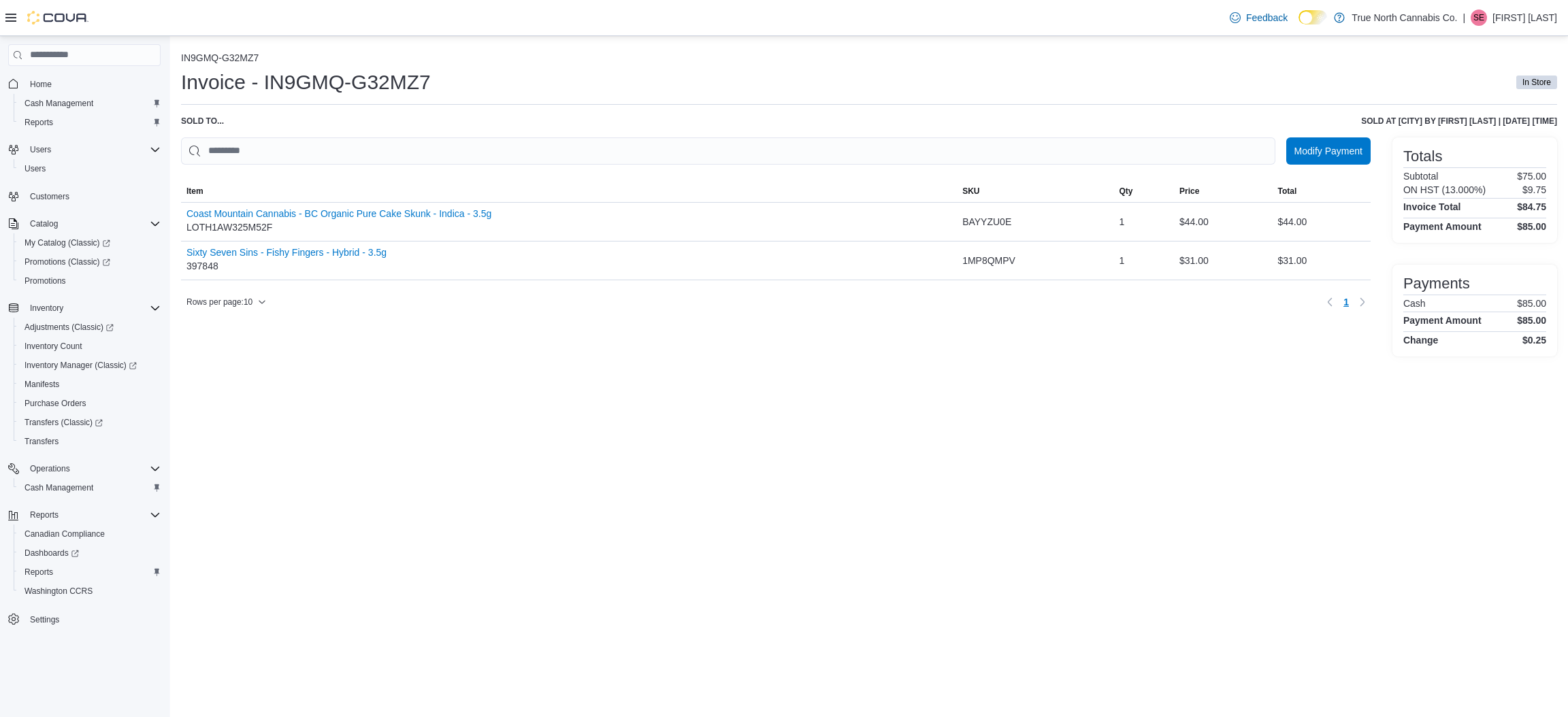 click on "In Store Sold to ... Sold at [CITY] by [FIRST] [LAST] | [DATE] [TIME] Modify Payment Sorting MemoryTable from EuiInMemoryTable; Page 1 of 1. Item SKU Qty Price Total Item Coast Mountain Cannabis - BC Organic Pure Cake Skunk - Indica - 3.5g LOTH1AW325M52F SKU BAYYZU0E Qty 1 Price $44.00 Total $44.00 Item Sixty Seven Sins - Fishy Fingers - Hybrid - 3.5g 397848 SKU 1MP8QMPV Qty 1 Price $31.00 Total $31.00 Rows per page :  10 Page 1 of 1 1 Totals   Subtotal $75.00 ON HST (13.000%) $9.75 Invoice Total $84.75 Payment Amount $85.00 Payments   Cash $85.00 Payment Amount $85.00 Change $0.25" at bounding box center [869, 376] 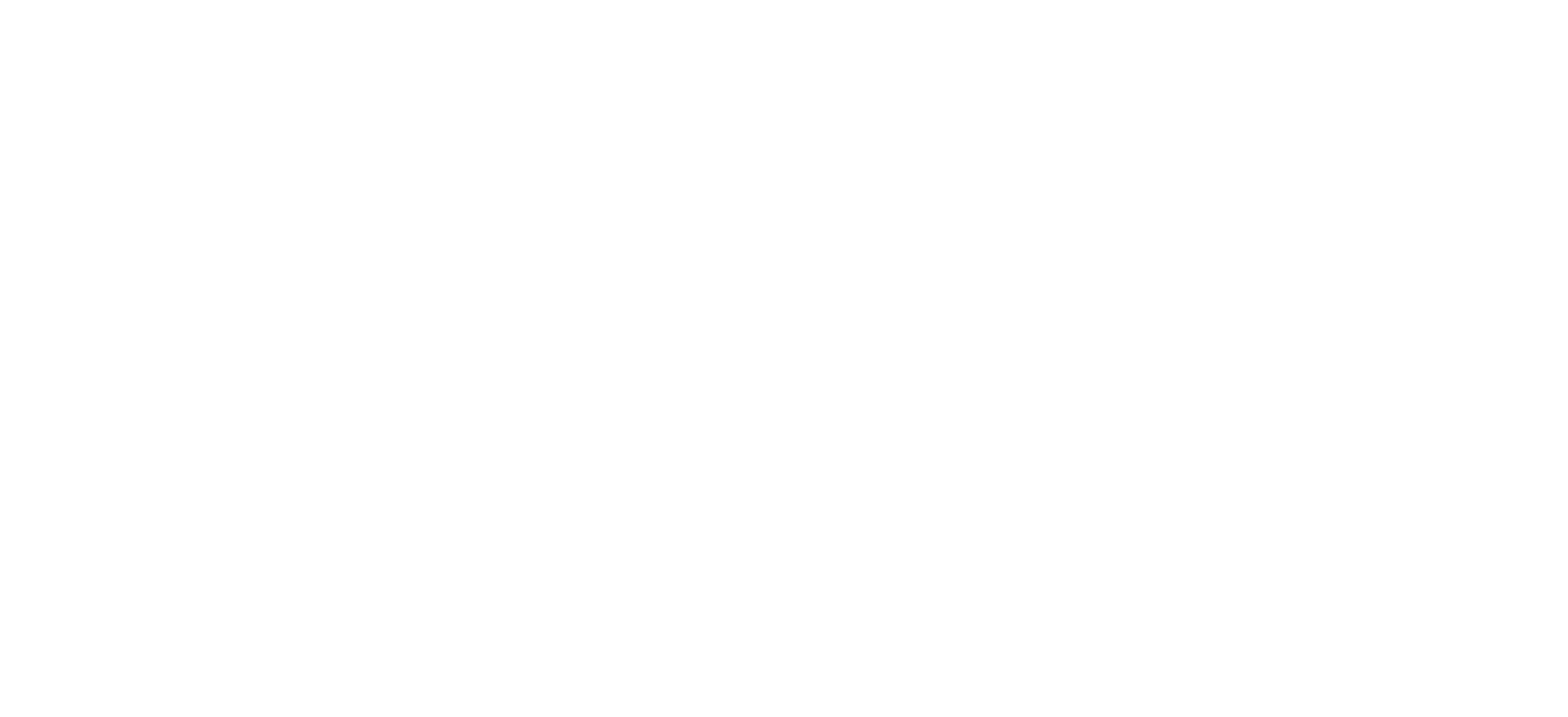 scroll, scrollTop: 0, scrollLeft: 0, axis: both 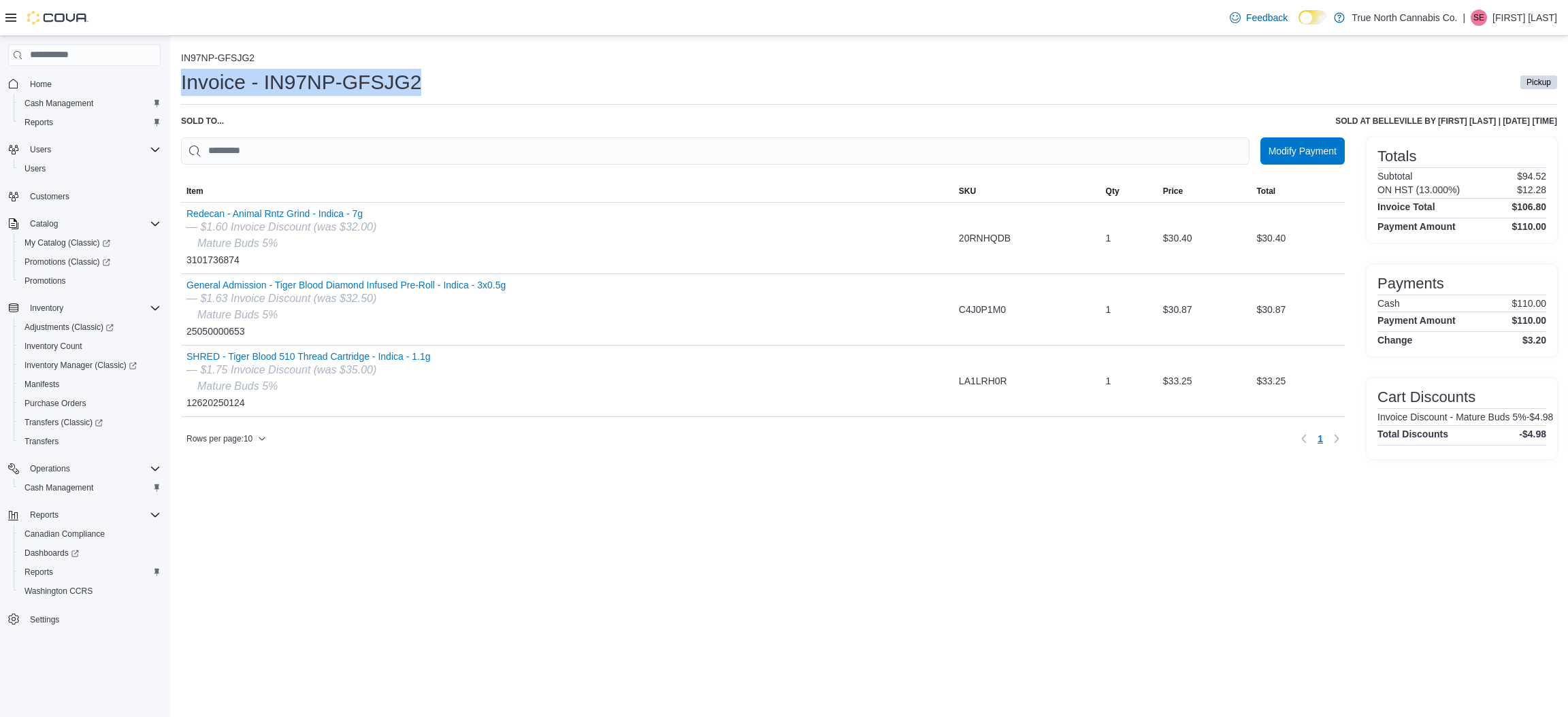 drag, startPoint x: 457, startPoint y: 85, endPoint x: 178, endPoint y: 87, distance: 279.007 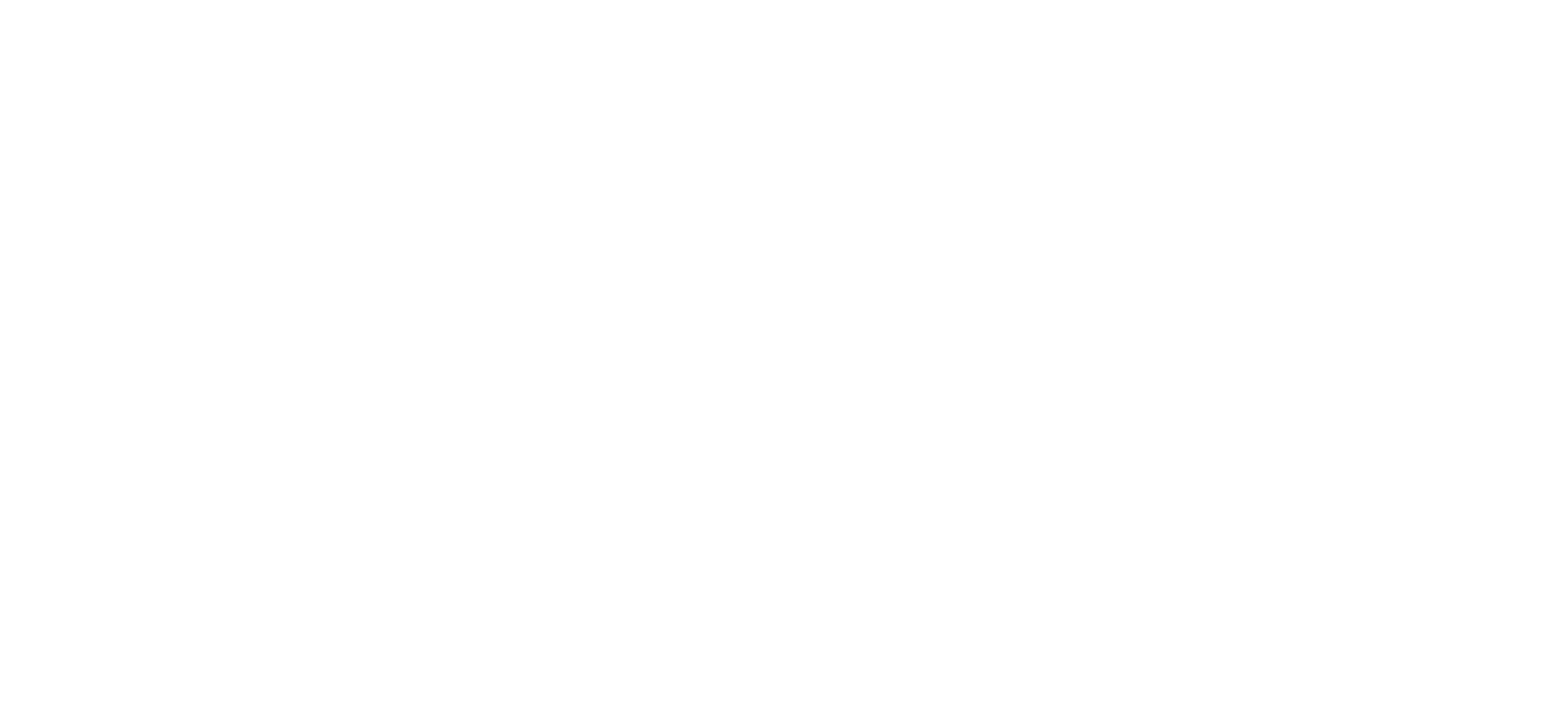 scroll, scrollTop: 0, scrollLeft: 0, axis: both 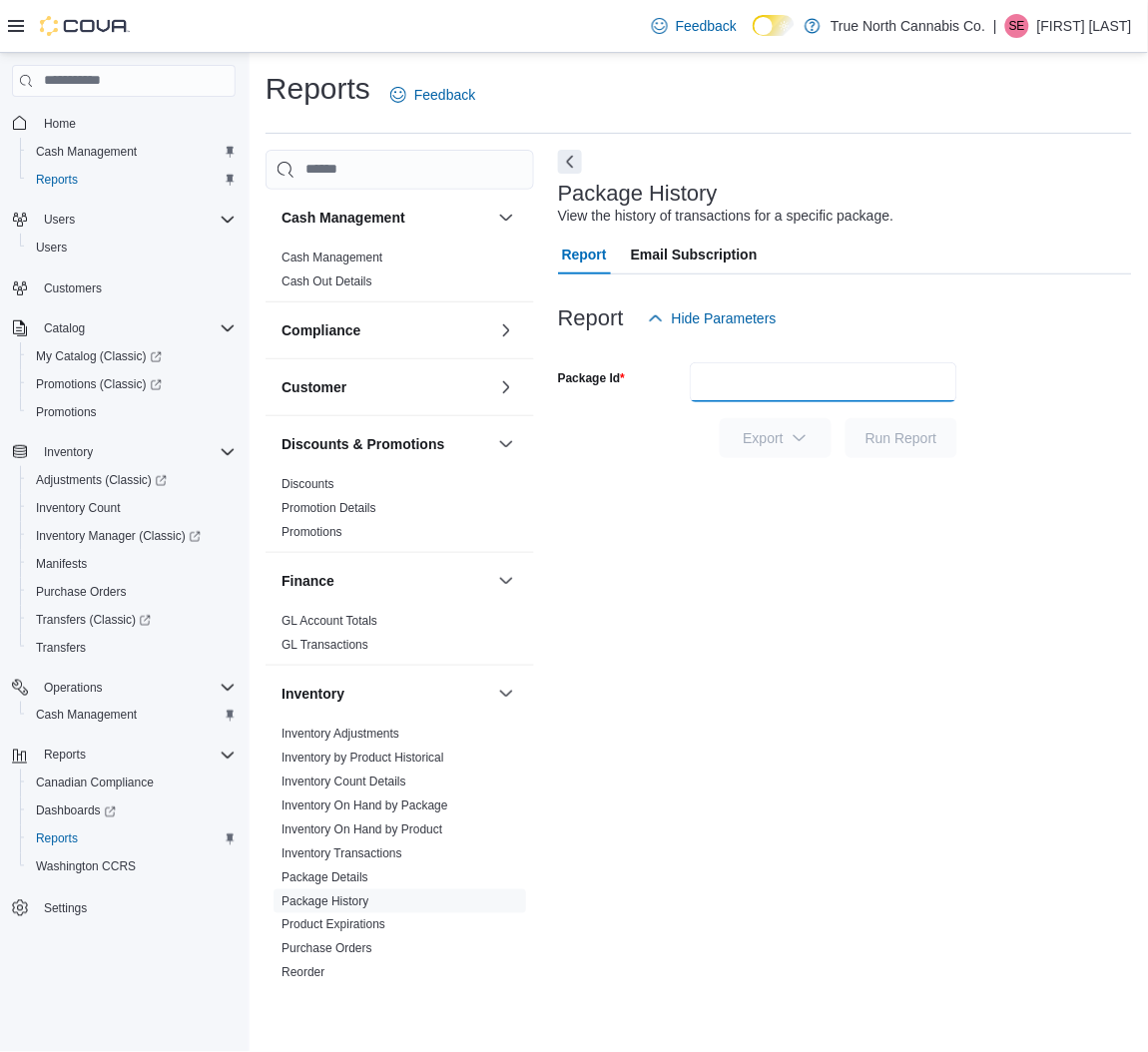 click on "Package Id" at bounding box center (824, 382) 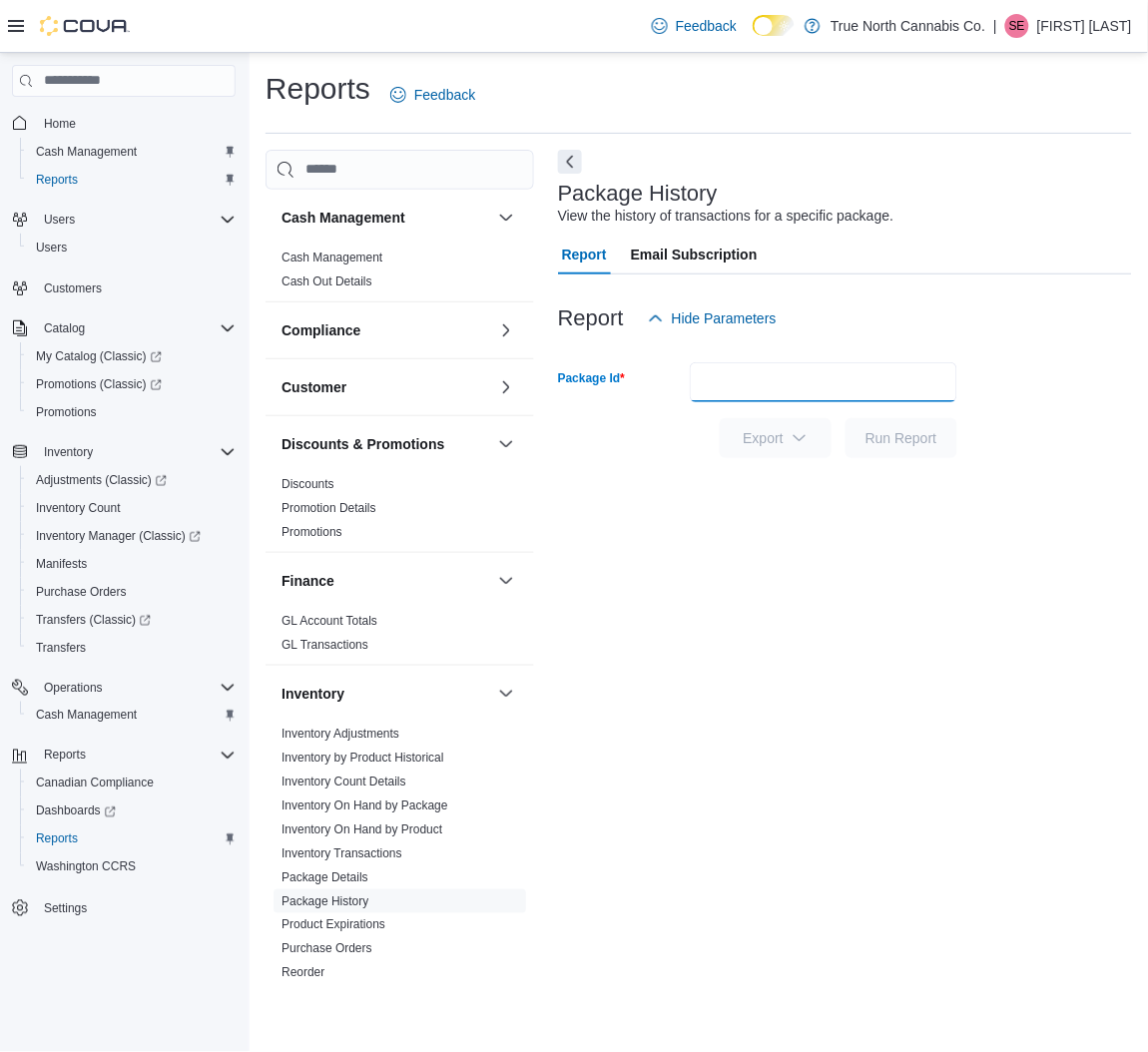 paste on "********" 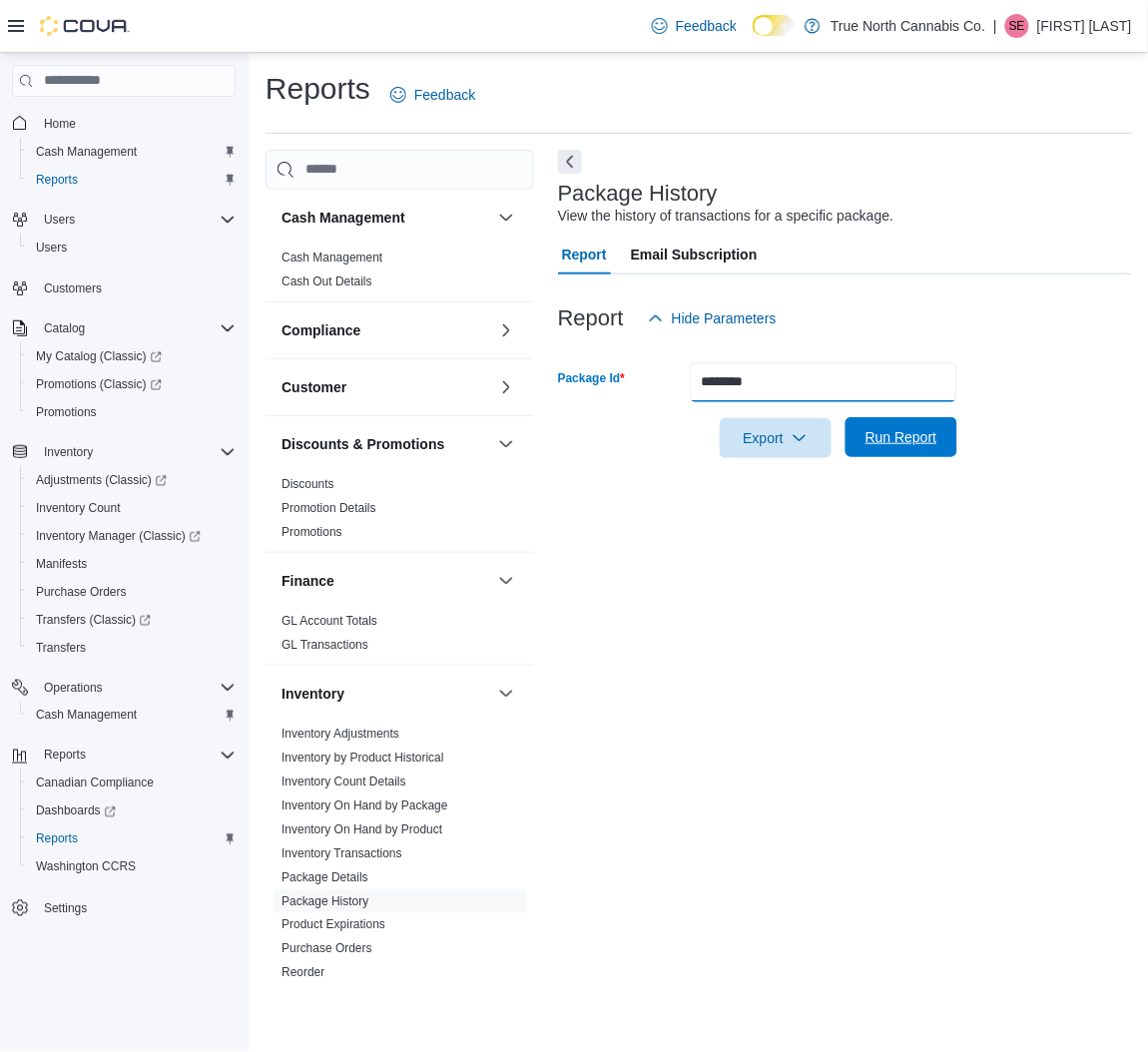 type on "********" 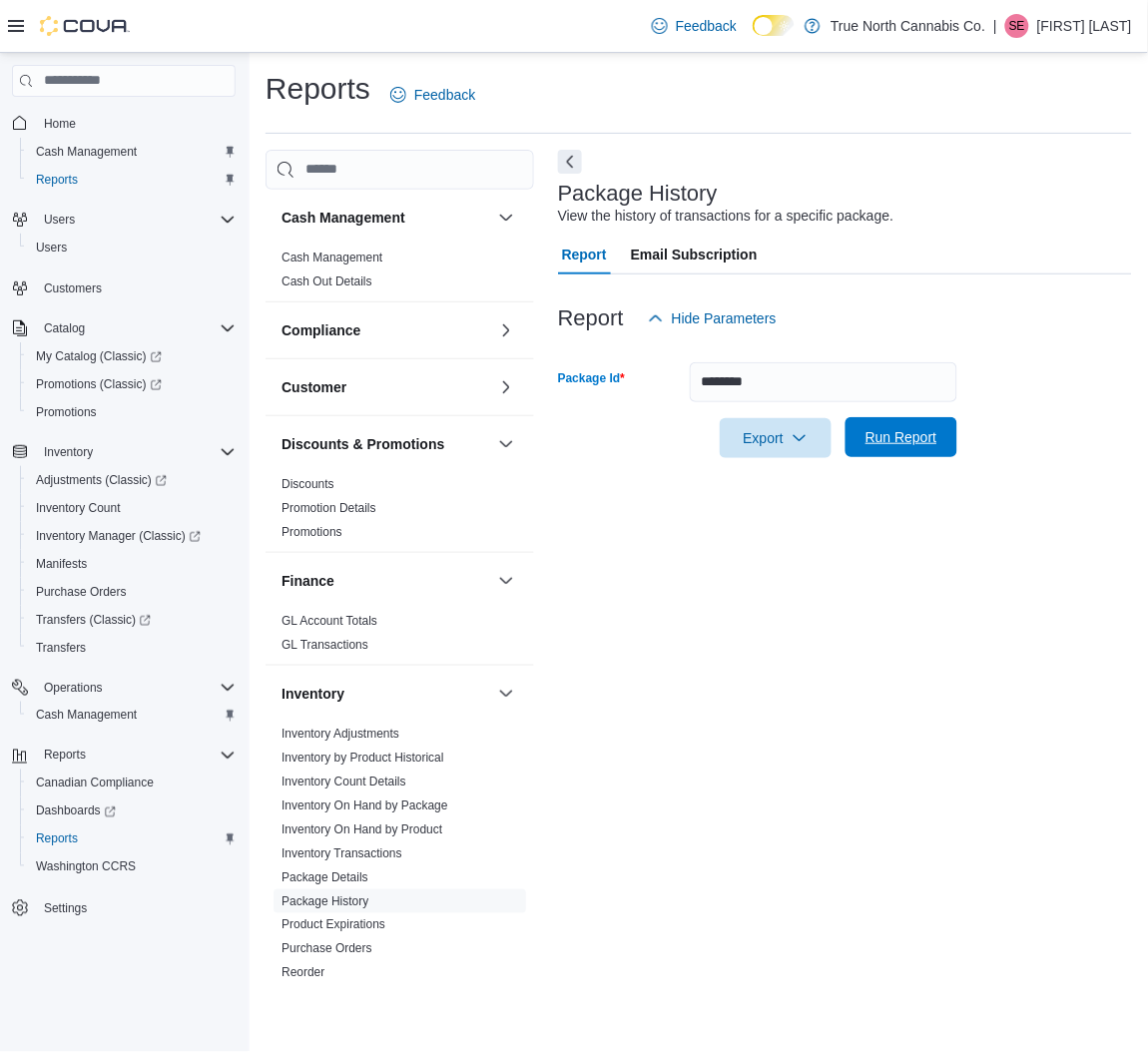 click on "Run Report" at bounding box center [901, 437] 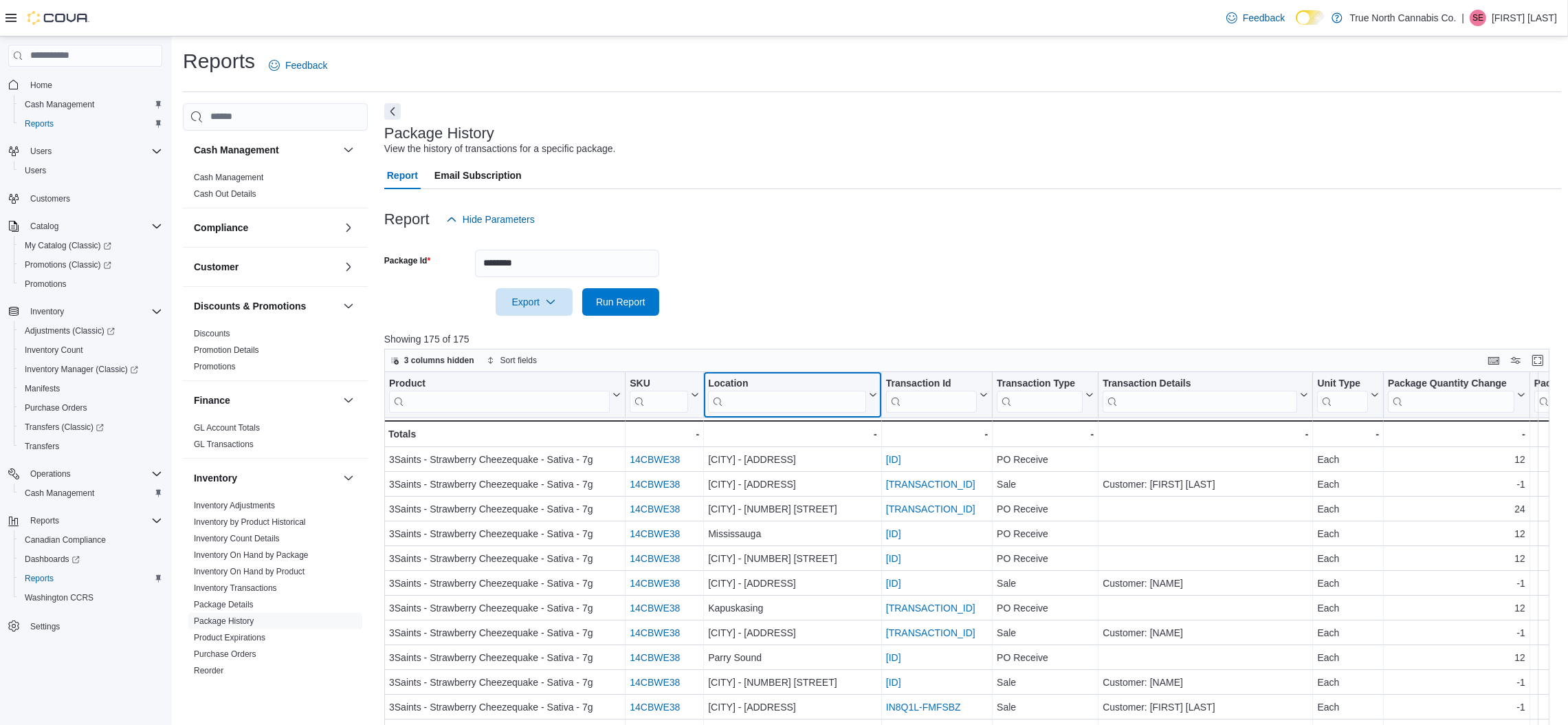 click at bounding box center [787, 401] 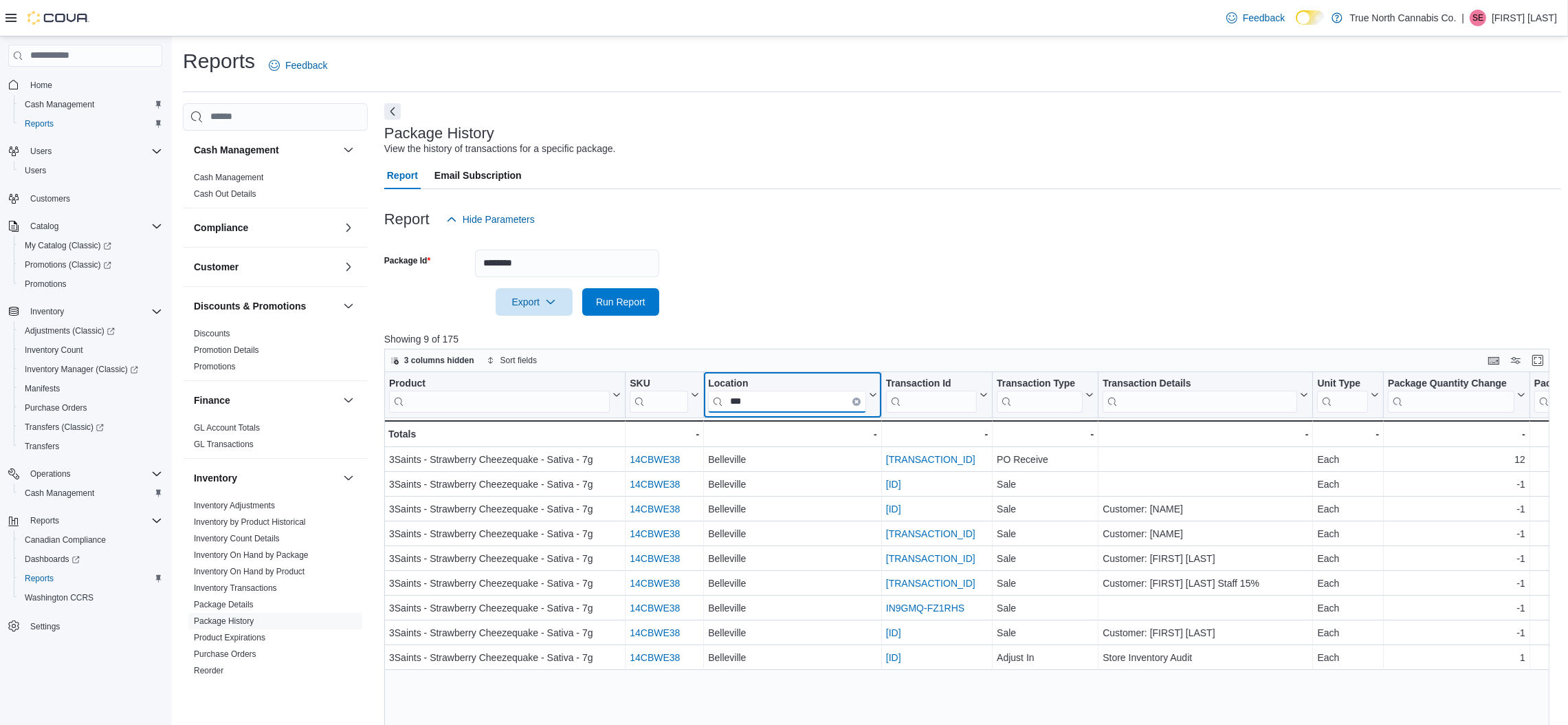 type on "***" 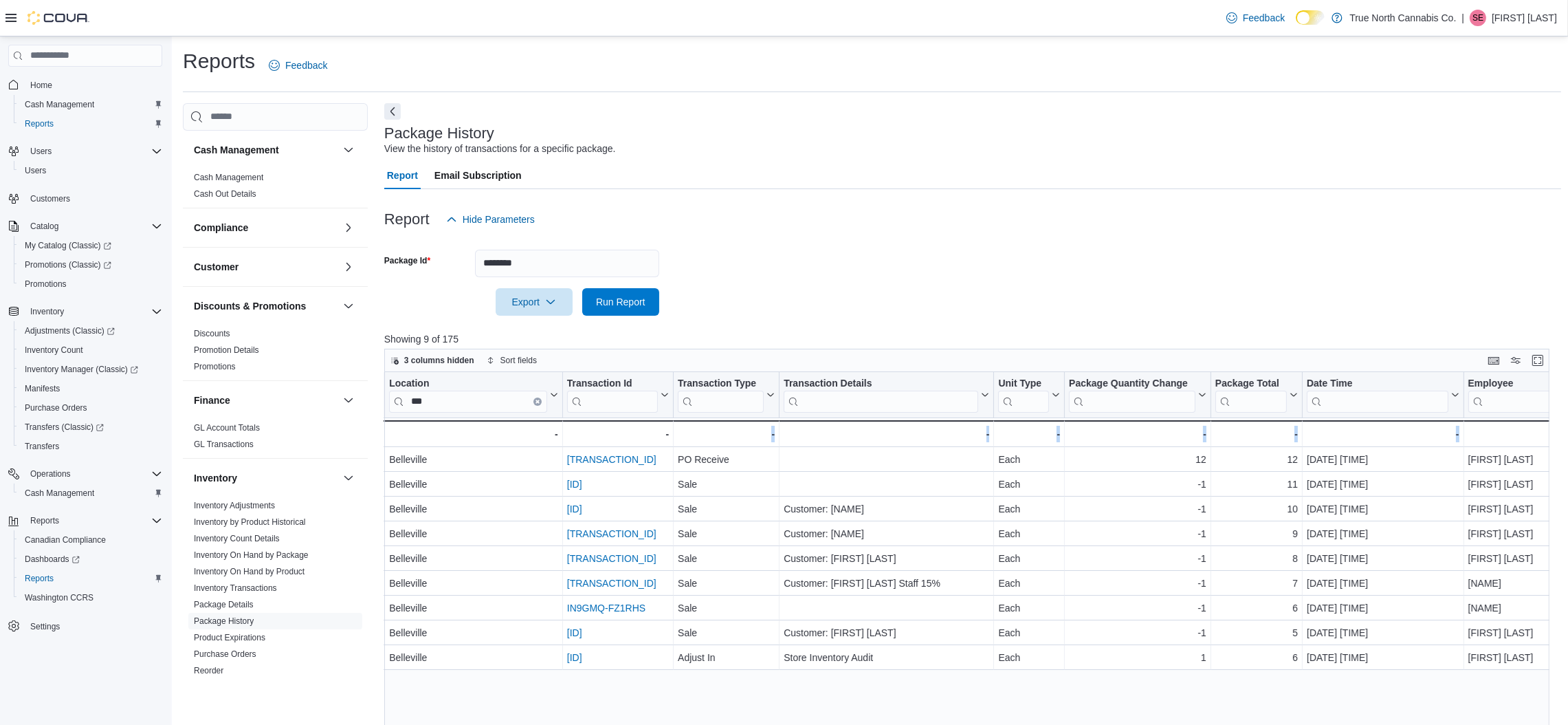 scroll, scrollTop: 0, scrollLeft: 500, axis: horizontal 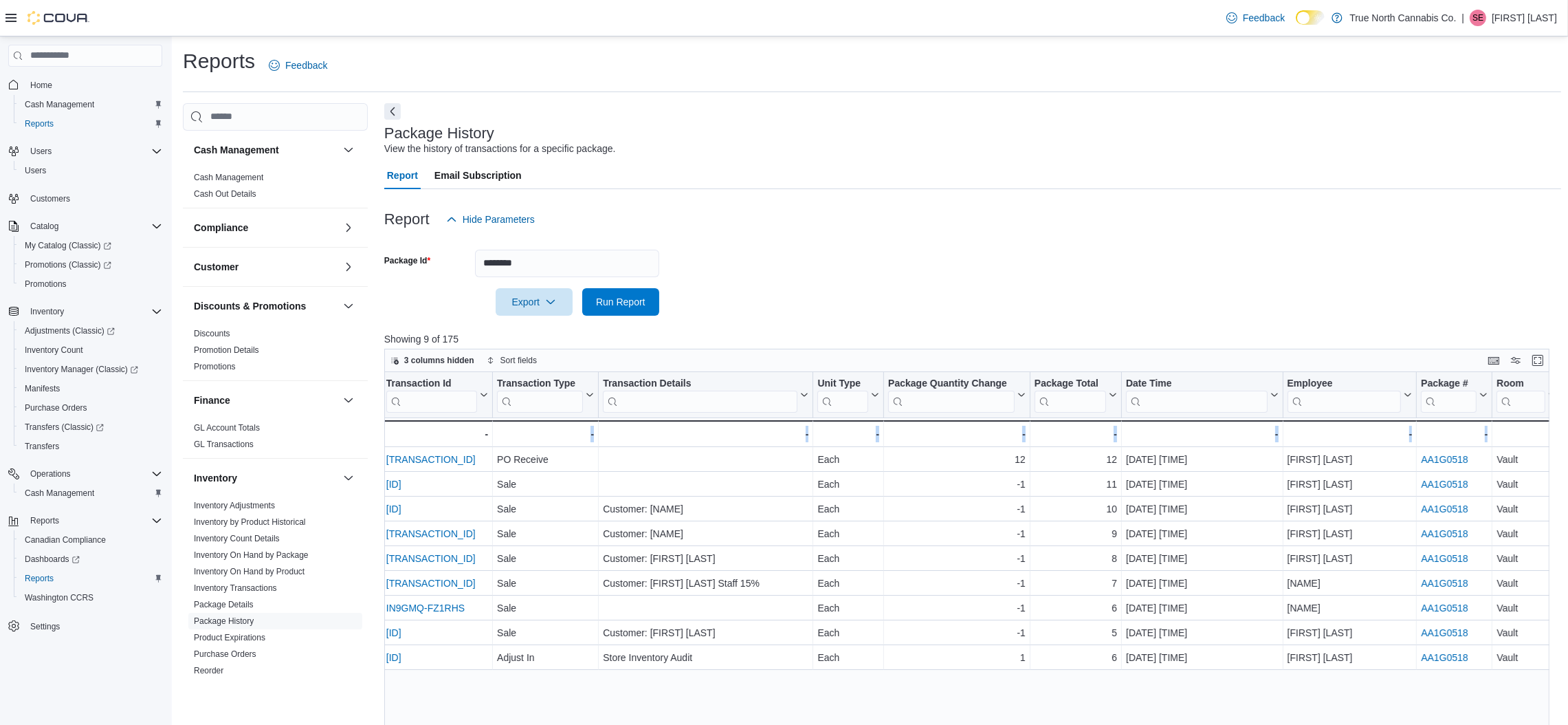drag, startPoint x: 1083, startPoint y: 684, endPoint x: 1582, endPoint y: 616, distance: 503.61195 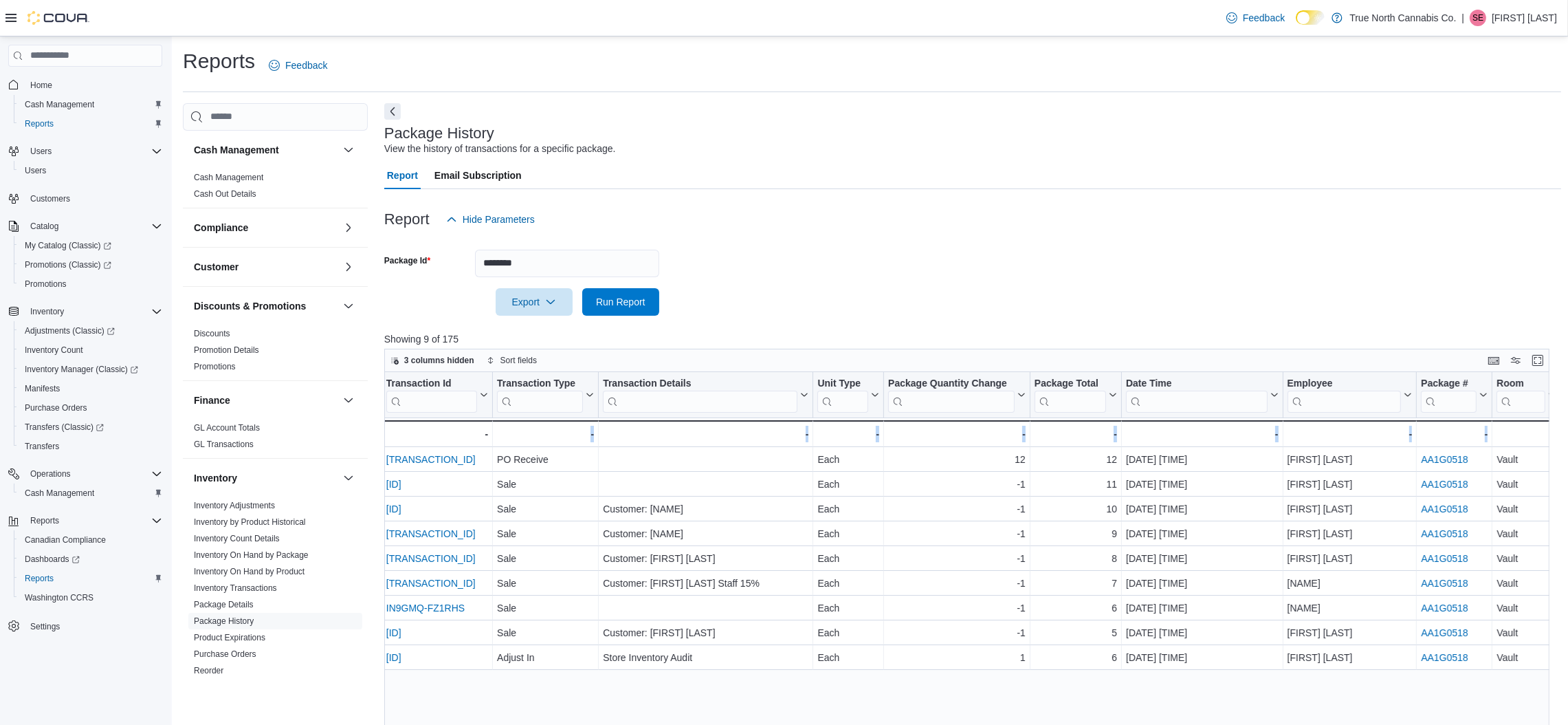 click on "Product Click to view column header actions SKU Click to view column header actions Location **** Click to view column header actions Transaction Id Click to view column header actions Transaction Type Click to view column header actions Transaction Details Click to view column header actions Unit Type Click to view column header actions Package Quantity Change Click to view column header actions Package Total Click to view column header actions Date Time Click to view column header actions Employee Click to view column header actions Package # Click to view column header actions Room Click to view column header actions Belleville -  Location, column 3, row 1 [TRANSACTION_ID] -  Transaction Id URL, column 4, row 1 PO Receive -  Transaction Type, column 5, row 1 -  Transaction Details, column 6, row 1 Each -  Unit Type, column 7, row 1 12 -  Package Quantity Change, column 8, row 1 12 -  Package Total, column 9, row 1 [DATE] [TIME] -  Date Time, column 10, row 1 [NAME] -  [SKU] -  Vault -  9" at bounding box center [973, 650] 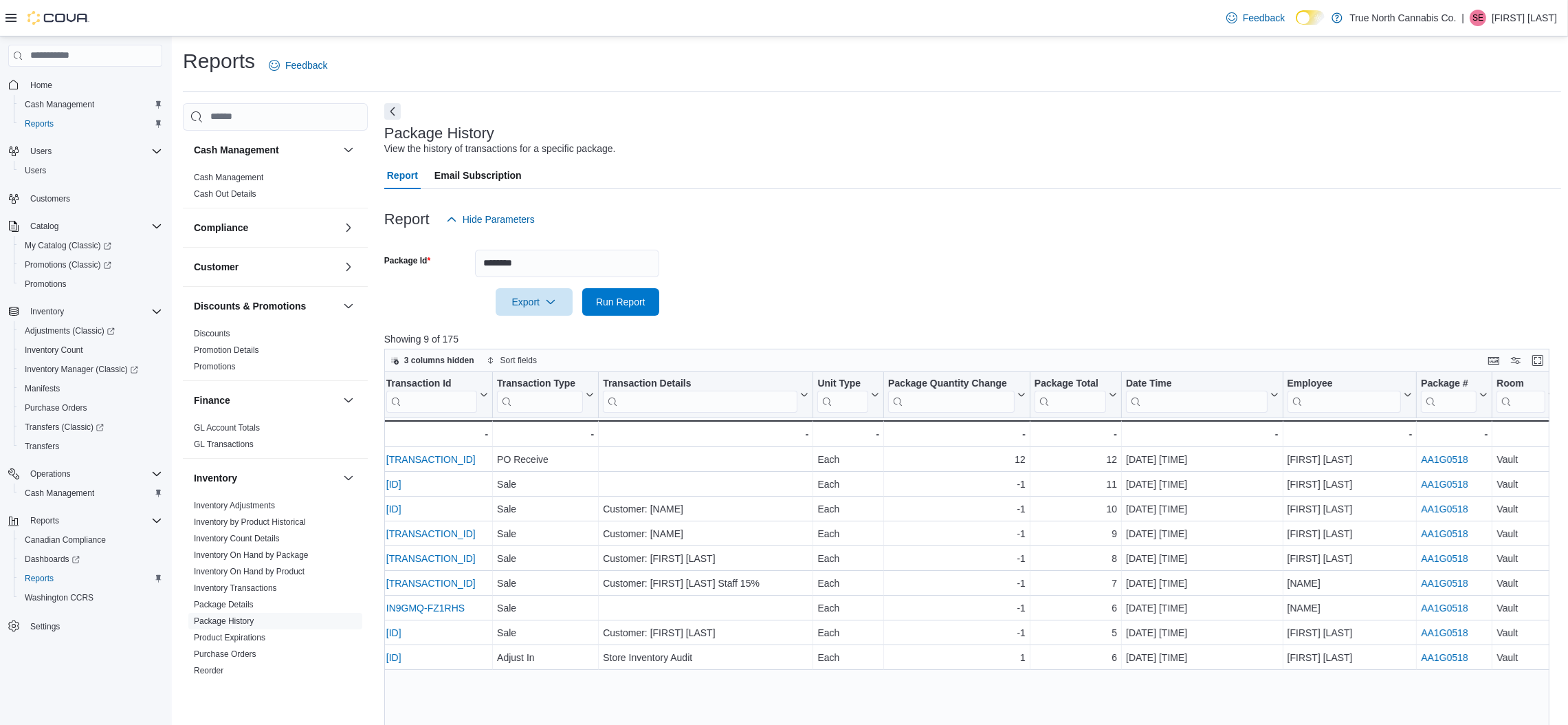 scroll, scrollTop: 0, scrollLeft: 0, axis: both 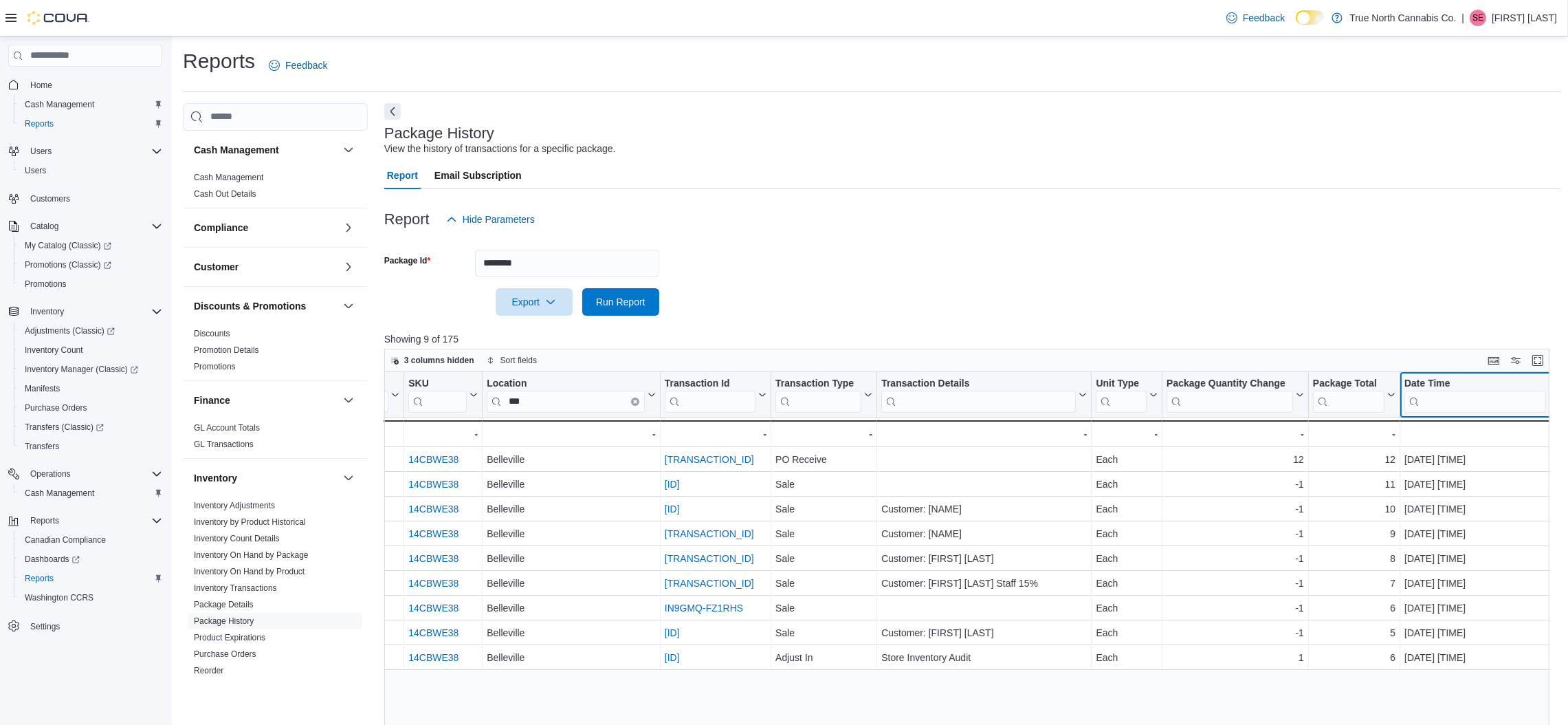 type 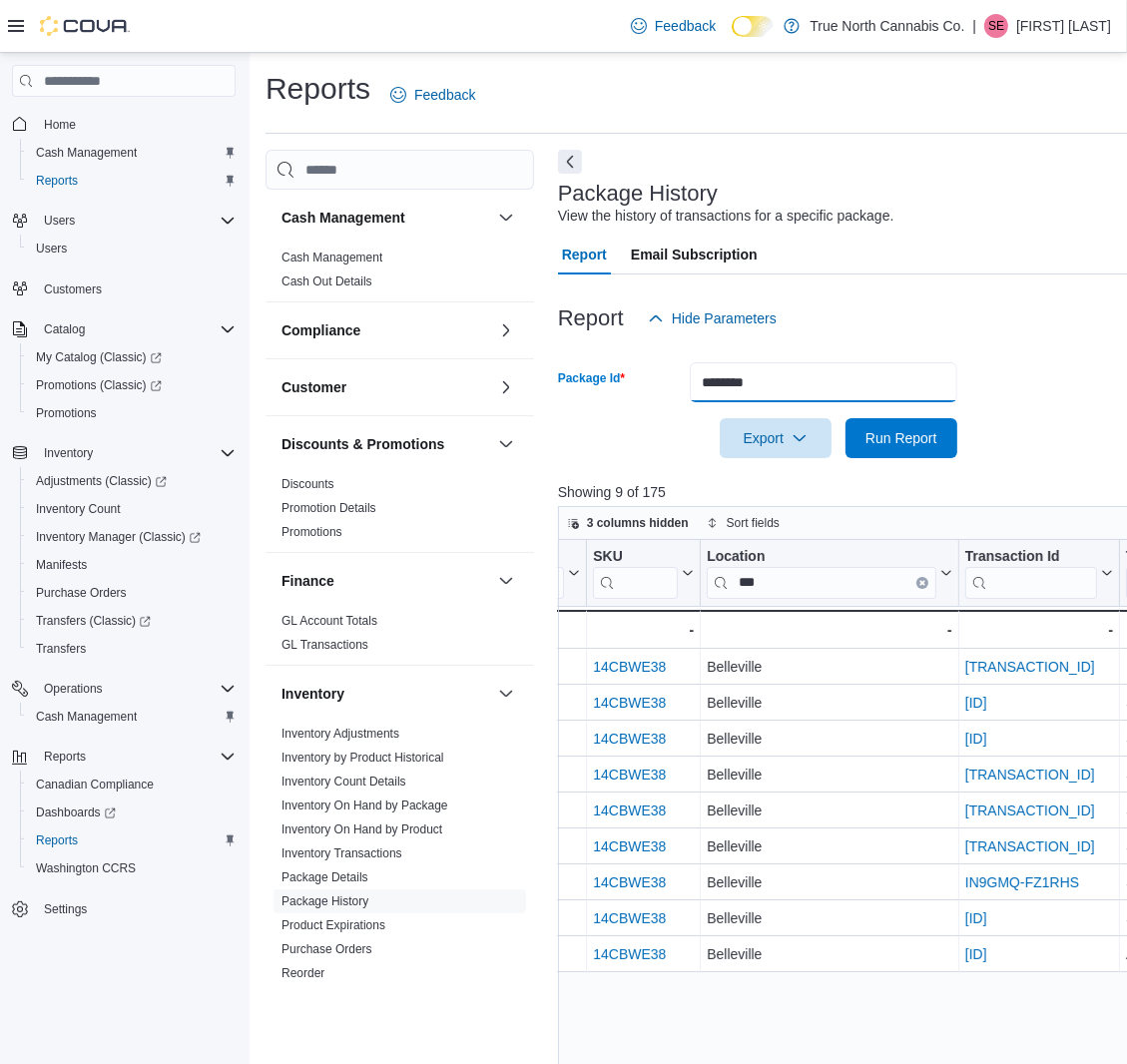 drag, startPoint x: 802, startPoint y: 380, endPoint x: 340, endPoint y: 373, distance: 462.05303 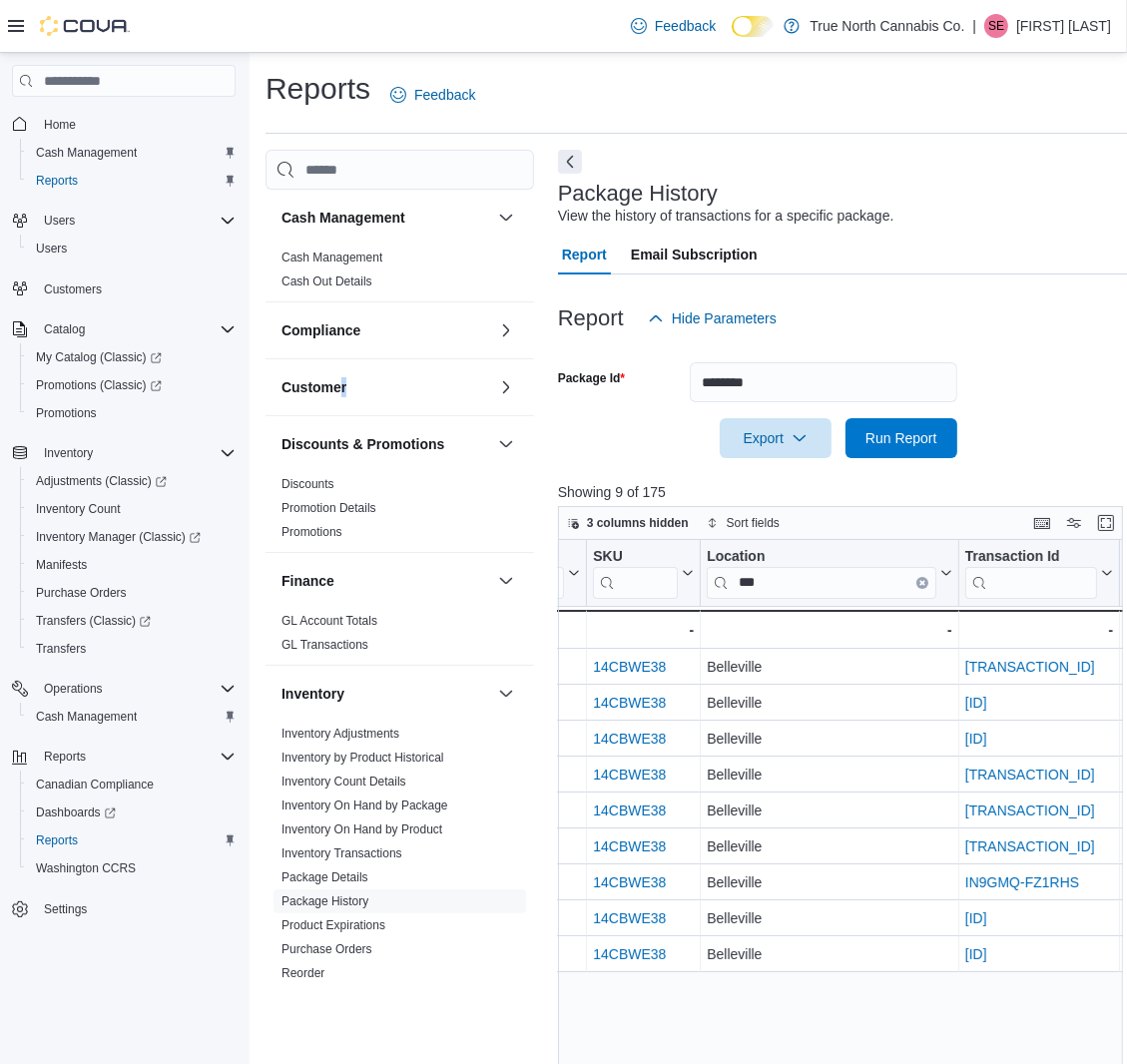 drag, startPoint x: 340, startPoint y: 373, endPoint x: 442, endPoint y: 416, distance: 110.69327 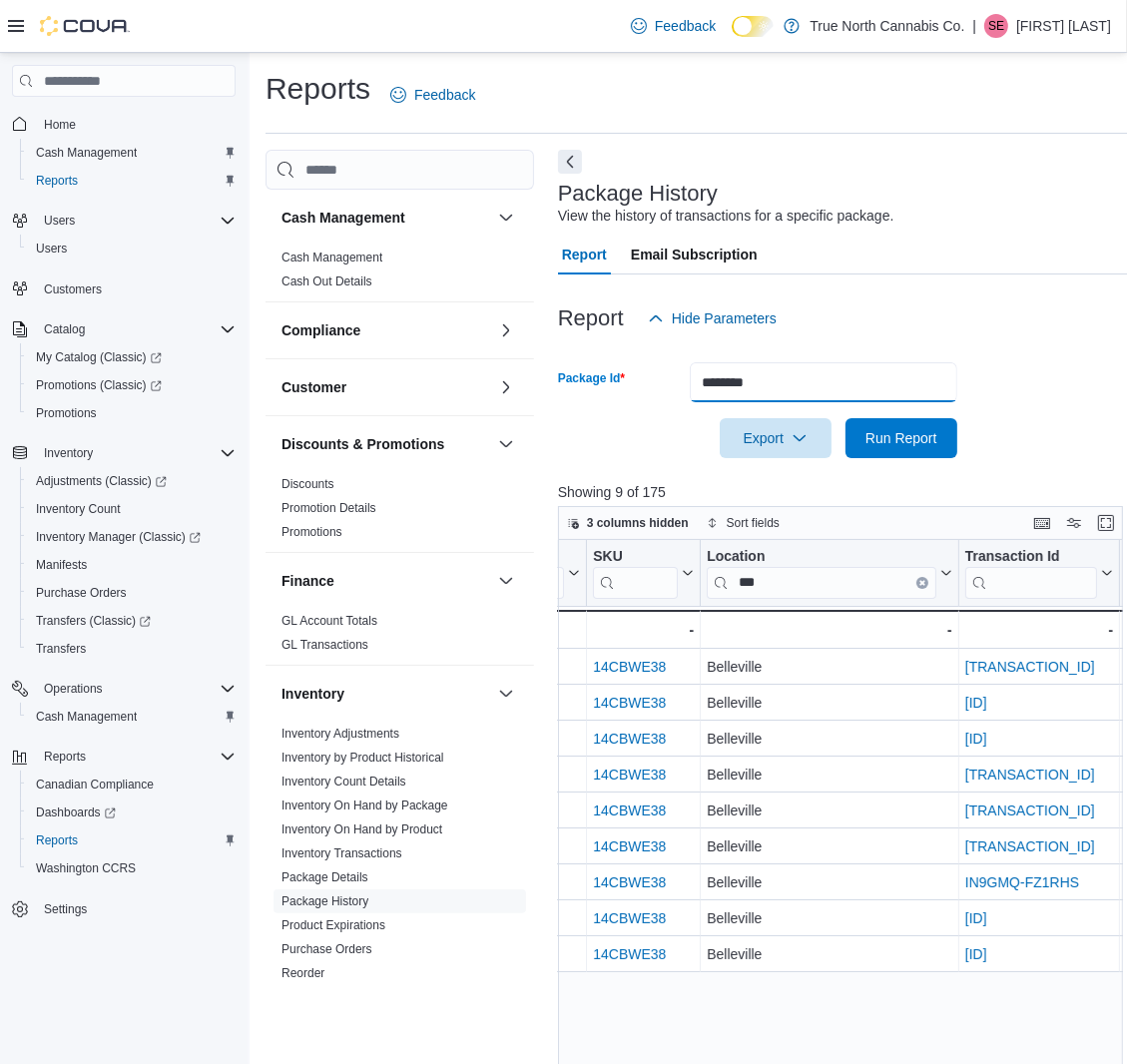drag, startPoint x: 801, startPoint y: 377, endPoint x: 600, endPoint y: 381, distance: 201.0398 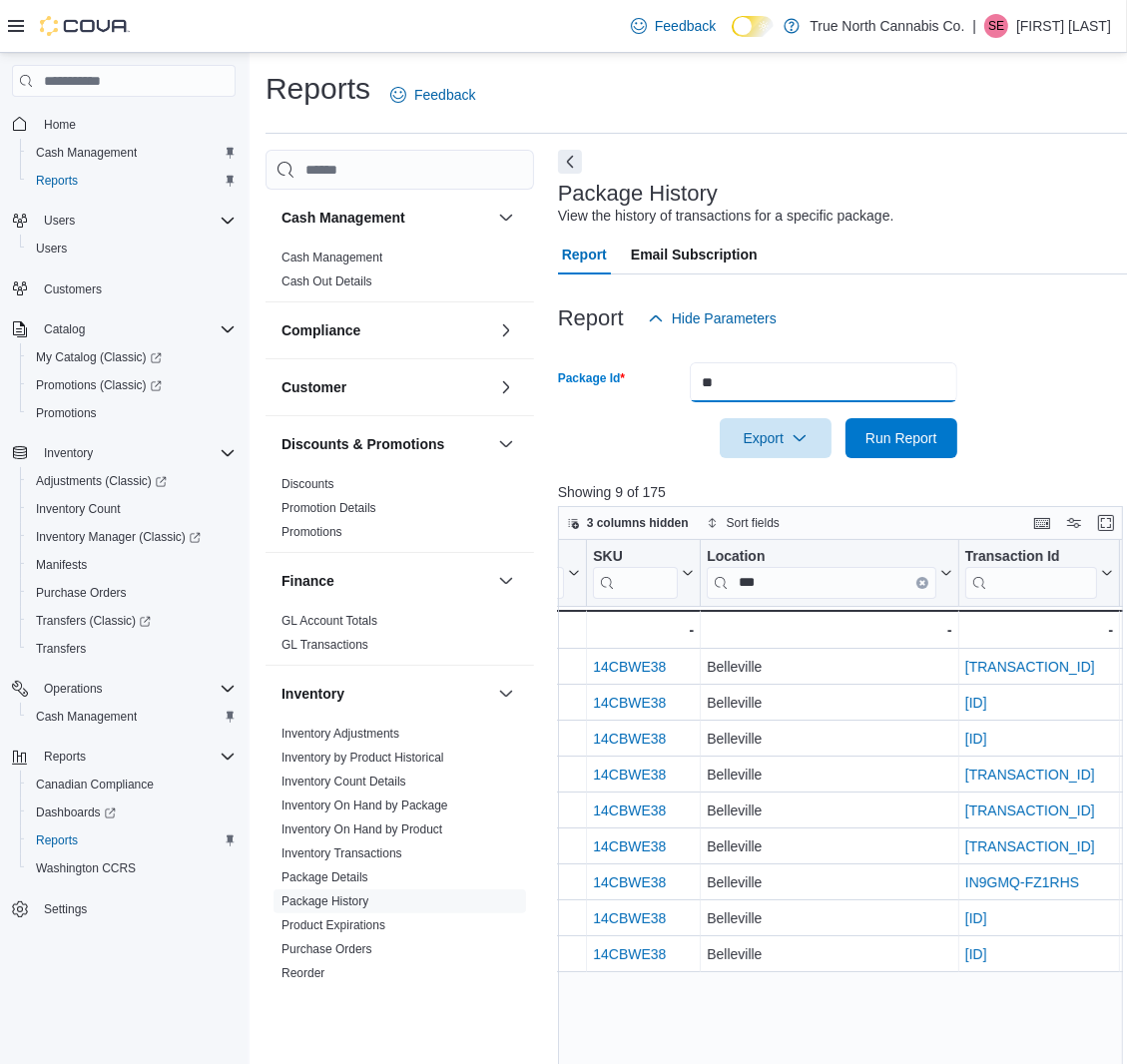 type on "*" 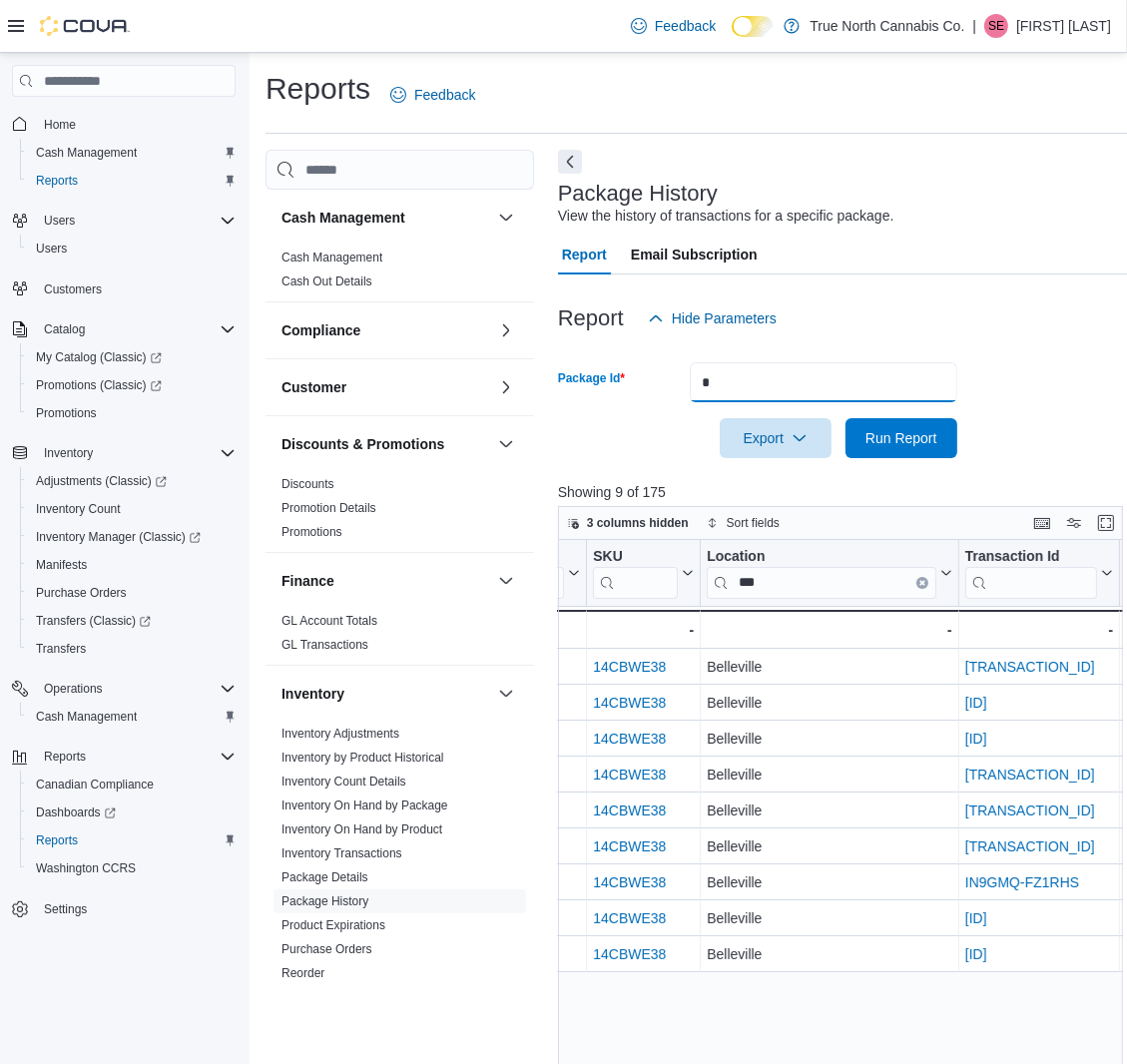 click on "*" at bounding box center (824, 382) 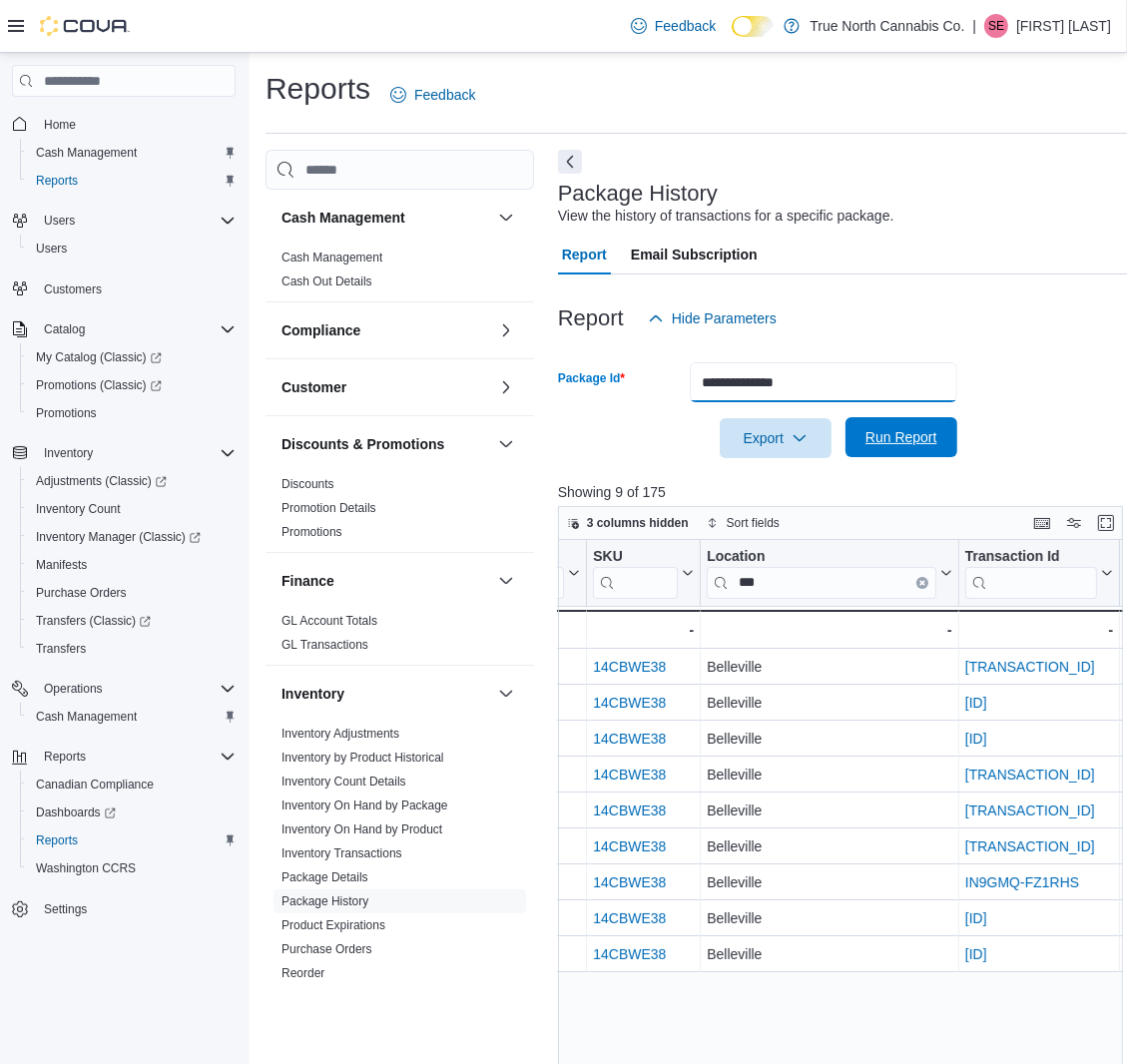 type on "**********" 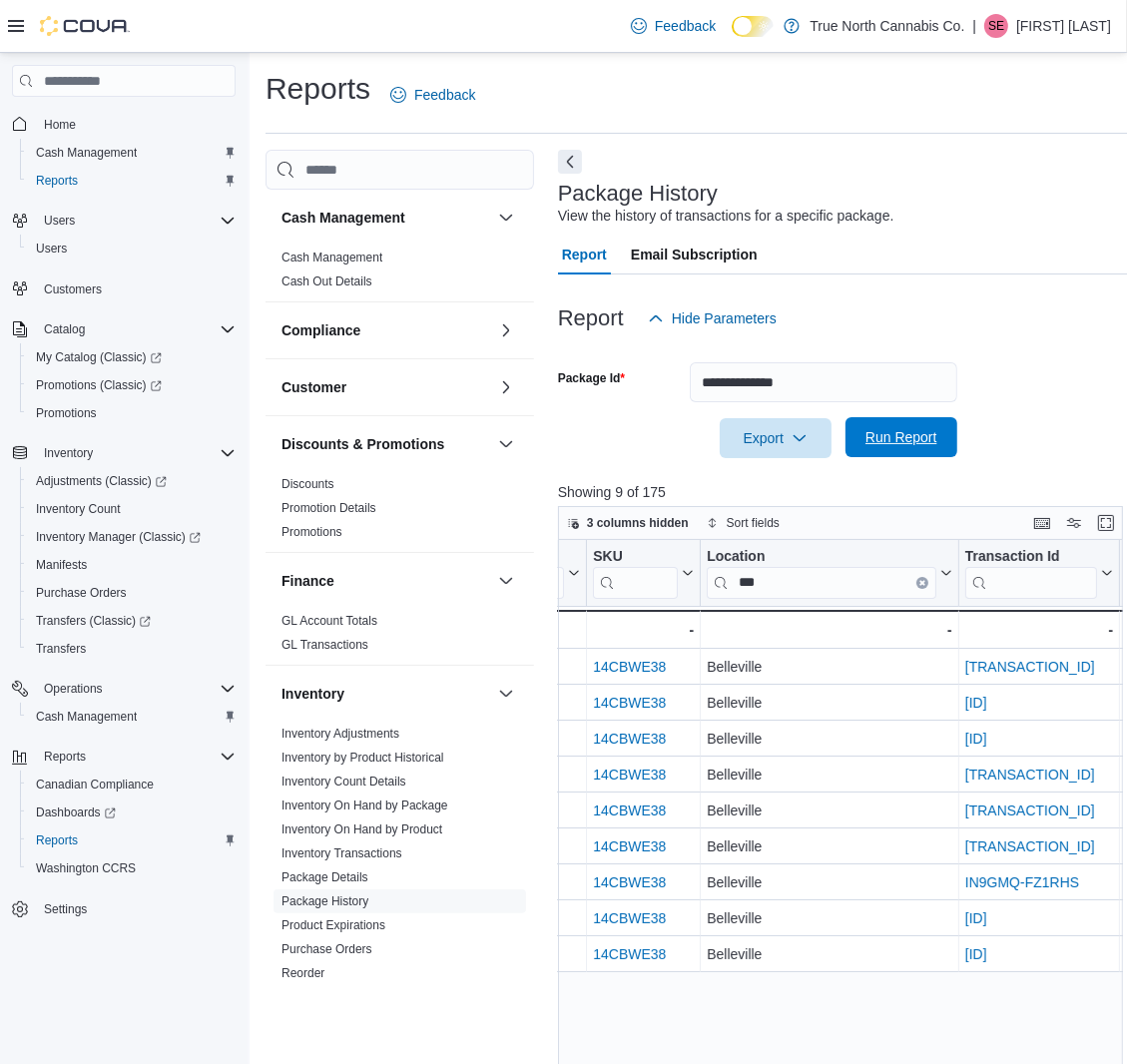 click on "Run Report" at bounding box center (901, 437) 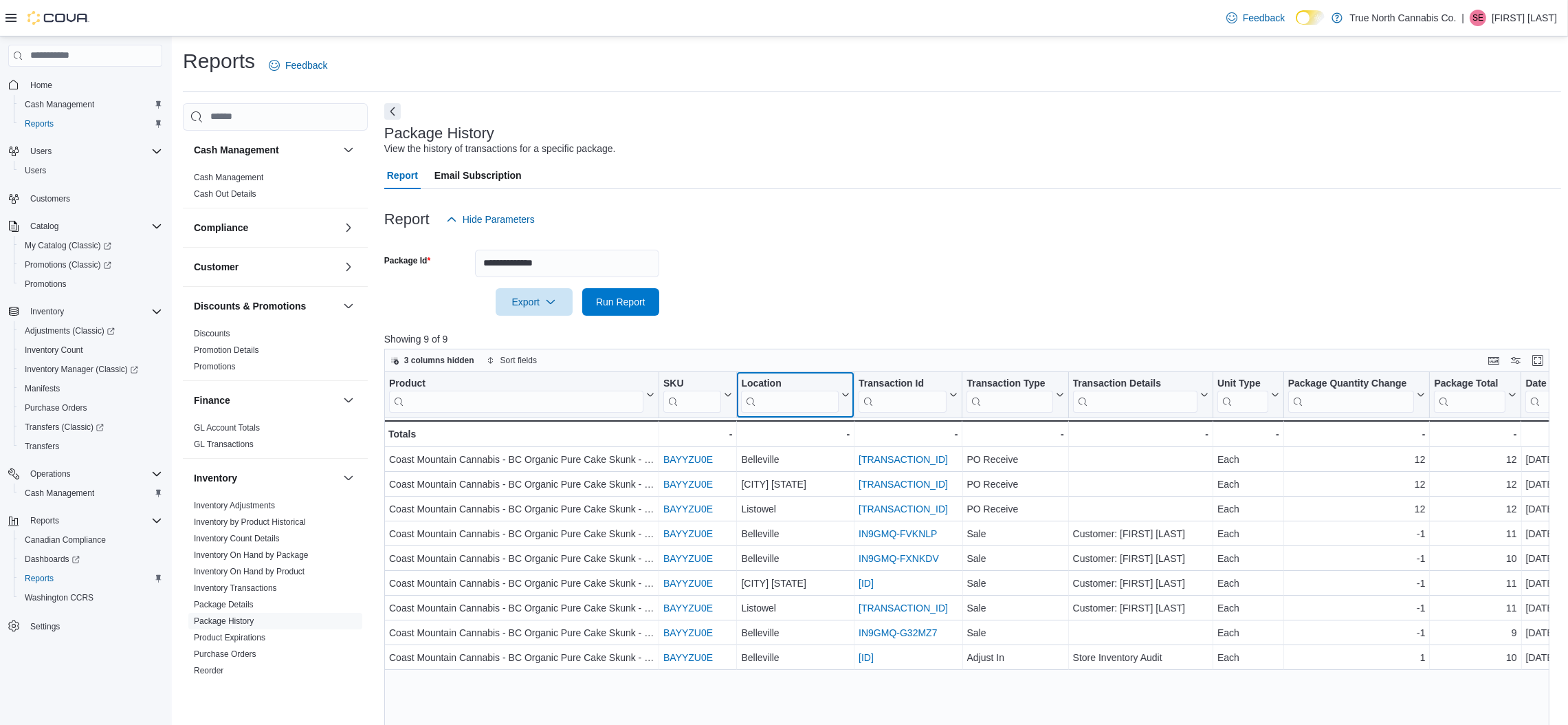 click at bounding box center [790, 401] 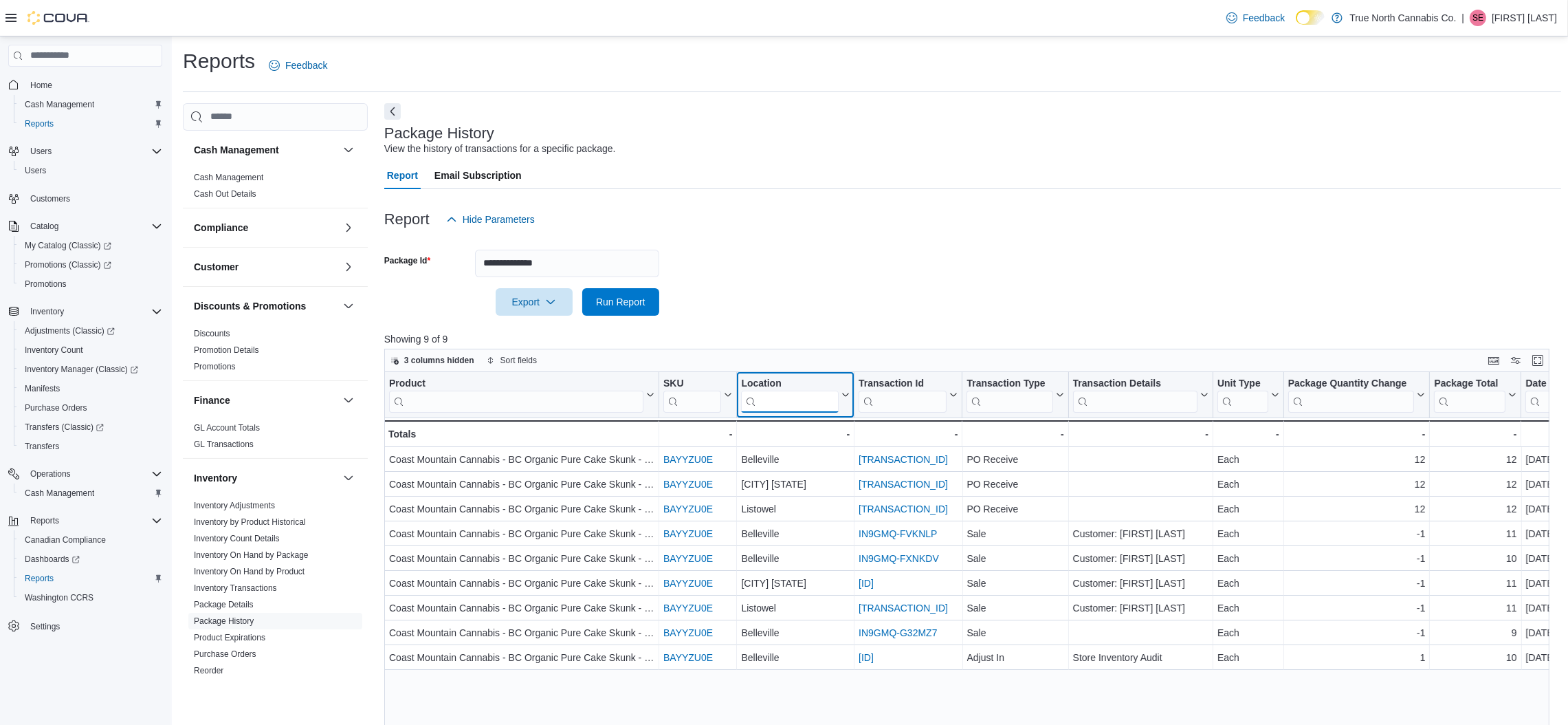 click at bounding box center (790, 401) 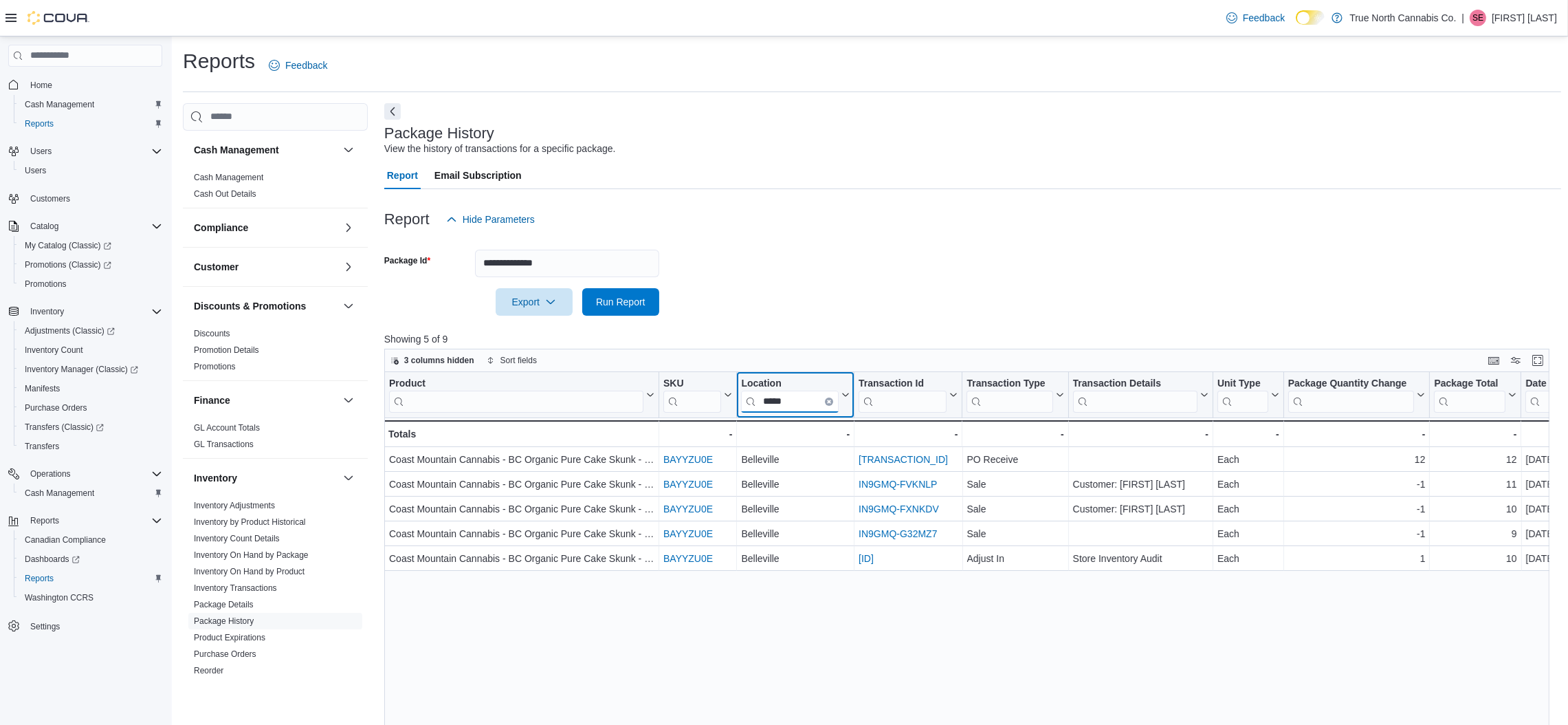 type on "*****" 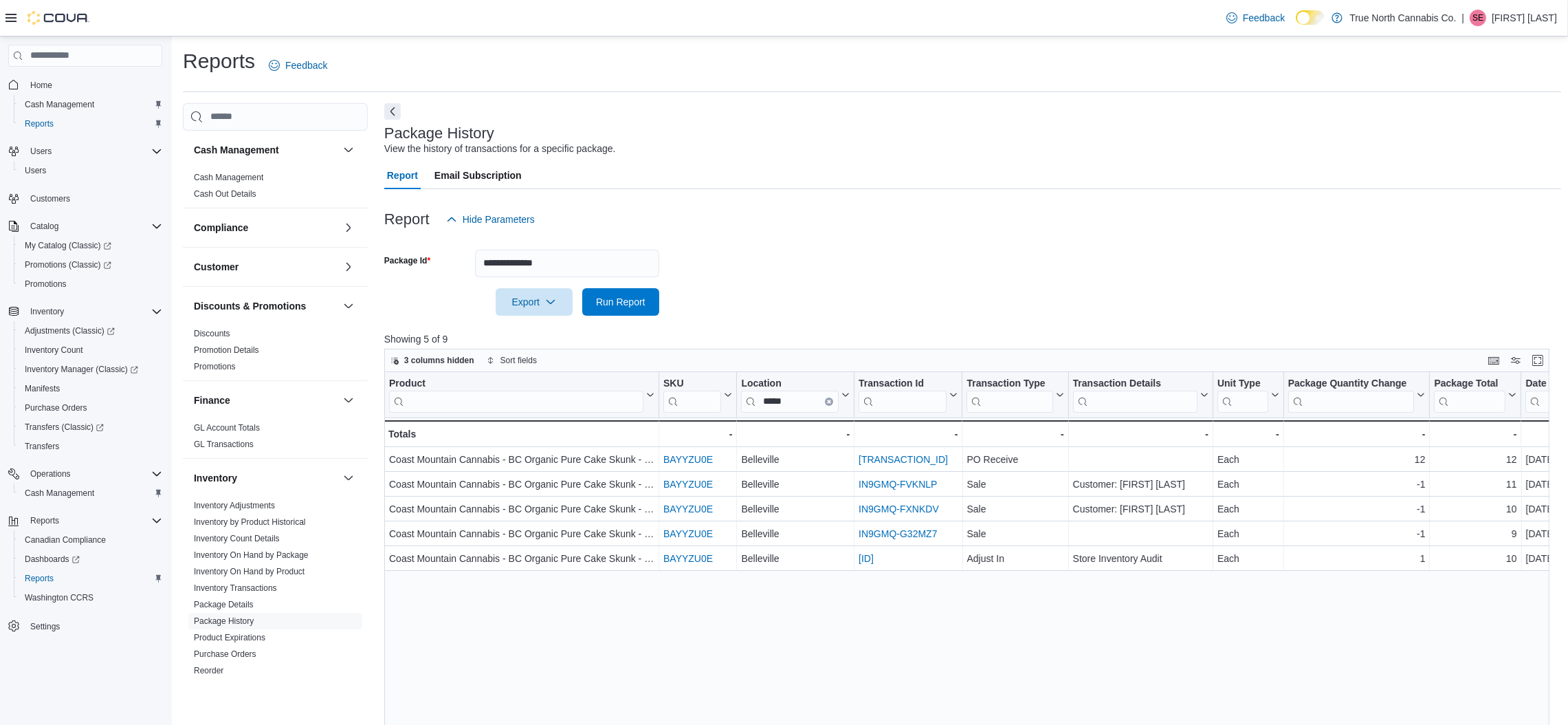 click on "Product Click to view column header actions SKU Click to view column header actions Location ***** Click to view column header actions Transaction Id Click to view column header actions Transaction Type Click to view column header actions Transaction Details Click to view column header actions Unit Type Click to view column header actions Package Quantity Change Click to view column header actions Package Total Click to view column header actions Date Time Click to view column header actions Employee Click to view column header actions Package # Click to view column header actions Room Click to view column header actions Coast Mountain Cannabis - BC Organic Pure Cake Skunk - Indica - 3.5g -  Product, column 1, row 1 [SKU] -  SKU URL, column 2, row 1 Belleville -  Location, column 3, row 1 [TRANSACTION_ID] -  Transaction Id URL, column 4, row 1 PO Receive -  Transaction Type, column 5, row 1 -  Transaction Details, column 6, row 1 Each -  Unit Type, column 7, row 1 12 -  Package Quantity Change, column 8, row 1" at bounding box center (973, 650) 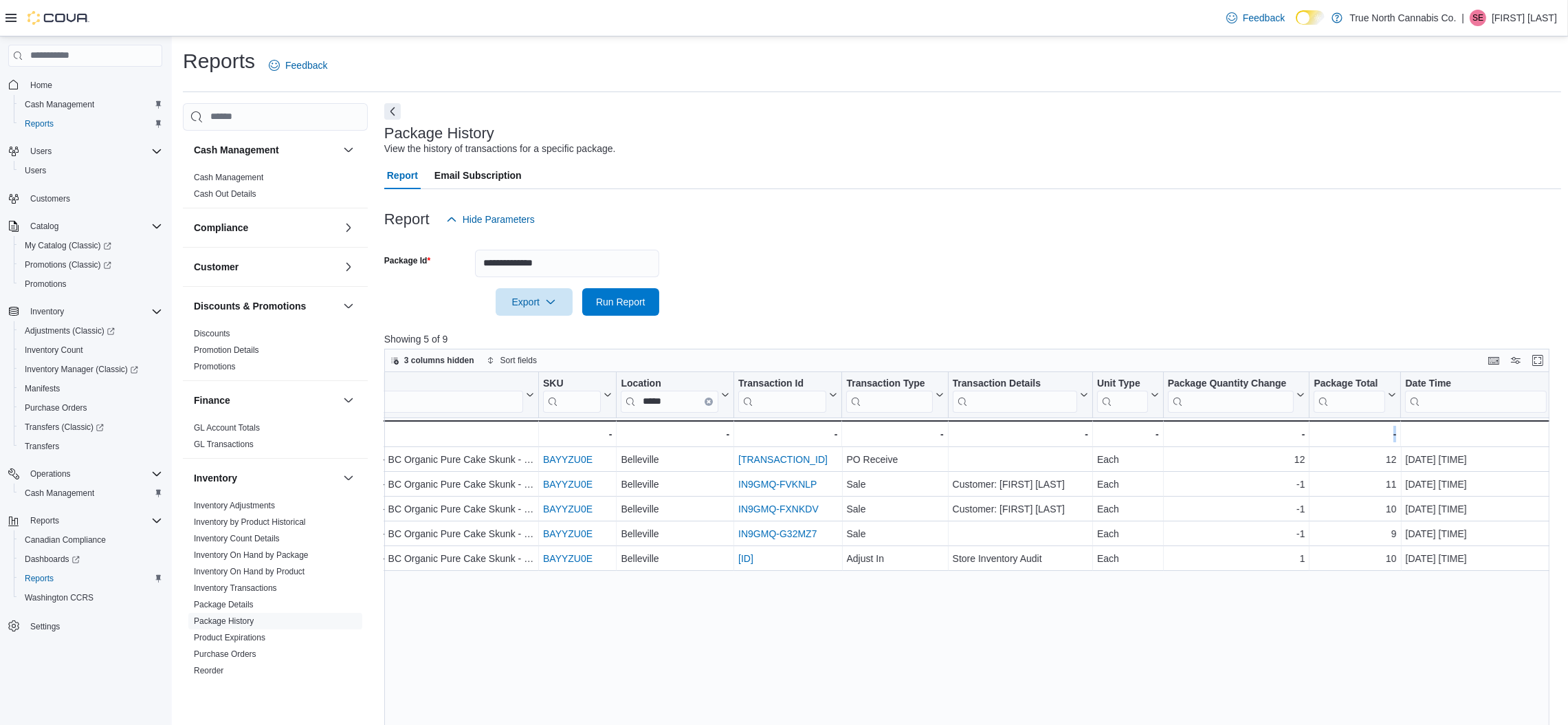 drag, startPoint x: 1488, startPoint y: 601, endPoint x: 1573, endPoint y: 625, distance: 88.32327 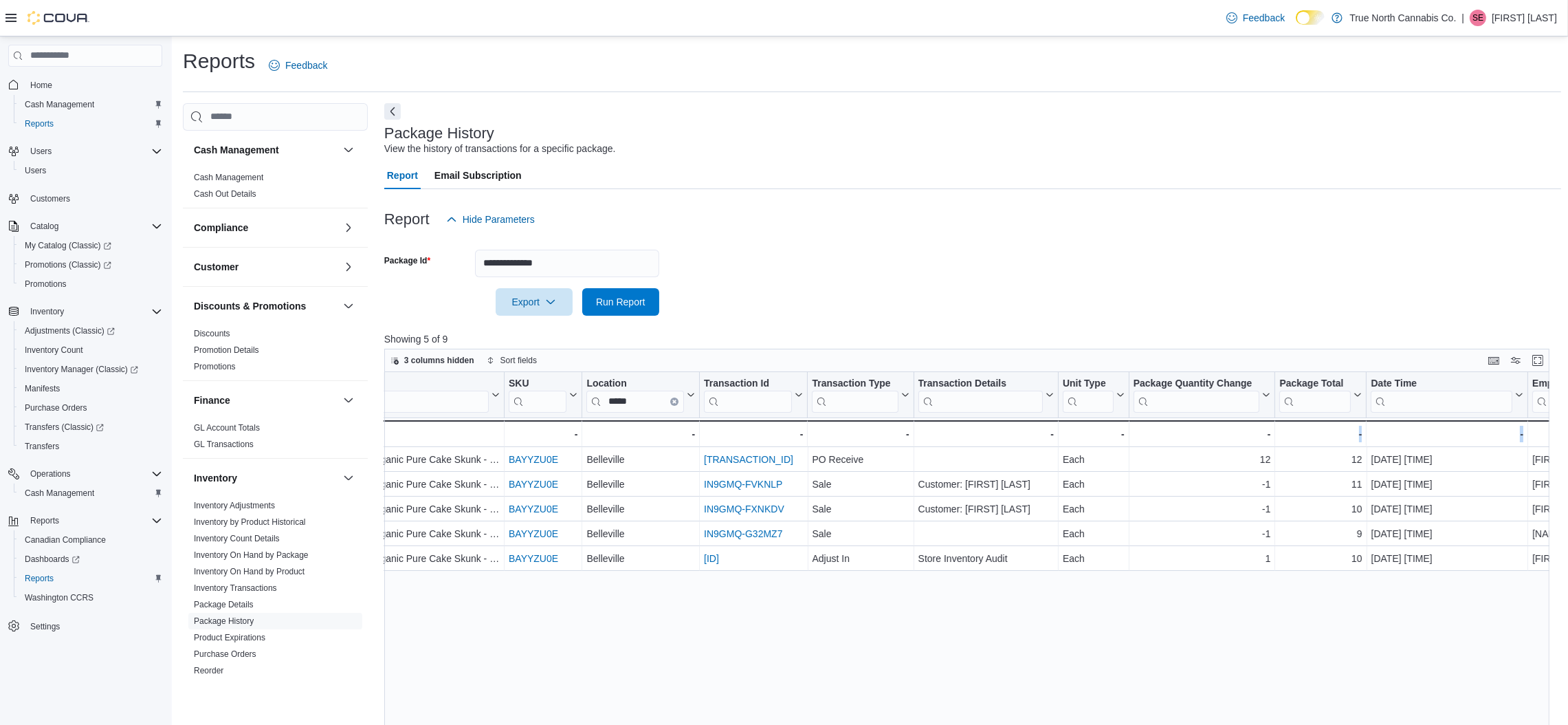 click on "Product Click to view column header actions SKU Click to view column header actions Location ***** Click to view column header actions Transaction Id Click to view column header actions Transaction Type Click to view column header actions Transaction Details Click to view column header actions Unit Type Click to view column header actions Package Quantity Change Click to view column header actions Package Total Click to view column header actions Date Time Click to view column header actions Employee Click to view column header actions Package # Click to view column header actions Room Click to view column header actions Coast Mountain Cannabis - BC Organic Pure Cake Skunk - Indica - 3.5g -  Product, column 1, row 1 [SKU] -  SKU URL, column 2, row 1 Belleville -  Location, column 3, row 1 [TRANSACTION_ID] -  Transaction Id URL, column 4, row 1 PO Receive -  Transaction Type, column 5, row 1 -  Transaction Details, column 6, row 1 Each -  Unit Type, column 7, row 1 12 -  Package Quantity Change, column 8, row 1" at bounding box center (973, 650) 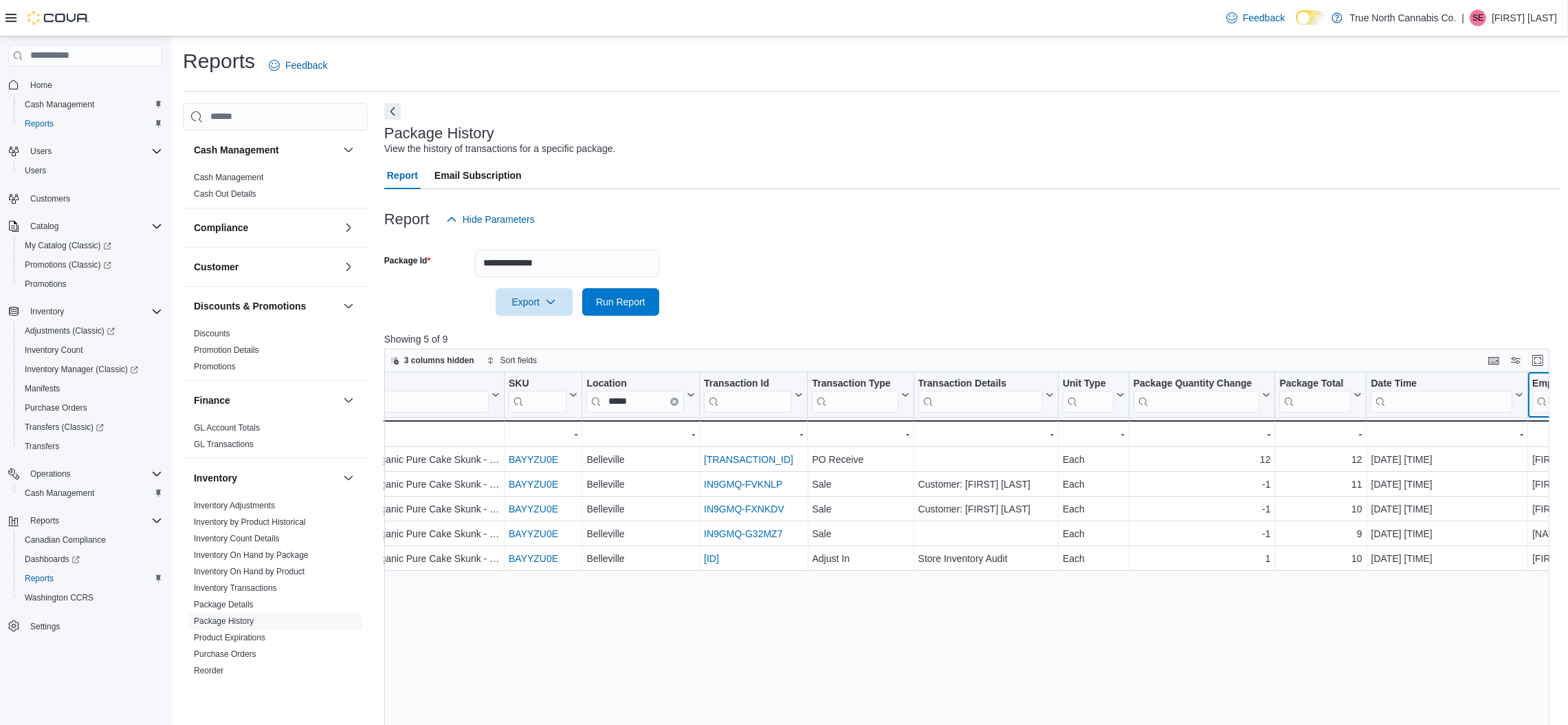 scroll, scrollTop: 0, scrollLeft: 228, axis: horizontal 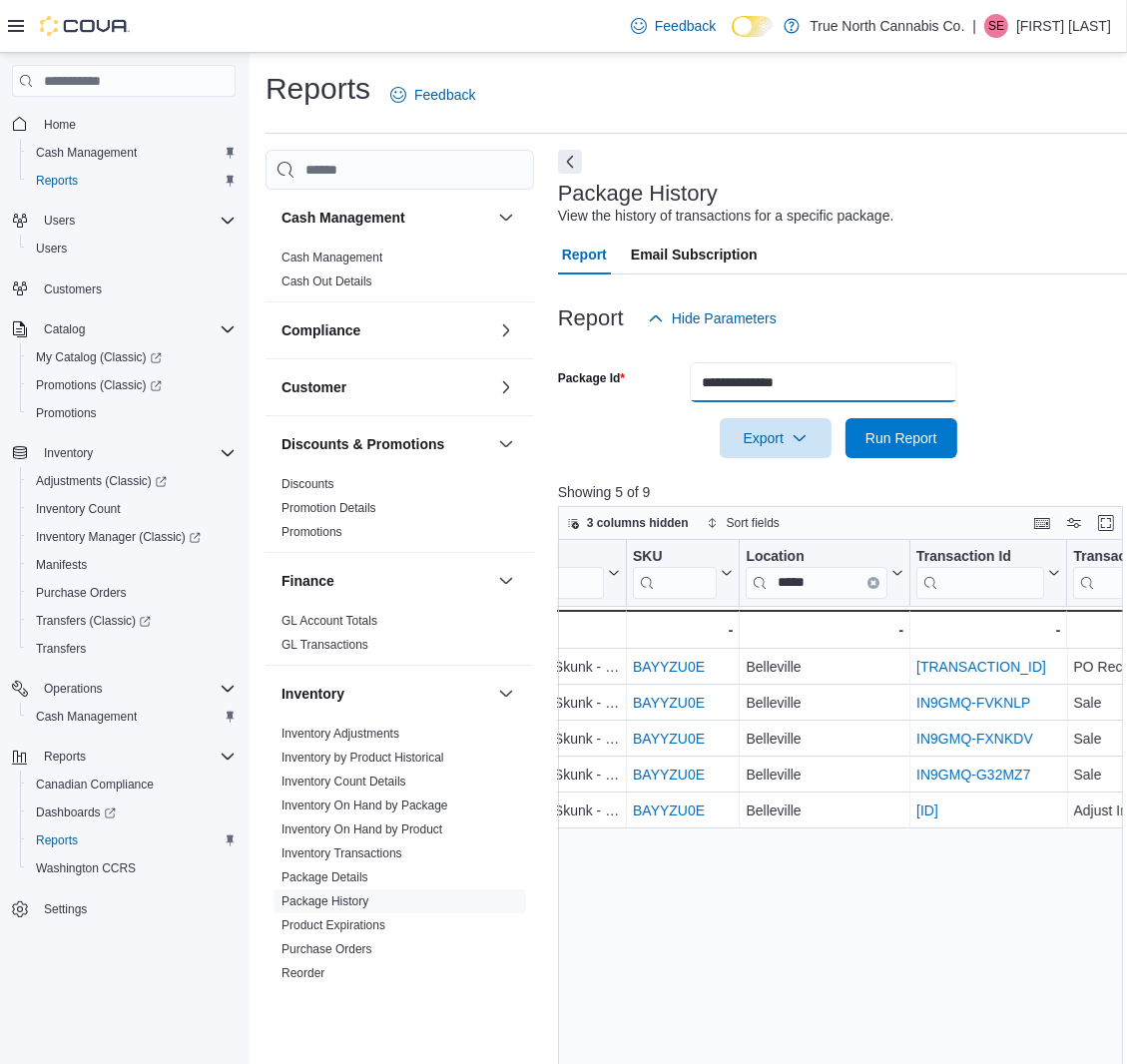 click on "**********" at bounding box center [824, 382] 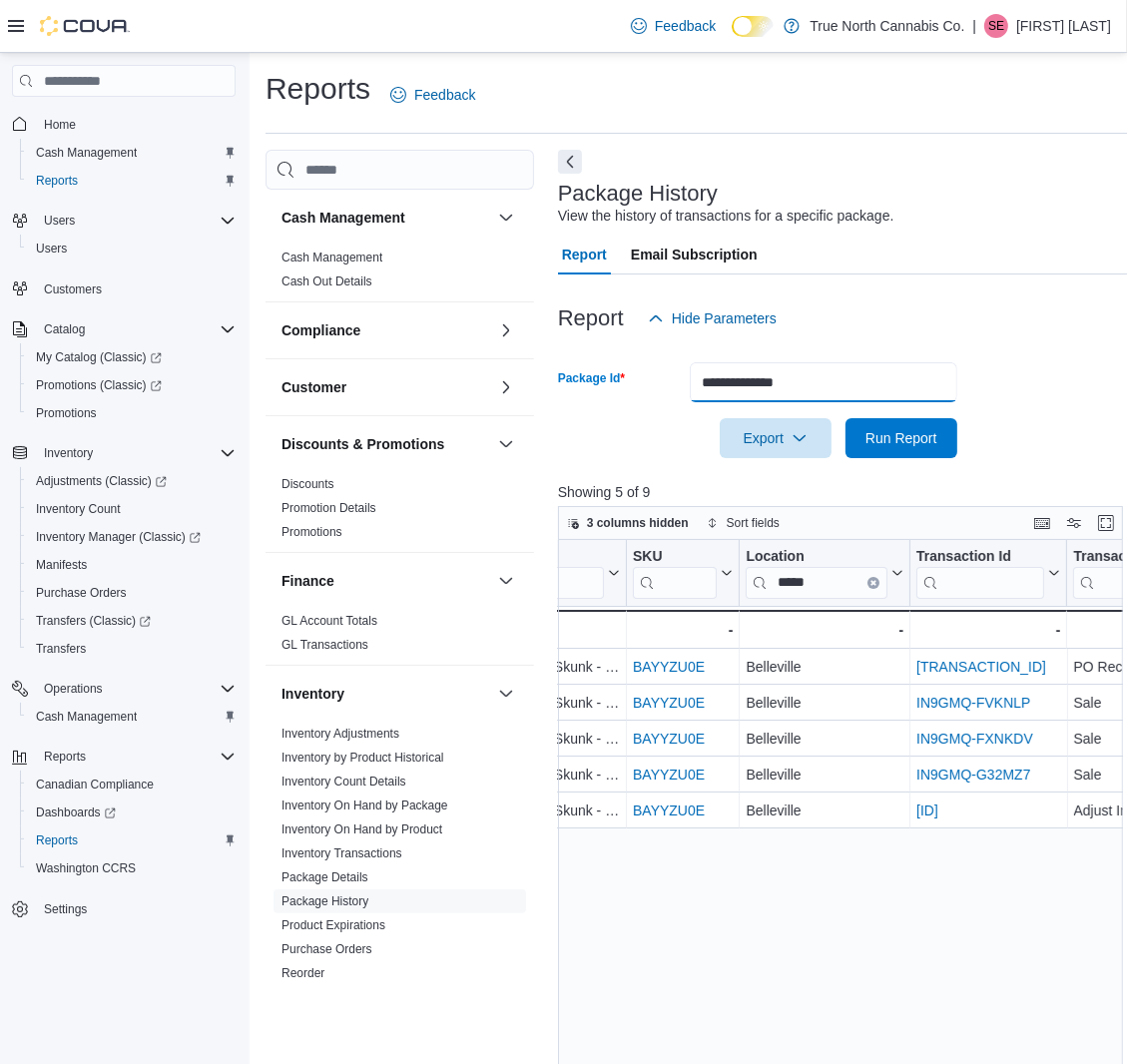 drag, startPoint x: 883, startPoint y: 376, endPoint x: 615, endPoint y: 401, distance: 269.1635 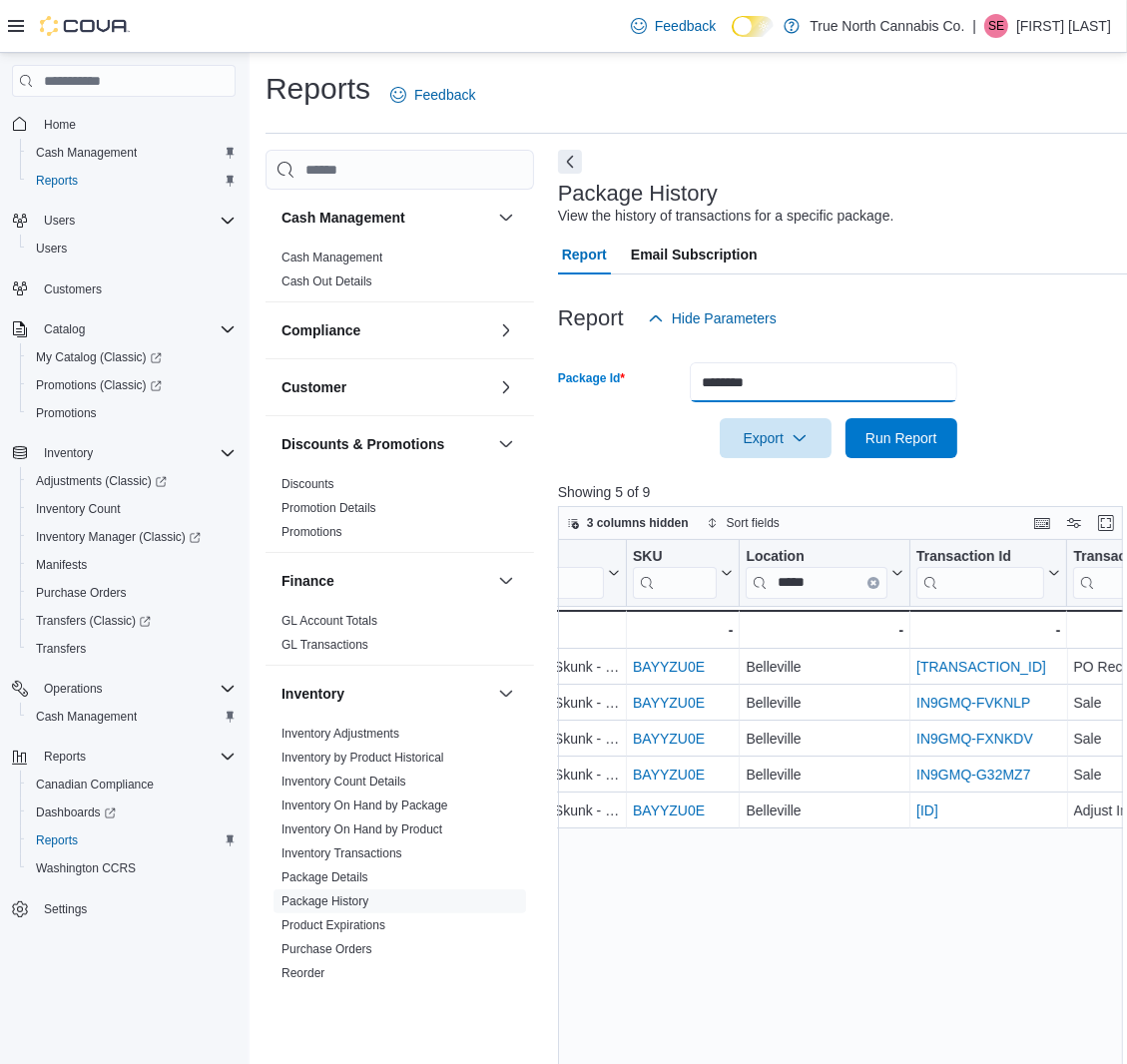 click on "Run Report" at bounding box center [901, 438] 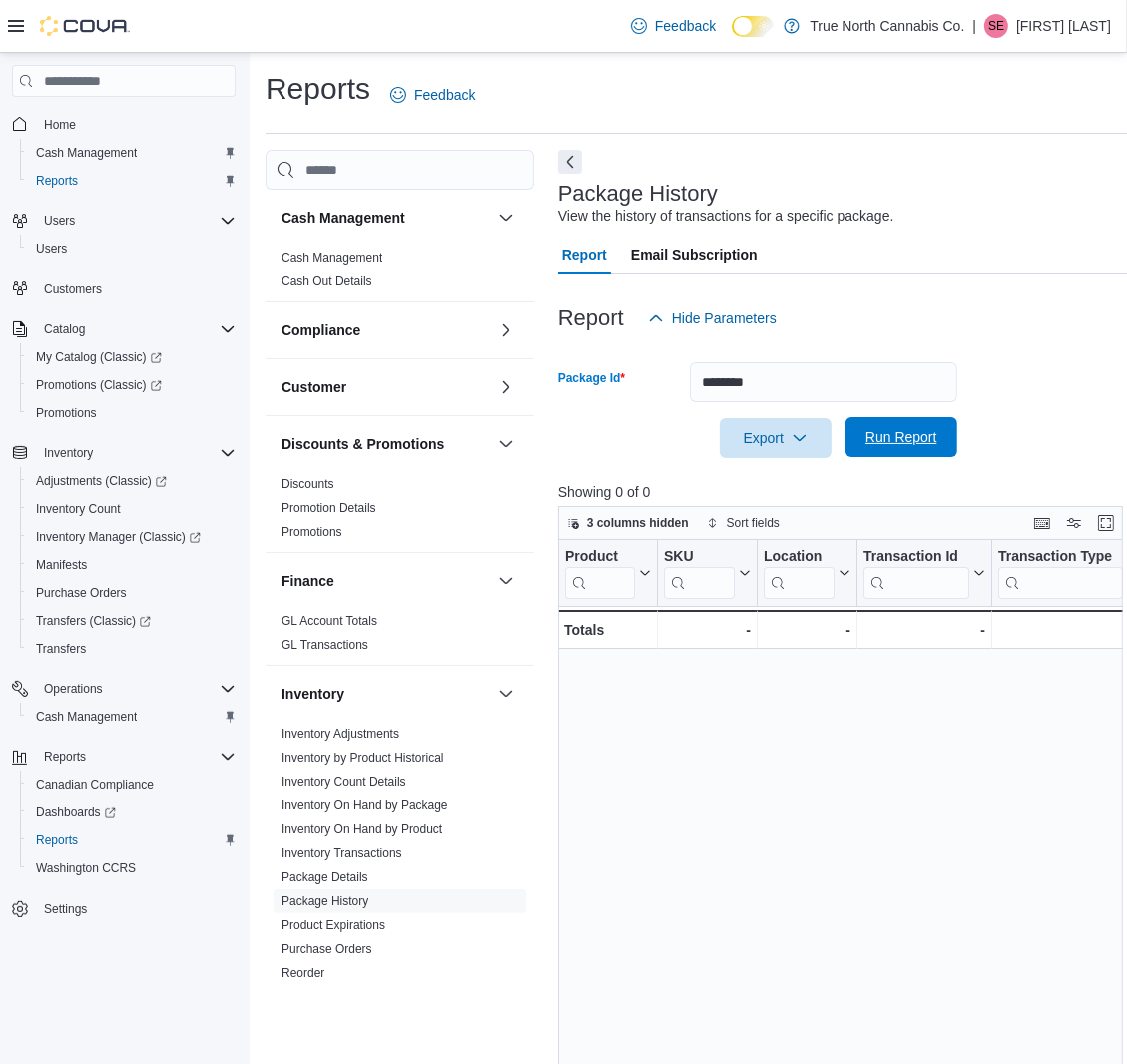click on "Run Report" at bounding box center (901, 437) 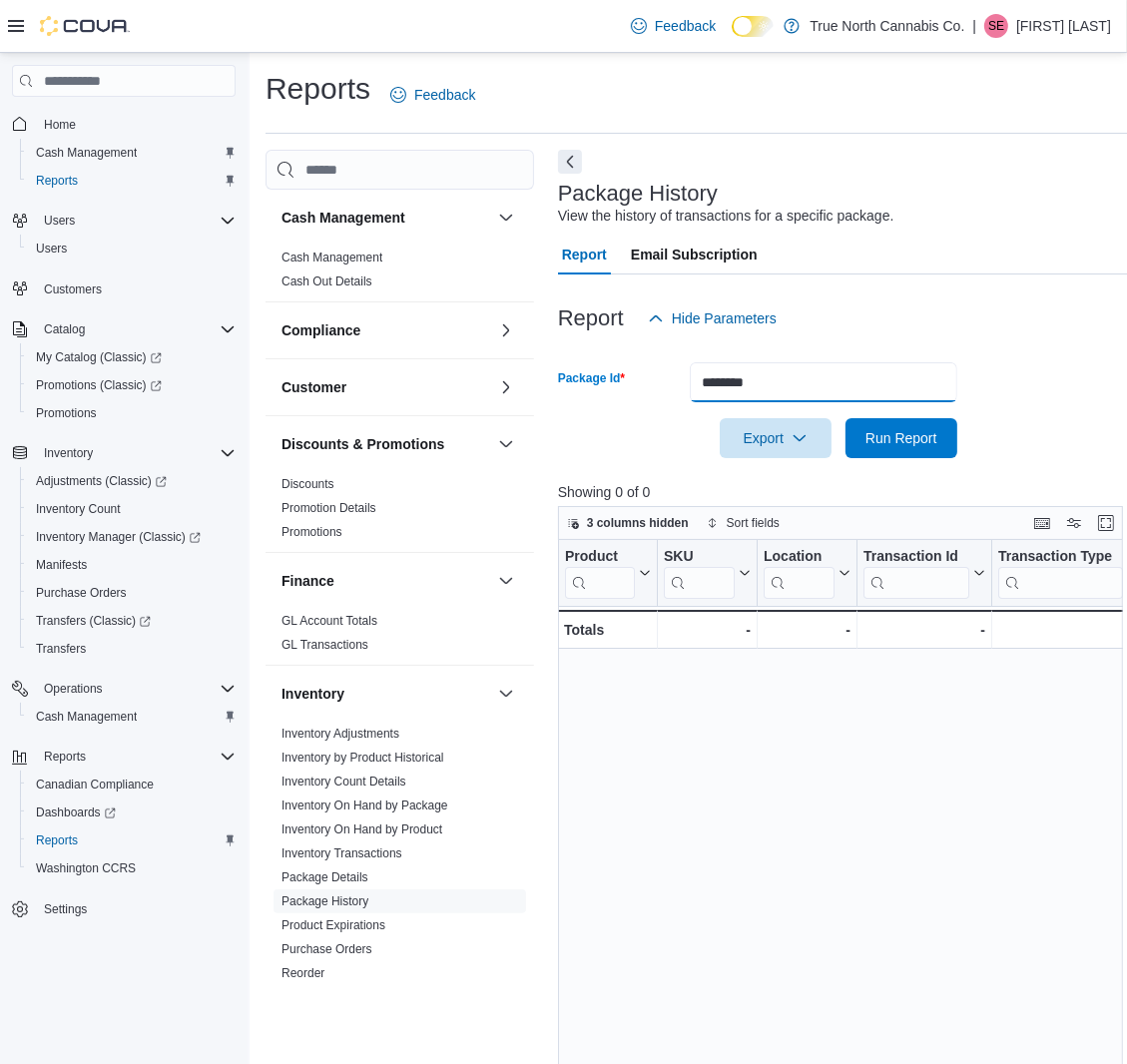 drag, startPoint x: 806, startPoint y: 374, endPoint x: 520, endPoint y: 343, distance: 287.67516 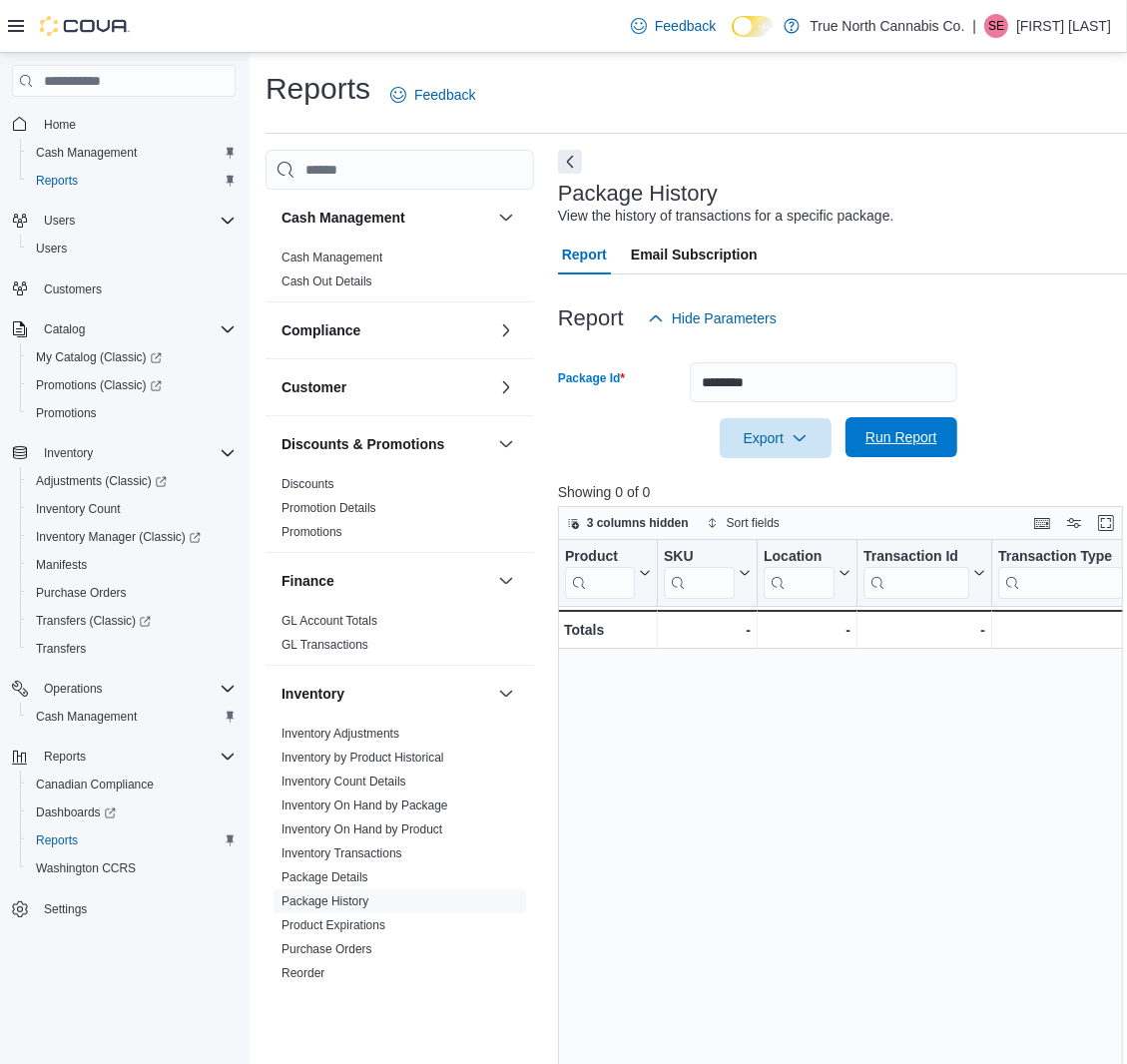 click on "Run Report" at bounding box center [901, 437] 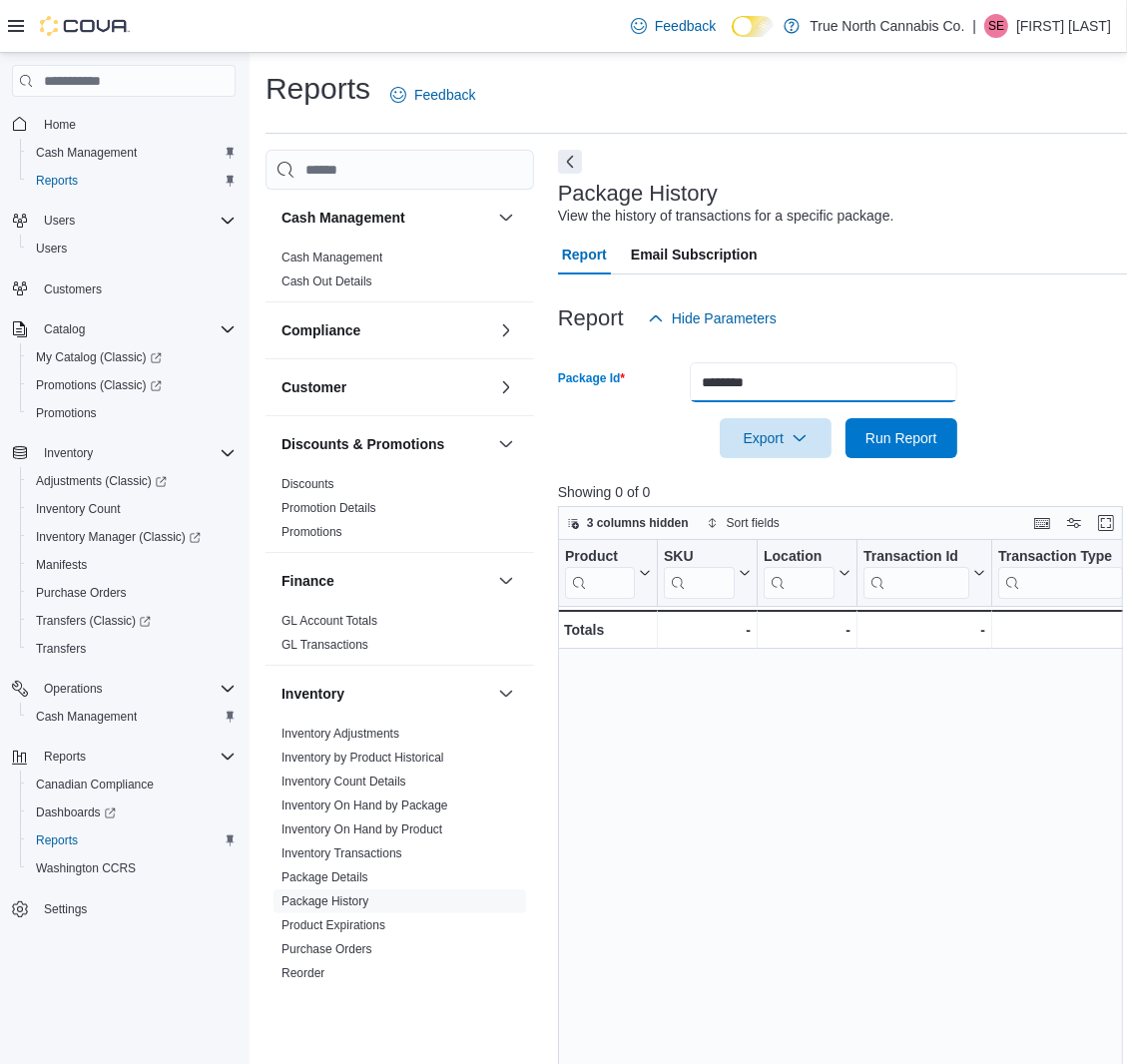 drag, startPoint x: 798, startPoint y: 380, endPoint x: 544, endPoint y: 386, distance: 254.07086 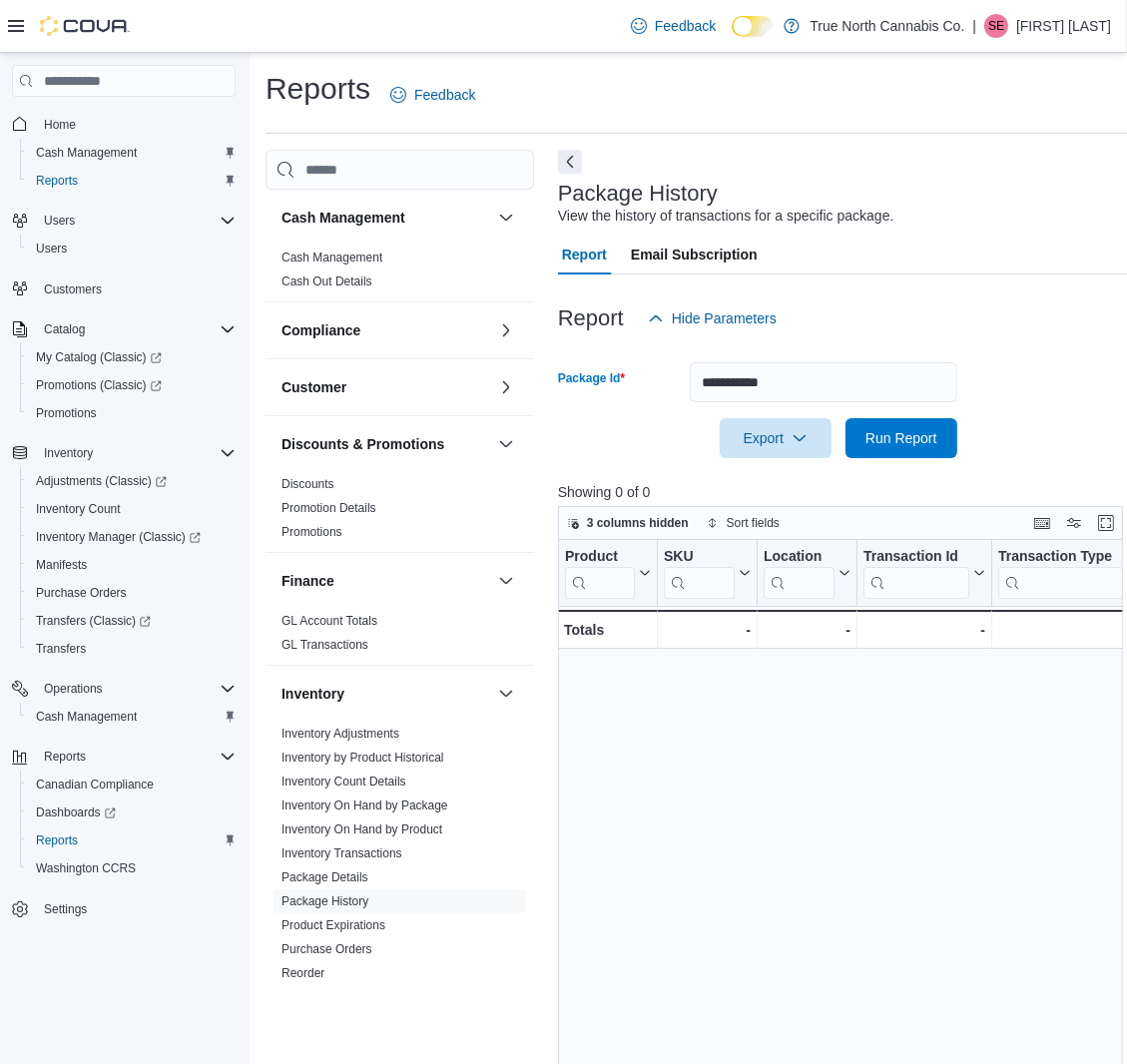 click at bounding box center (843, 410) 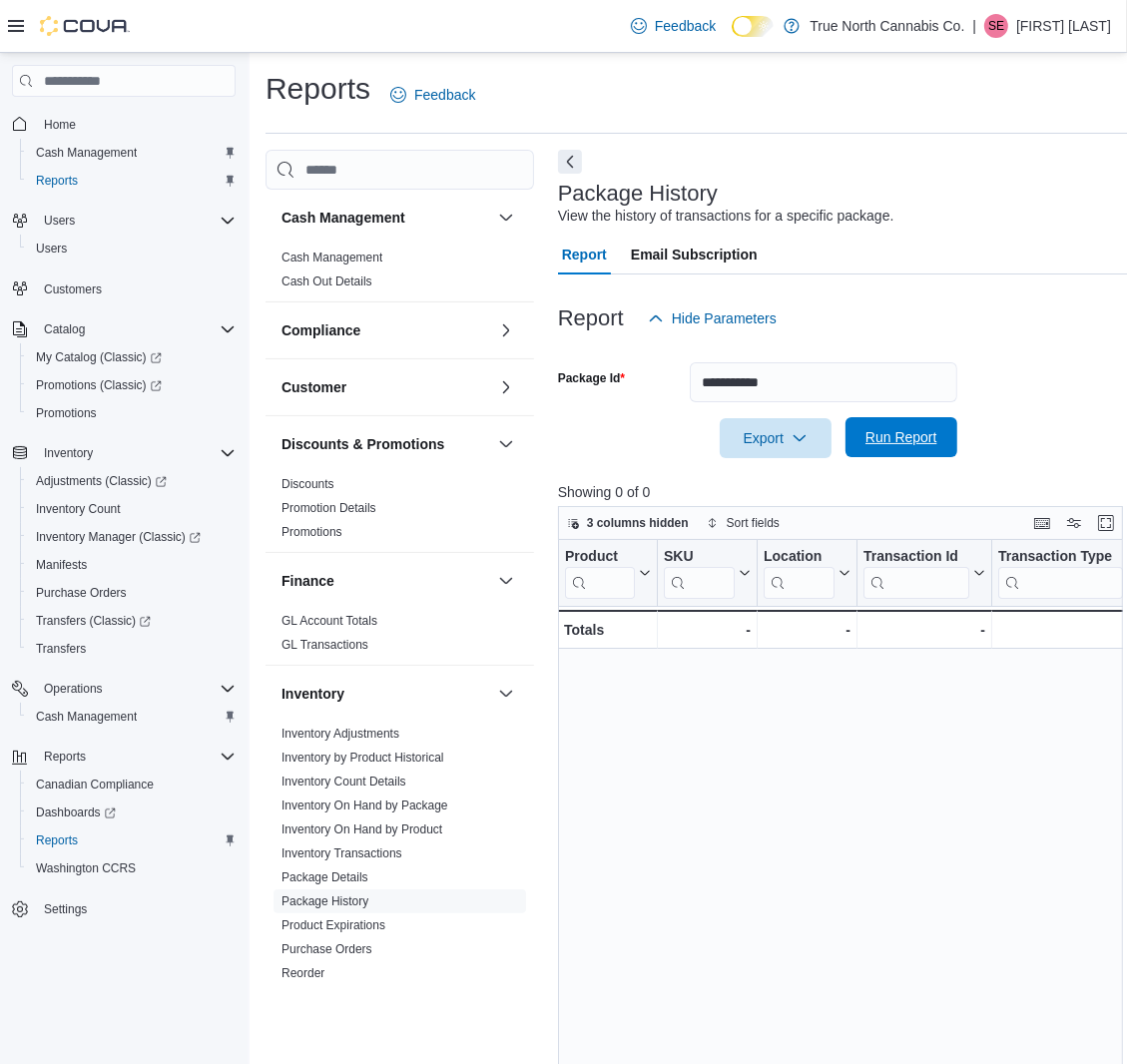 click on "Run Report" at bounding box center [901, 437] 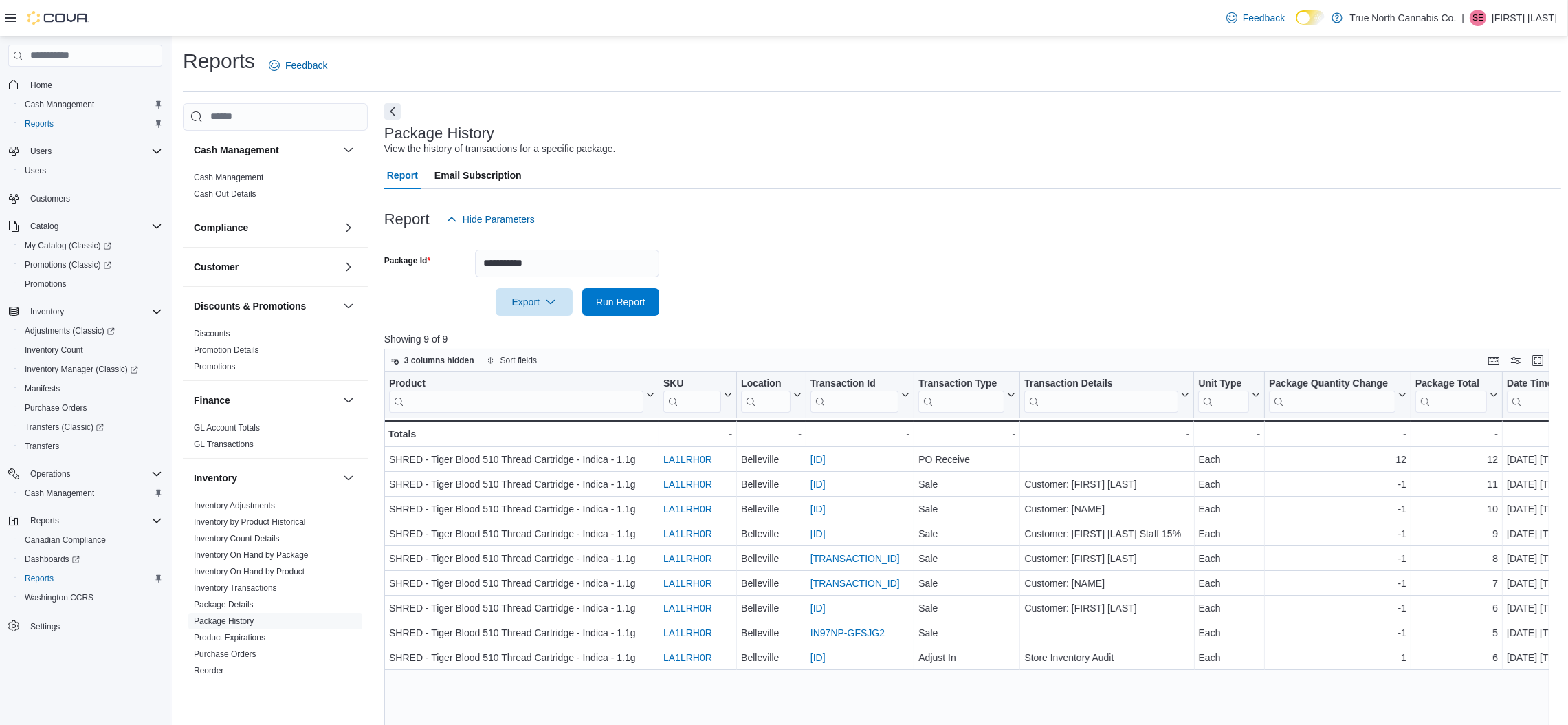 click on "Product Click to view column header actions SKU Click to view column header actions Location Click to view column header actions Transaction Id Click to view column header actions Transaction Type Click to view column header actions Transaction Details Click to view column header actions Unit Type Click to view column header actions Package Quantity Change Click to view column header actions Package Total Click to view column header actions Date Time Click to view column header actions Employee Click to view column header actions Package # Click to view column header actions Room Click to view column header actions SHRED - Tiger Blood 510 Thread Cartridge - Indica - 1.1g -  Product, column 1, row 1 [SKU] -  SKU URL, column 2, row 1 Belleville -  Location, column 3, row 1 [TRANSACTION_ID] -  Transaction Id URL, column 4, row 1 PO Receive -  Transaction Type, column 5, row 1 -  Transaction Details, column 6, row 1 Each -  Unit Type, column 7, row 1 12 -  Package Quantity Change, column 8, row 1 12 -  Package Total, column 9, row 1 [DATE] [TIME] -  Date Time, column 10, row 1 [NAME] -  [SKU] -  Vault -  9" at bounding box center (973, 650) 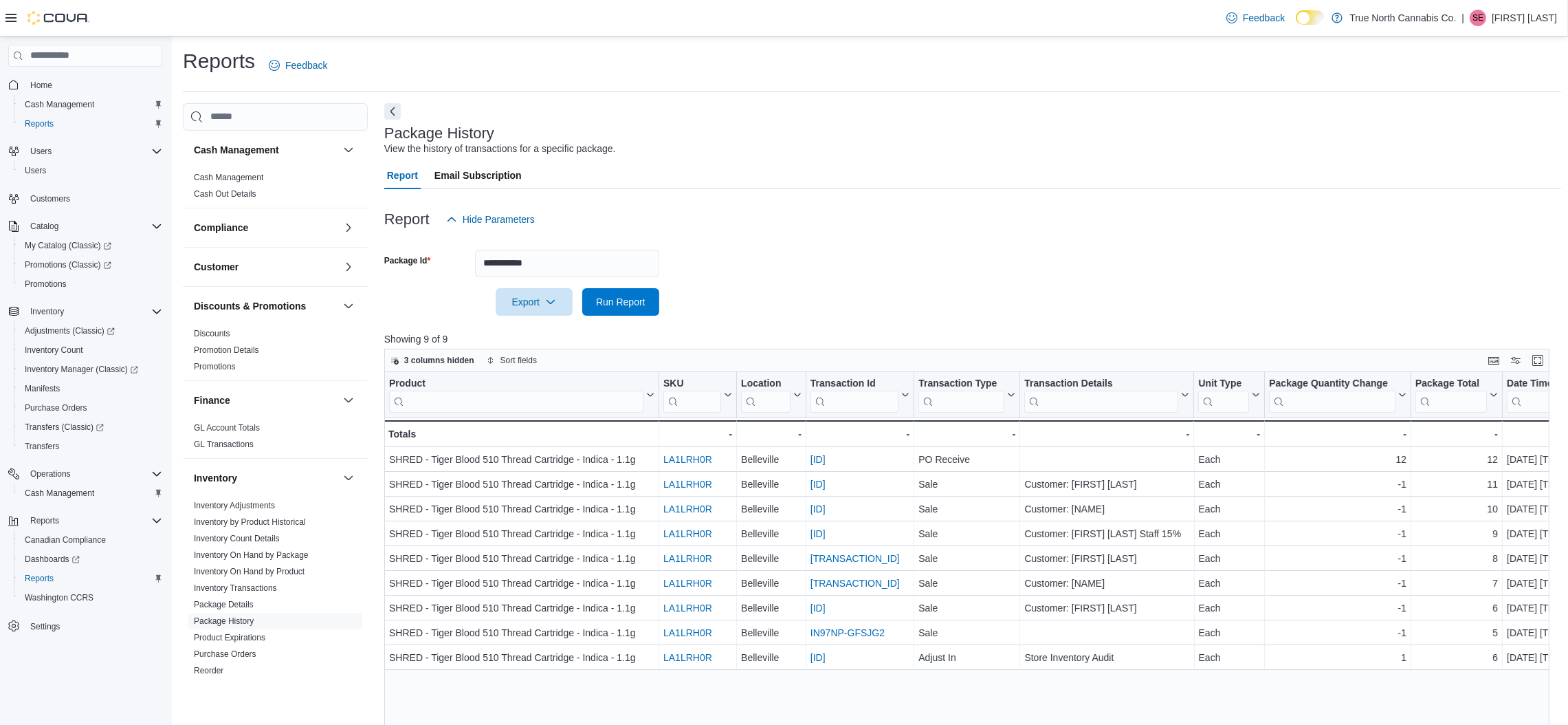 click on "Showing 9 of 9" at bounding box center [973, 339] 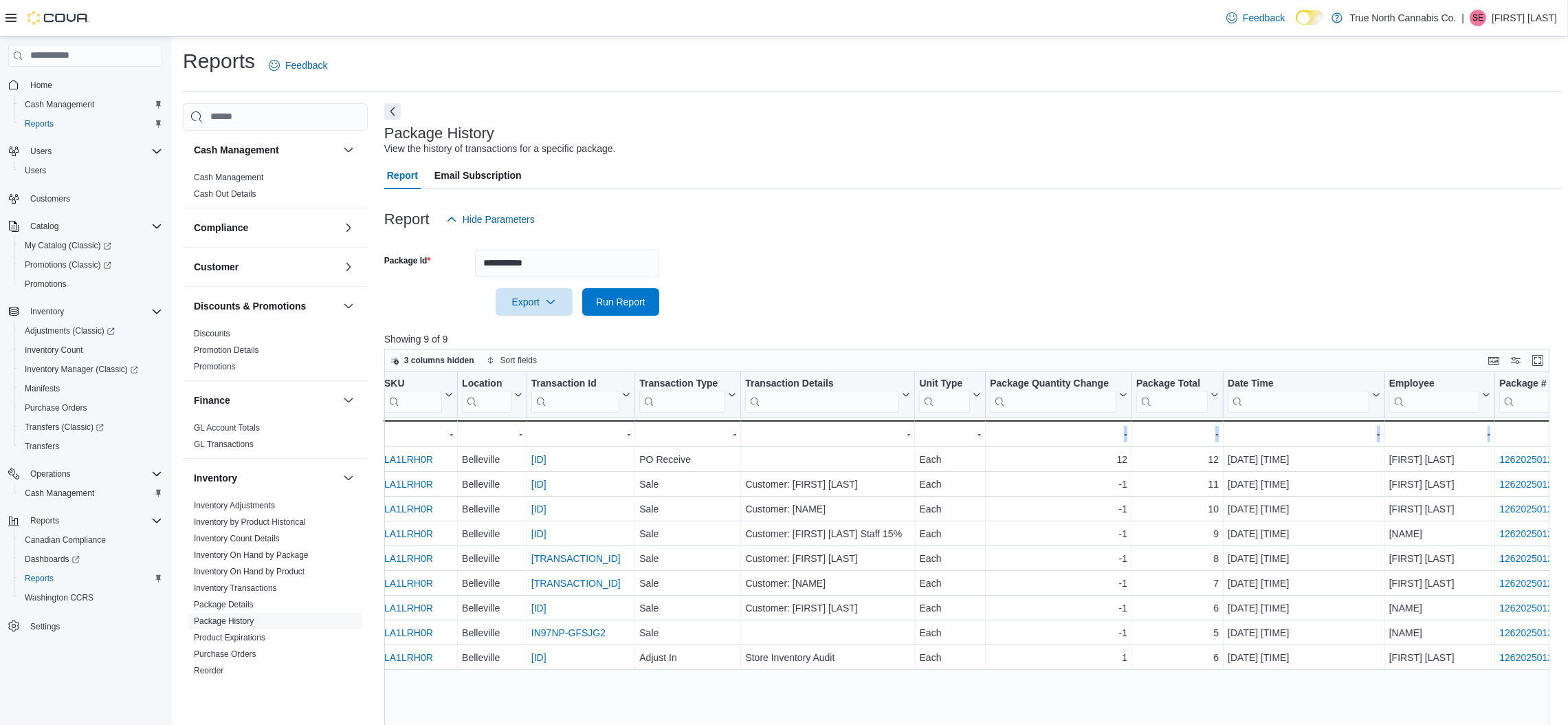 scroll, scrollTop: 0, scrollLeft: 368, axis: horizontal 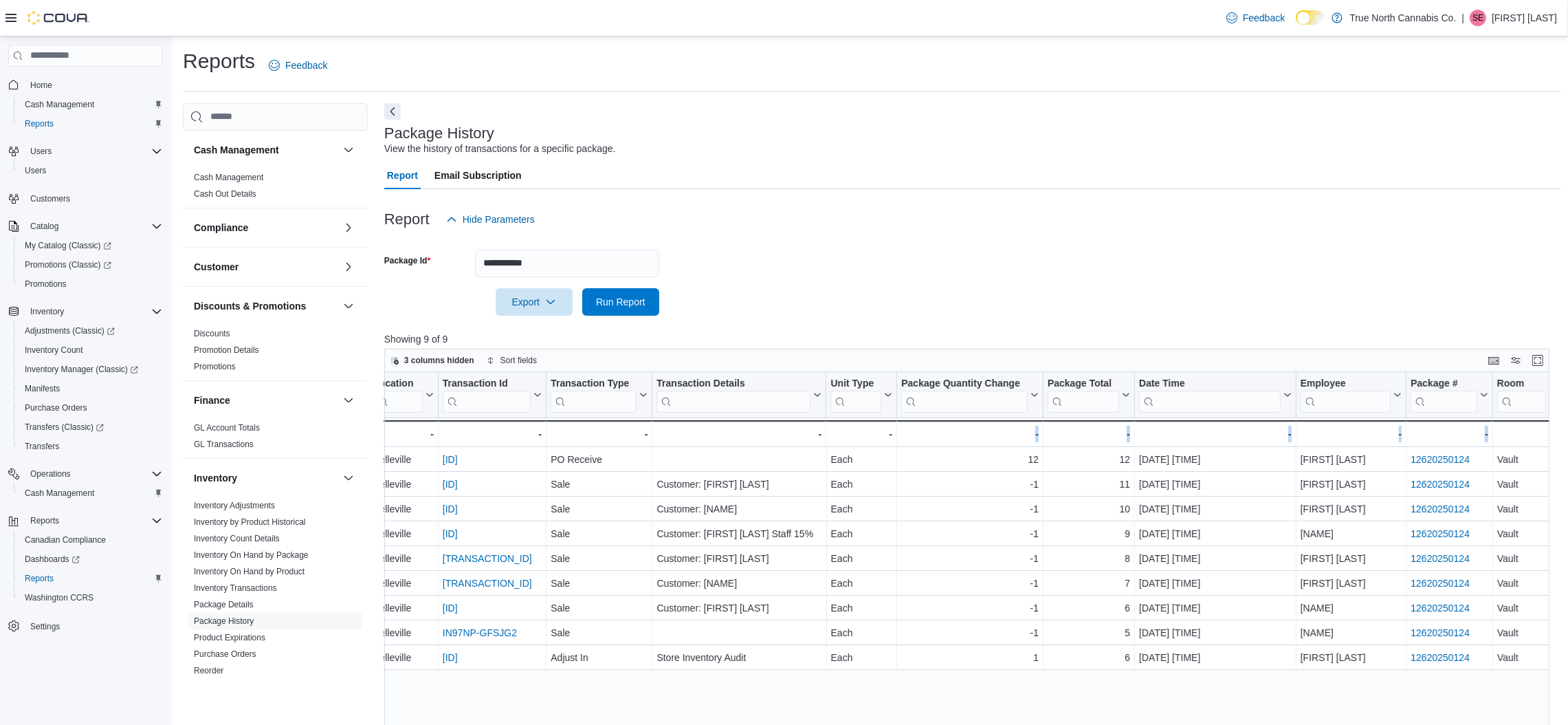 drag, startPoint x: 1360, startPoint y: 700, endPoint x: 1582, endPoint y: 696, distance: 222.036 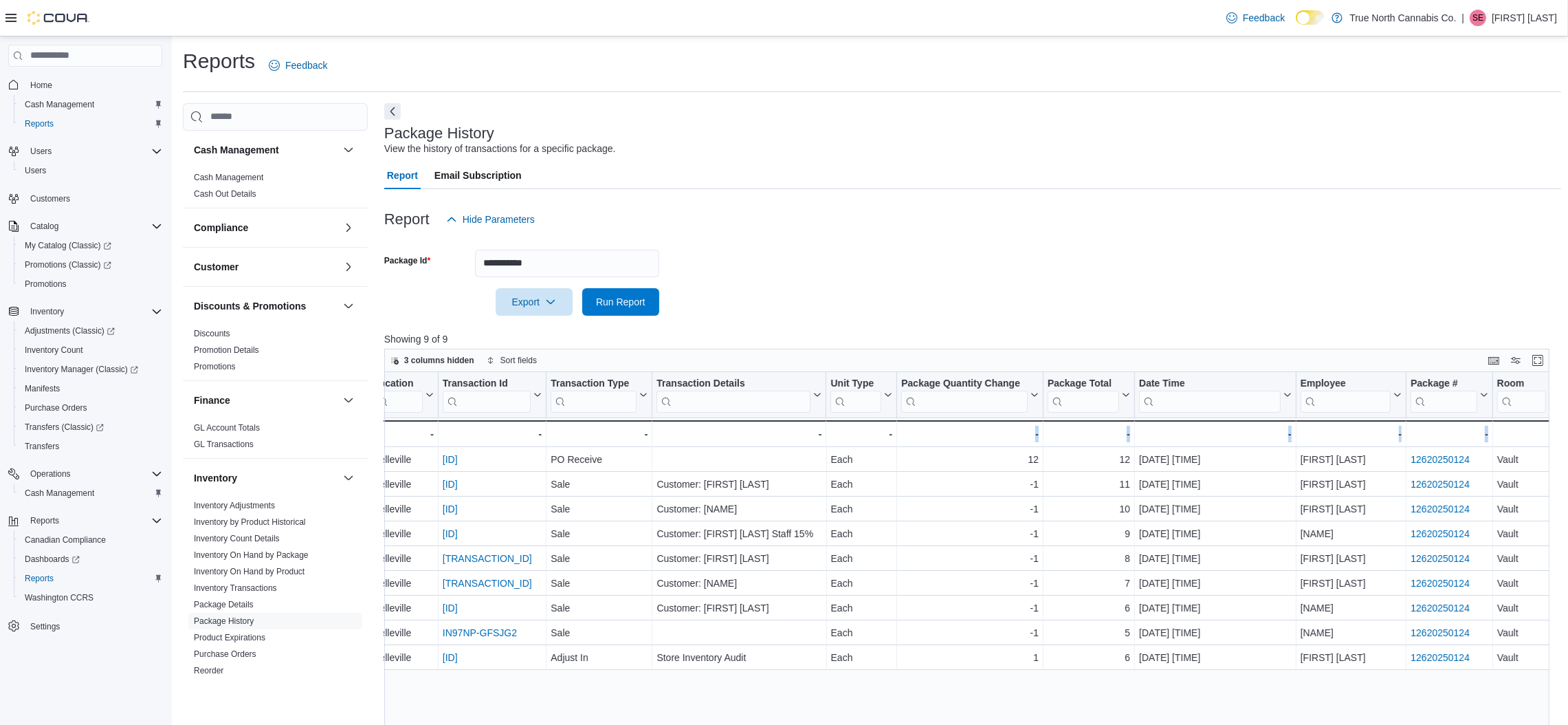 click on "Product Click to view column header actions SKU Click to view column header actions Location Click to view column header actions Transaction Id Click to view column header actions Transaction Type Click to view column header actions Transaction Details Click to view column header actions Unit Type Click to view column header actions Package Quantity Change Click to view column header actions Package Total Click to view column header actions Date Time Click to view column header actions Employee Click to view column header actions Package # Click to view column header actions Room Click to view column header actions Belleville -  Location, column 3, row 1 PO8C60-16579 -  Transaction Id URL, column 4, row 1 PO Receive -  Transaction Type, column 5, row 1 -  Transaction Details, column 6, row 1 Each -  Unit Type, column 7, row 1 12 -  Package Quantity Change, column 8, row 1 12 -  Package Total, column 9, row 1 [DATE], [TIME] -  Date Time, column 10, row 1 -  -  -" at bounding box center (973, 650) 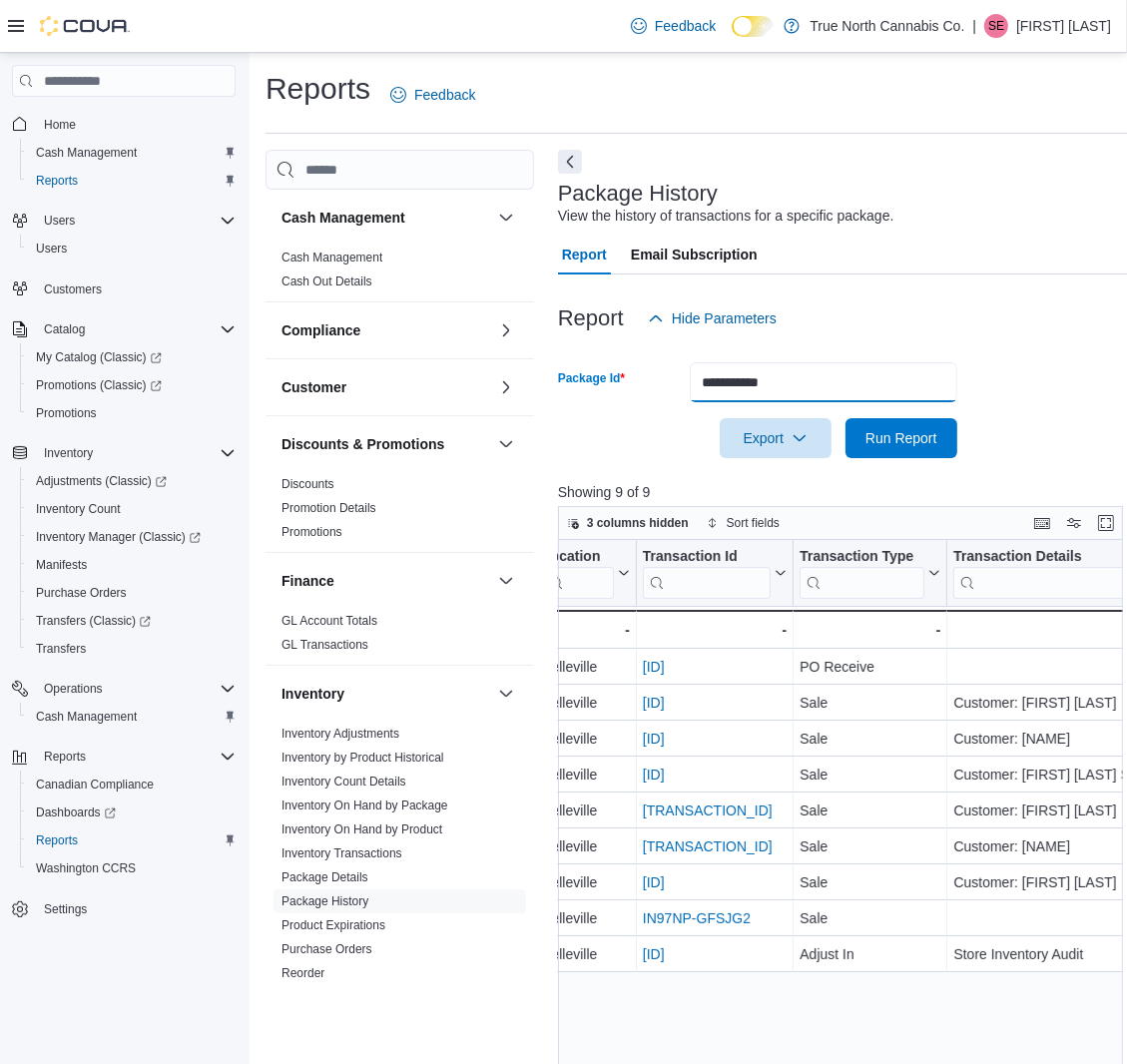 drag, startPoint x: 835, startPoint y: 370, endPoint x: 585, endPoint y: 331, distance: 253.02371 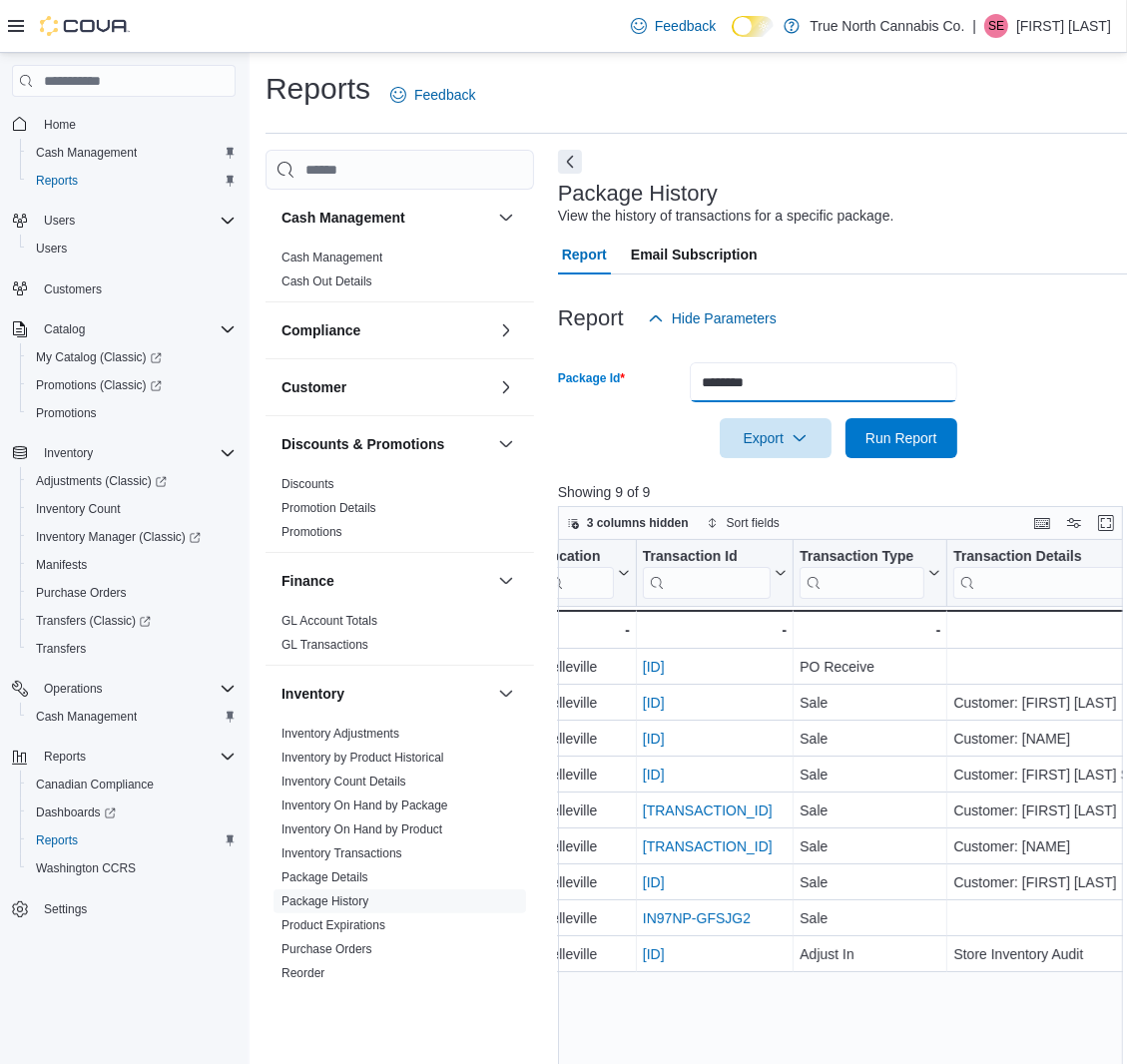 type on "********" 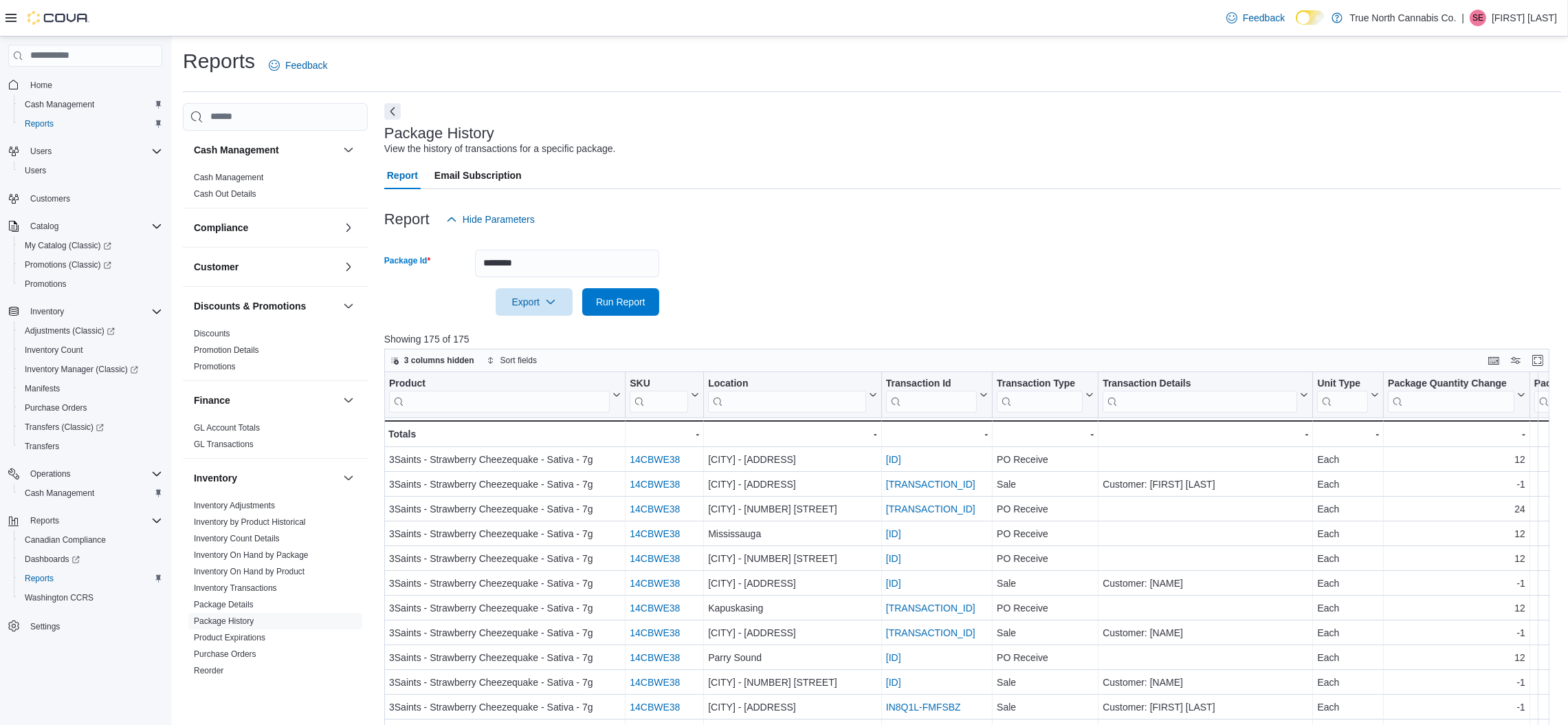 click at bounding box center [787, 401] 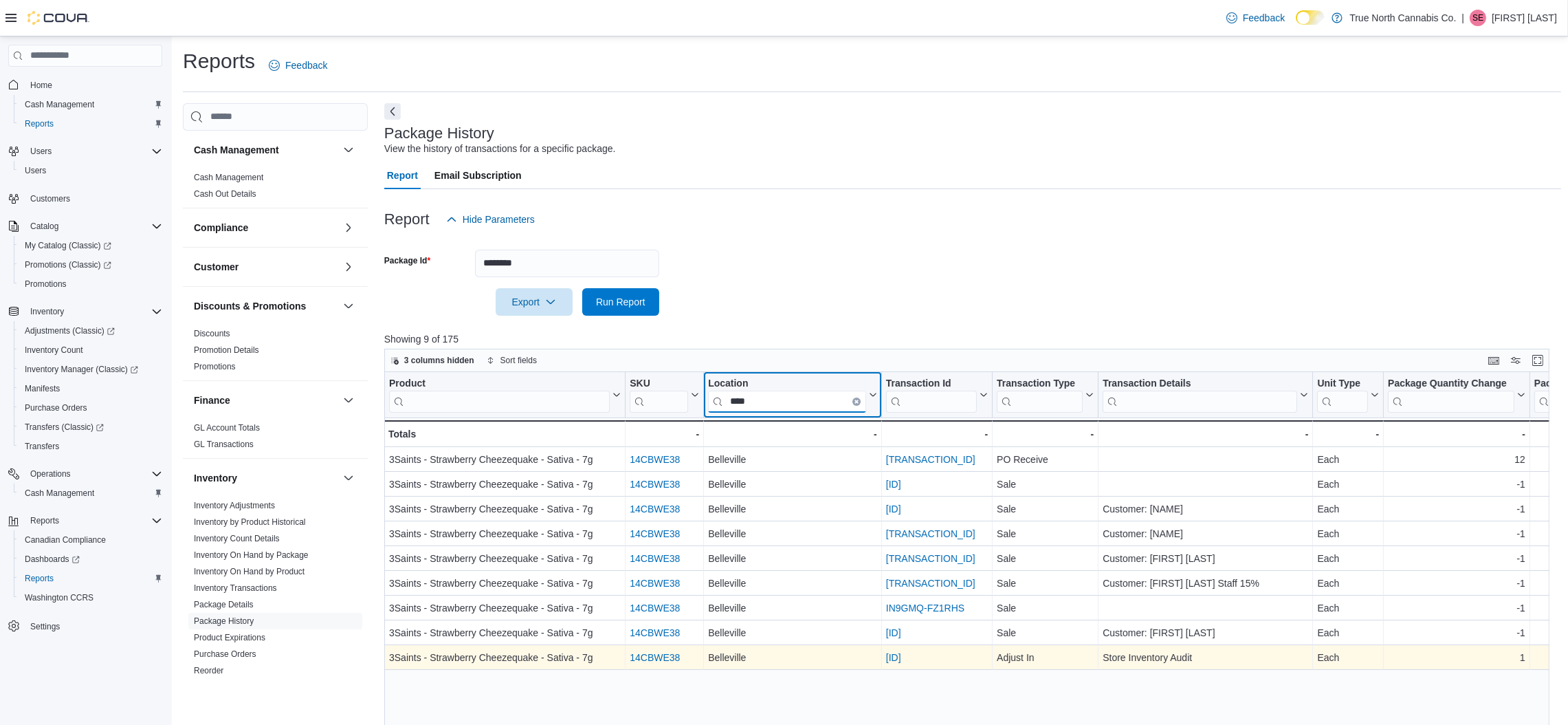 type on "****" 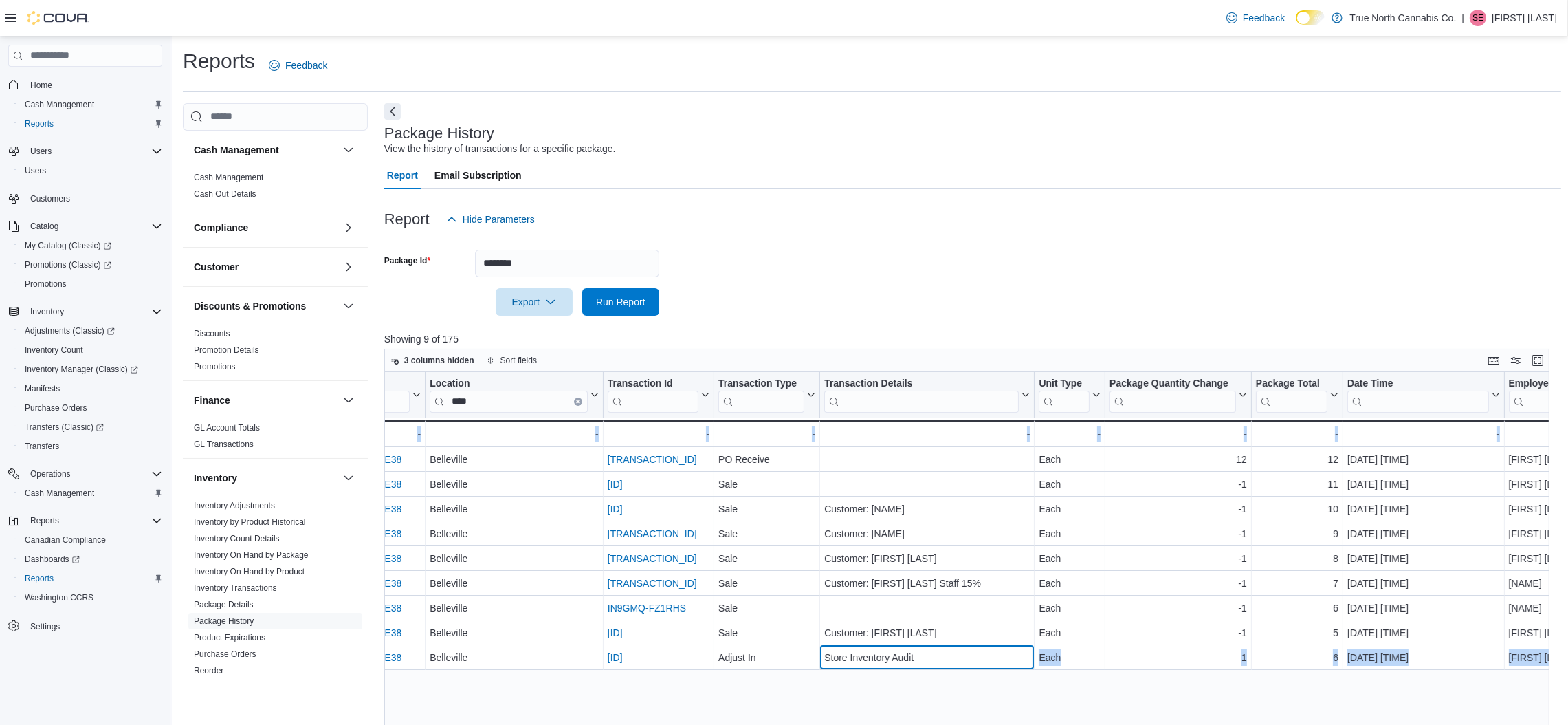 drag, startPoint x: 1265, startPoint y: 668, endPoint x: 1582, endPoint y: 667, distance: 317.00158 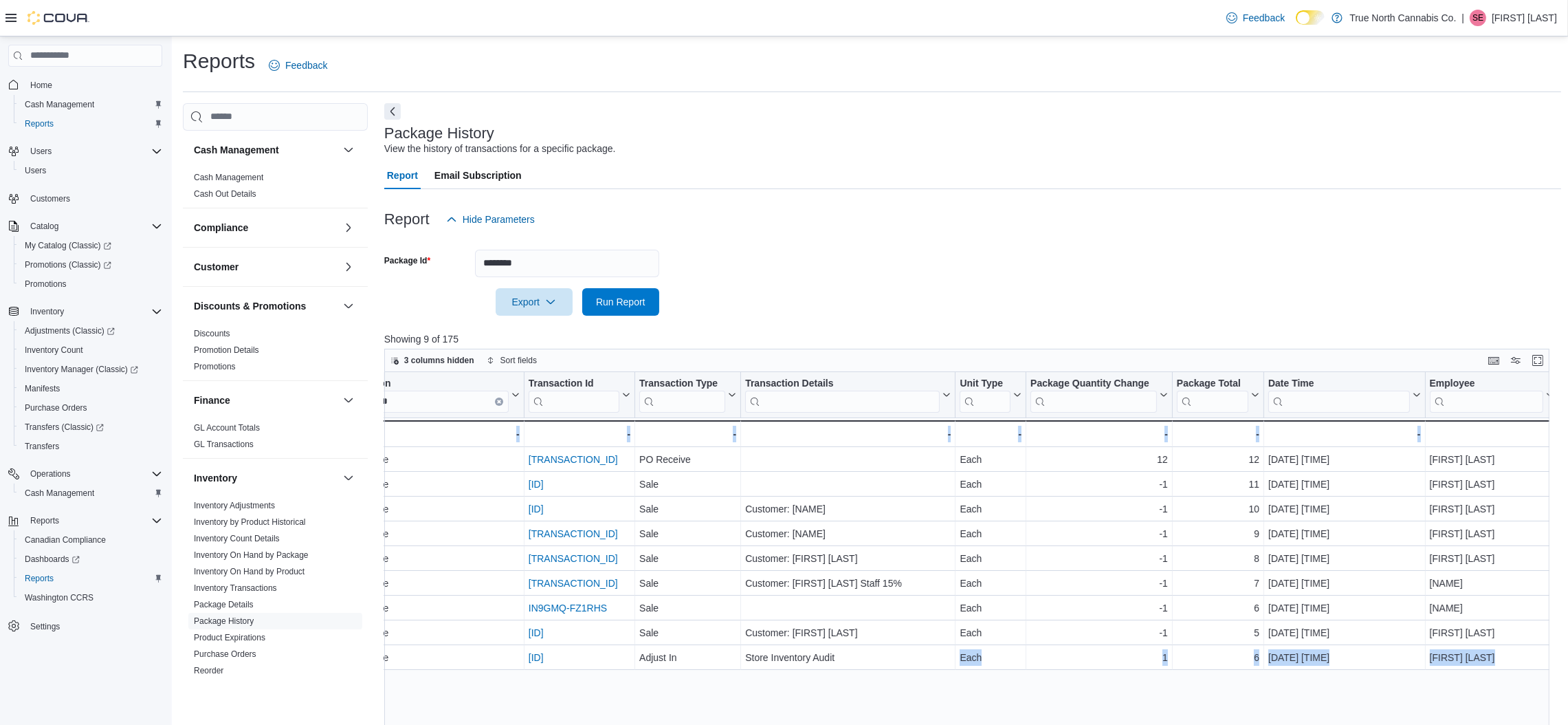 click on "Product Click to view column header actions SKU Click to view column header actions Location **** Click to view column header actions Transaction Id Click to view column header actions Transaction Type Click to view column header actions Transaction Details Click to view column header actions Unit Type Click to view column header actions Package Quantity Change Click to view column header actions Package Total Click to view column header actions Date Time Click to view column header actions Employee Click to view column header actions Package # Click to view column header actions Room Click to view column header actions [SKU] -  SKU URL, column 2, row 1 Belleville -  Location, column 3, row 1 [TRANSACTION_ID] -  Transaction Id URL, column 4, row 1 PO Receive -  Transaction Type, column 5, row 1 -  Transaction Details, column 6, row 1 Each -  Unit Type, column 7, row 1 12 -  Package Quantity Change, column 8, row 1 12 -  Package Total, column 9, row 1 [DATE] [TIME] -  Date Time, column 10, row 1 [NAME] -  [SKU] -  Vault -  9" at bounding box center [973, 650] 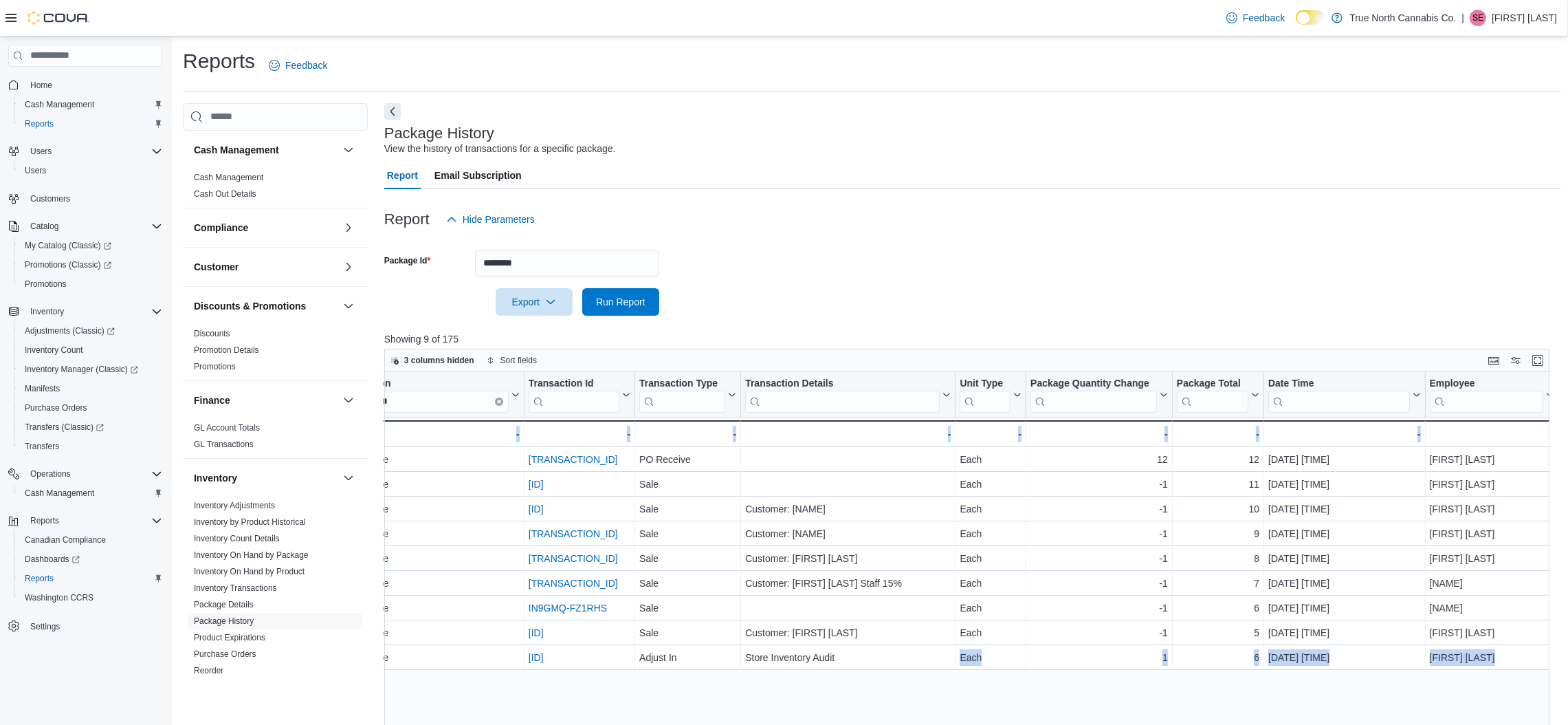 click on "Product Click to view column header actions SKU Click to view column header actions Location **** Click to view column header actions Transaction Id Click to view column header actions Transaction Type Click to view column header actions Transaction Details Click to view column header actions Unit Type Click to view column header actions Package Quantity Change Click to view column header actions Package Total Click to view column header actions Date Time Click to view column header actions Employee Click to view column header actions Package # Click to view column header actions Room Click to view column header actions [SKU] -  SKU URL, column 2, row 1 Belleville -  Location, column 3, row 1 [TRANSACTION_ID] -  Transaction Id URL, column 4, row 1 PO Receive -  Transaction Type, column 5, row 1 -  Transaction Details, column 6, row 1 Each -  Unit Type, column 7, row 1 12 -  Package Quantity Change, column 8, row 1 12 -  Package Total, column 9, row 1 [DATE] [TIME] -  Date Time, column 10, row 1 [NAME] -  [SKU] -  Vault -  9" at bounding box center (973, 650) 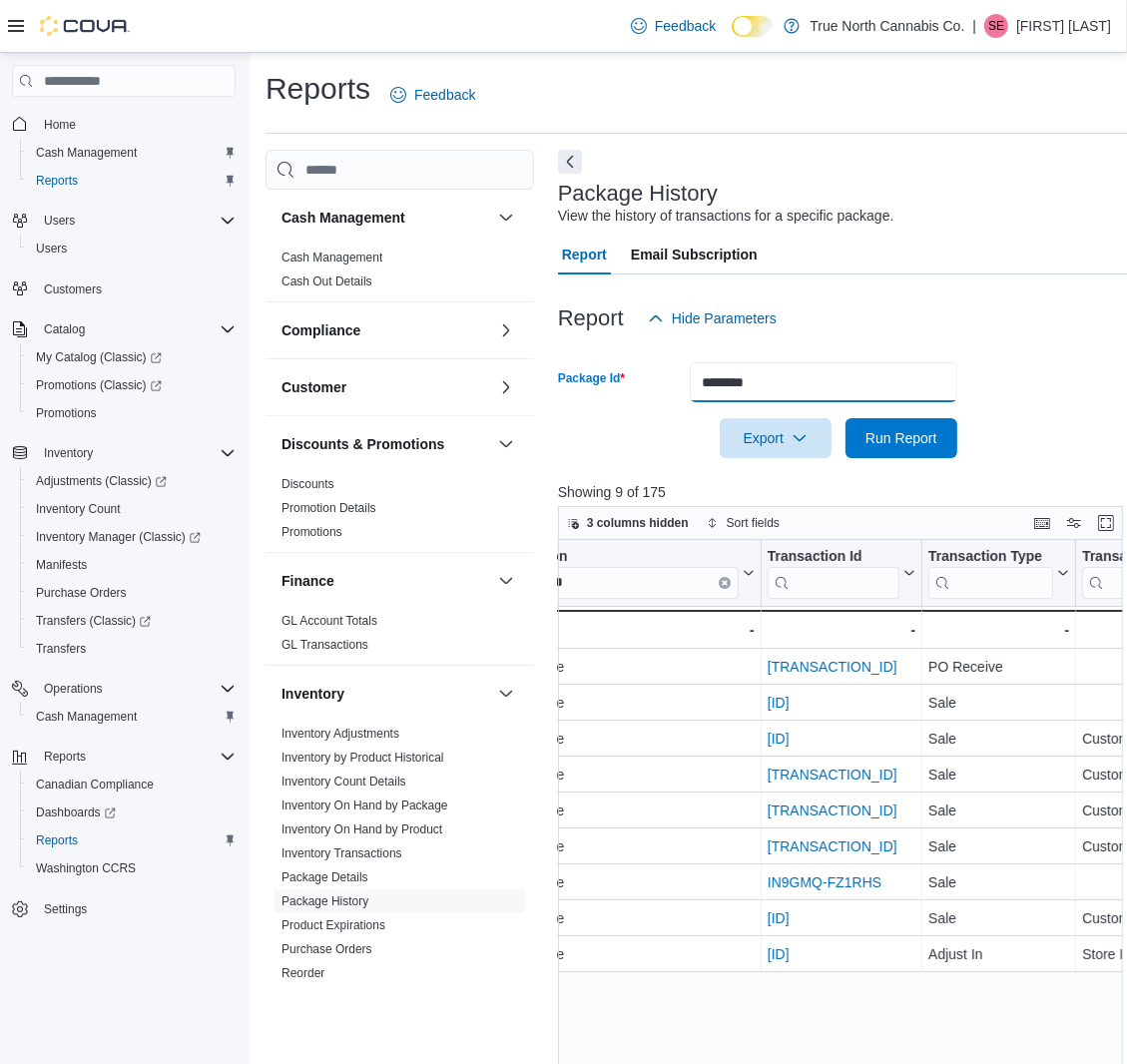 drag, startPoint x: 807, startPoint y: 371, endPoint x: 452, endPoint y: 404, distance: 356.5305 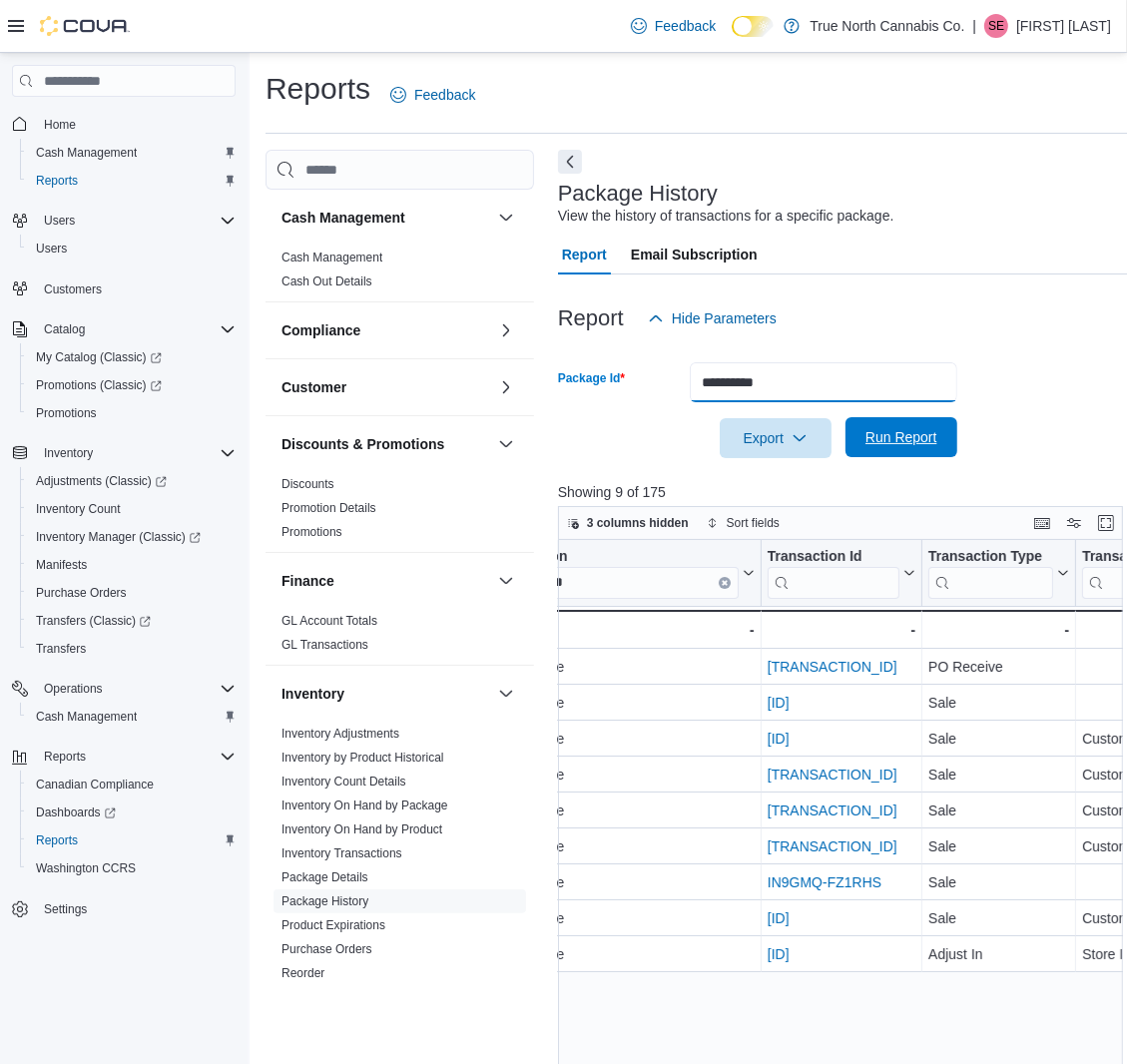 type on "**********" 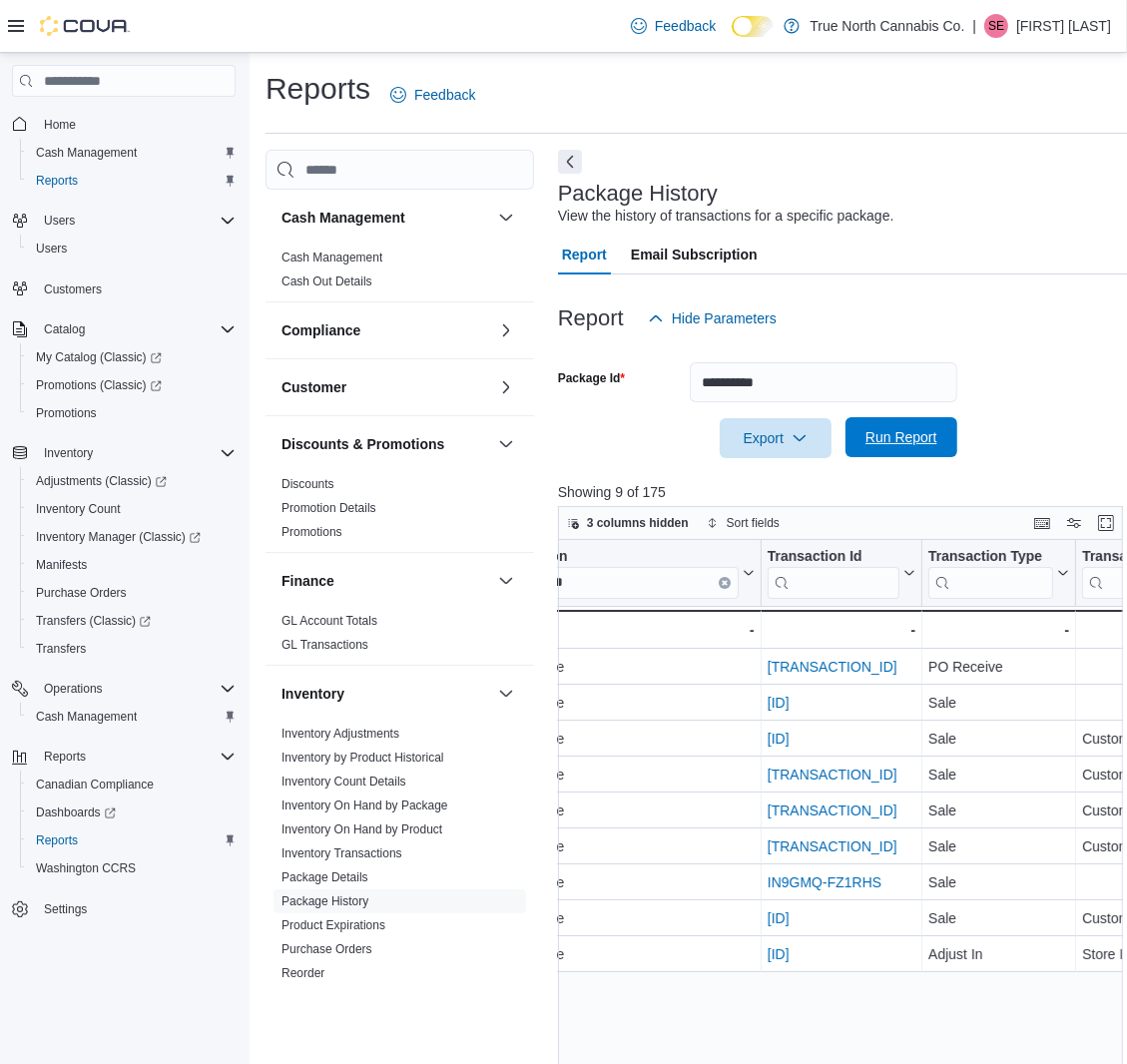 click on "Run Report" at bounding box center (901, 437) 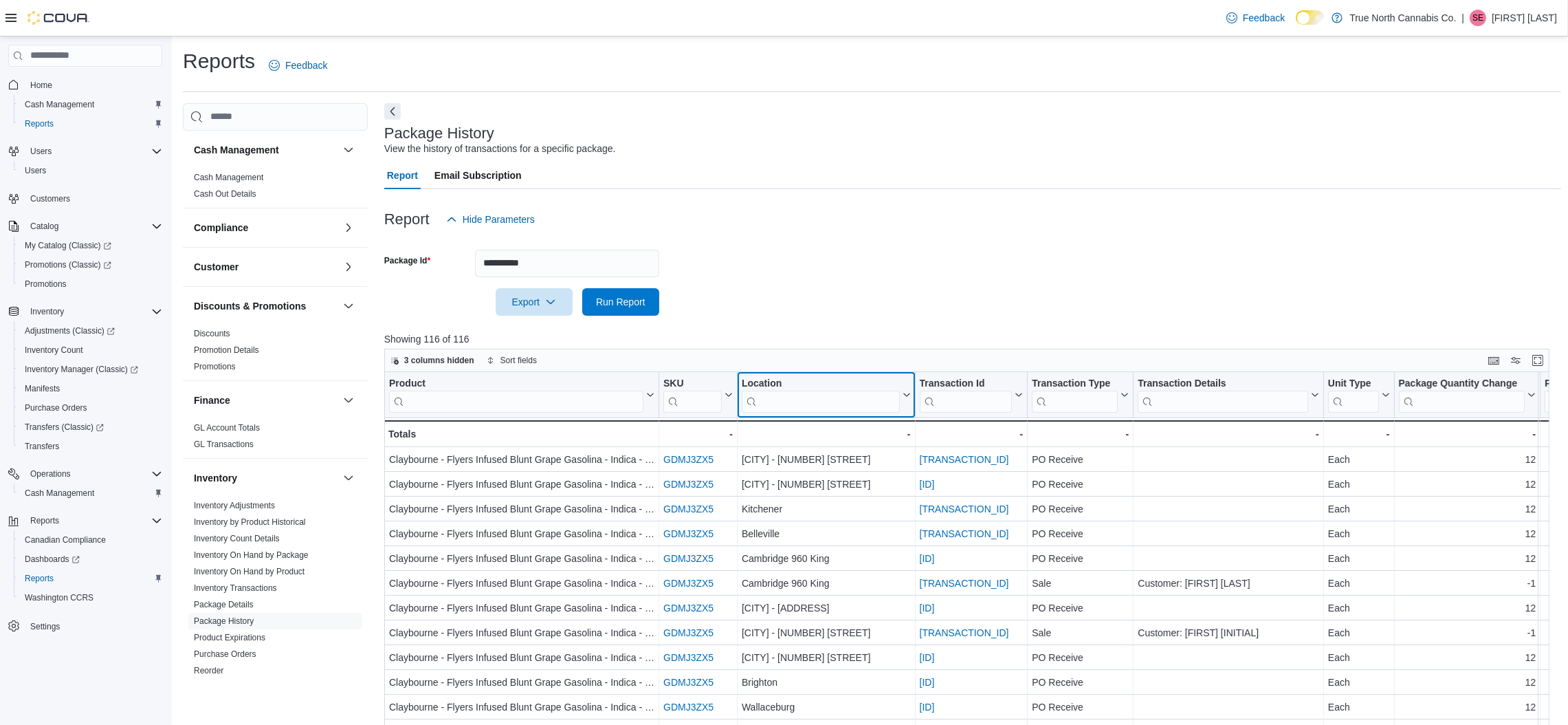 click at bounding box center [821, 401] 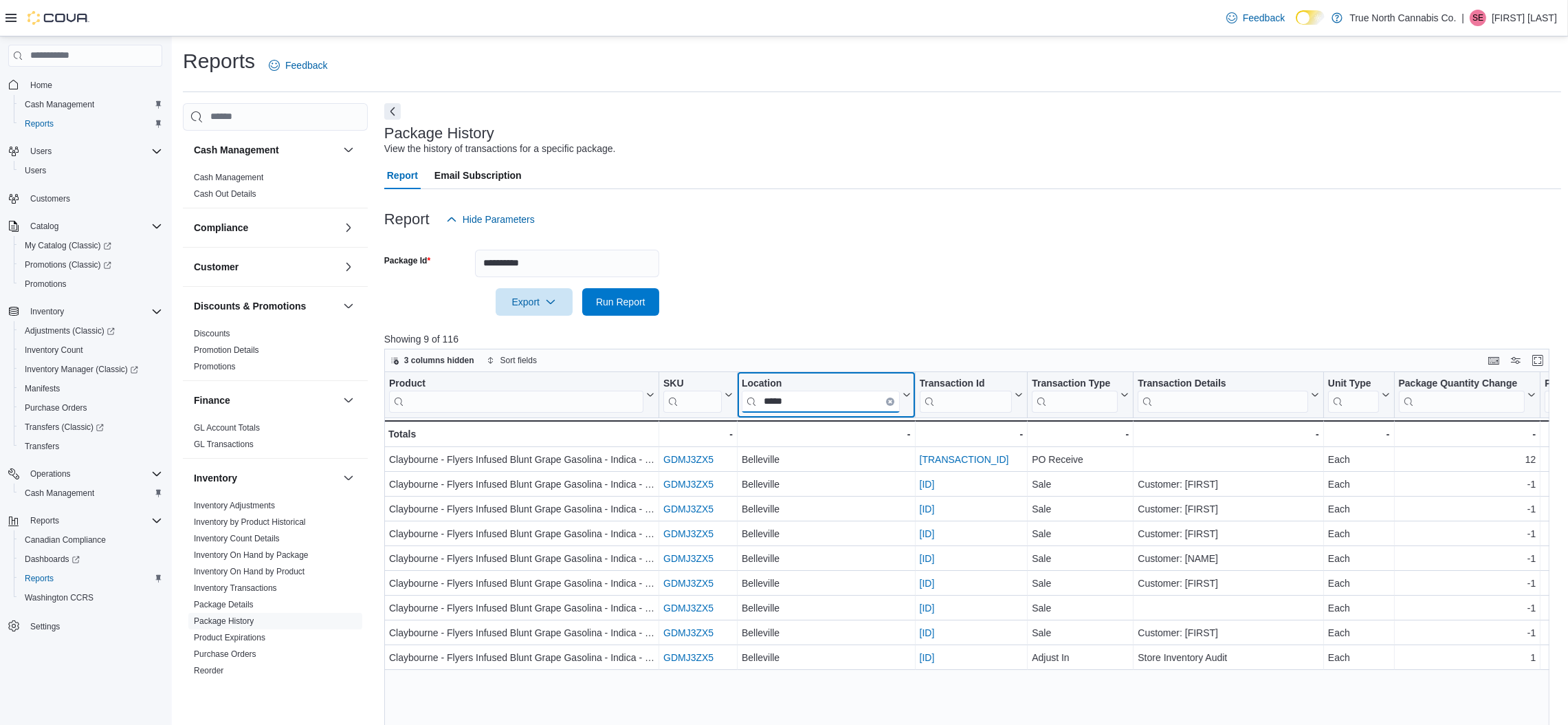 type on "*****" 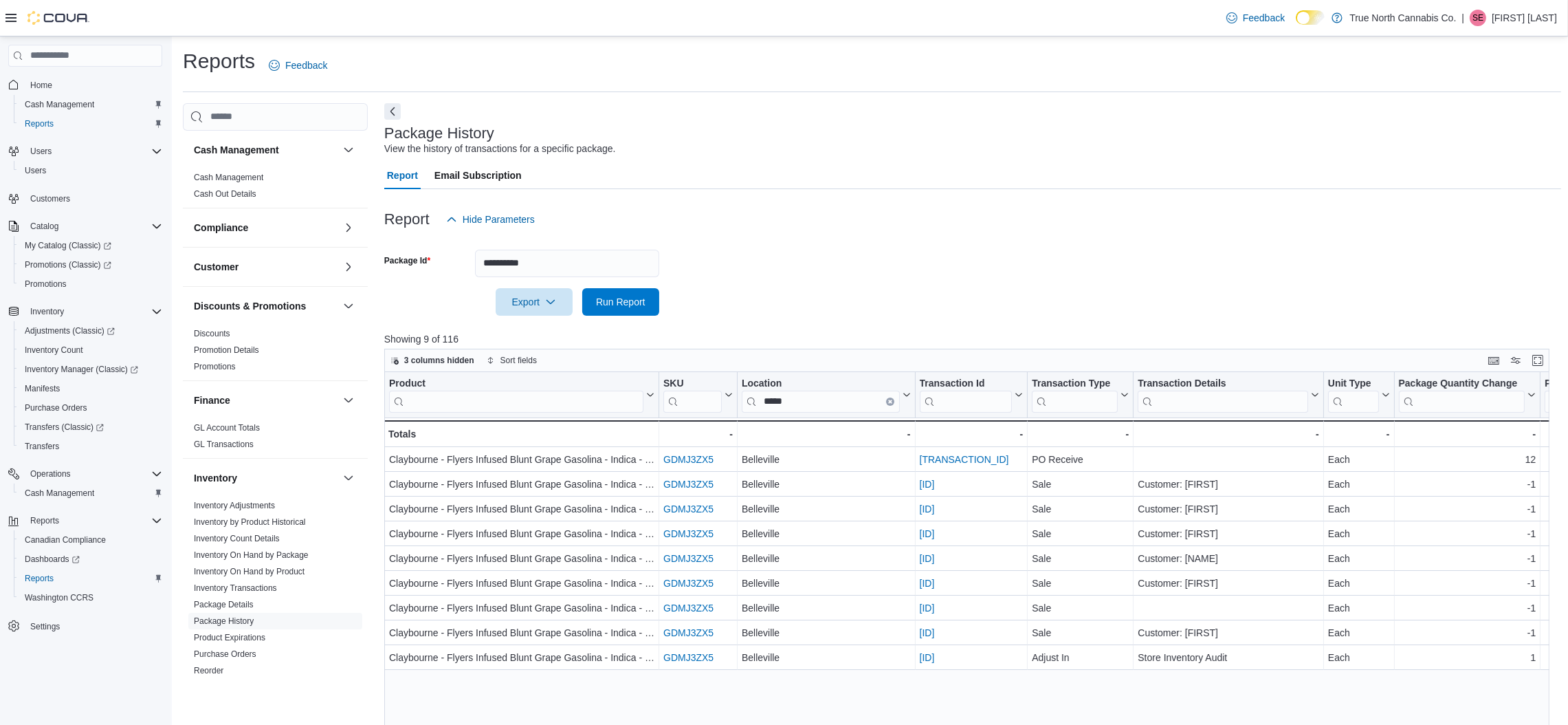 click on "Product Click to view column header actions SKU Click to view column header actions Location Click to view column header actions Transaction Id Click to view column header actions Transaction Type Click to view column header actions Transaction Details Click to view column header actions Unit Type Click to view column header actions Package Quantity Change Click to view column header actions Package Total Click to view column header actions Date Time Click to view column header actions Employee Click to view column header actions Package # Click to view column header actions Room Click to view column header actions Belleville -  Location, column 3, row 1 PO8C60-17539 -  Transaction Id URL, column 4, row 1 PO Receive -  Transaction Type, column 5, row 1 -  Transaction Details, column 6, row 1 Each -  Unit Type, column 7, row 1 12 -  Package Quantity Change, column 8, row 1" at bounding box center (973, 650) 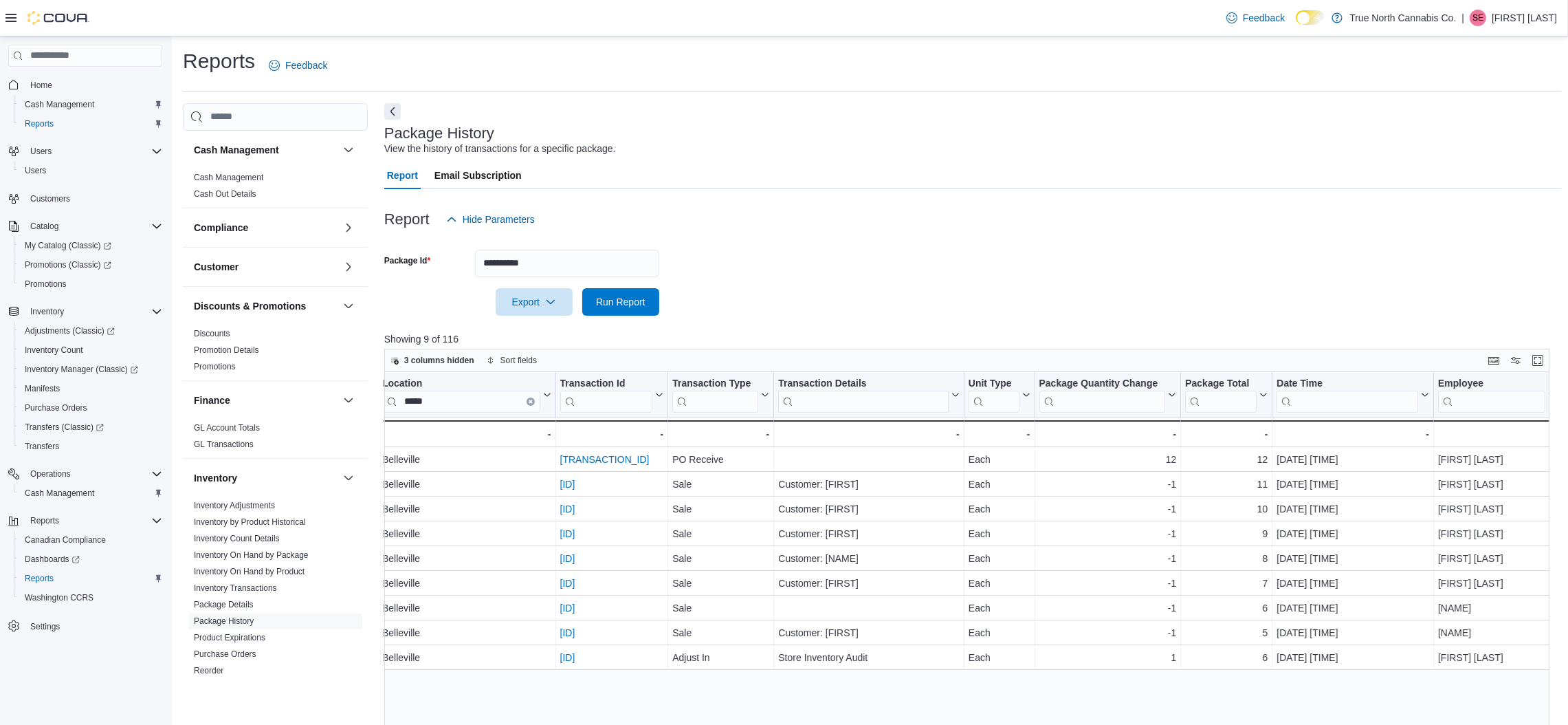 scroll, scrollTop: 0, scrollLeft: 440, axis: horizontal 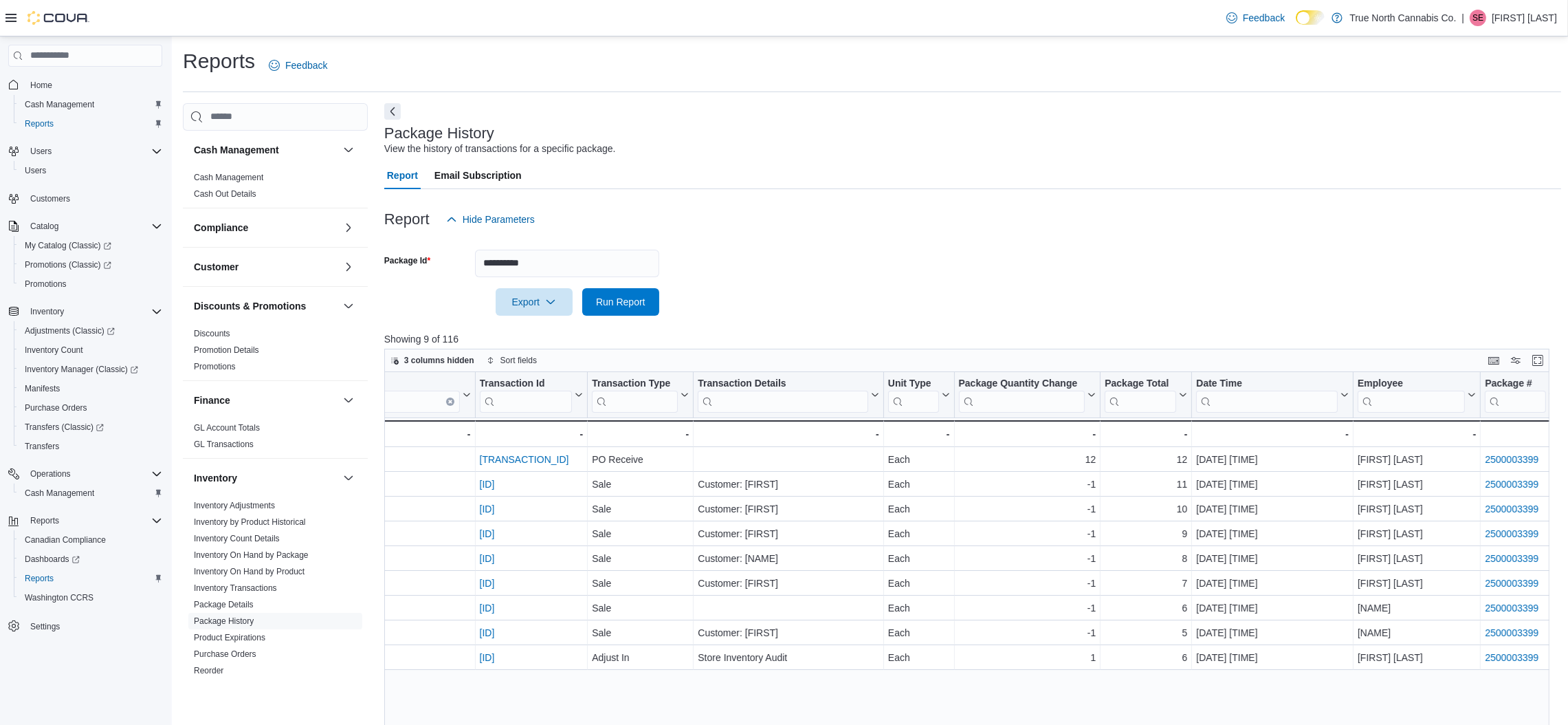 click on "Report Hide Parameters" at bounding box center [973, 219] 